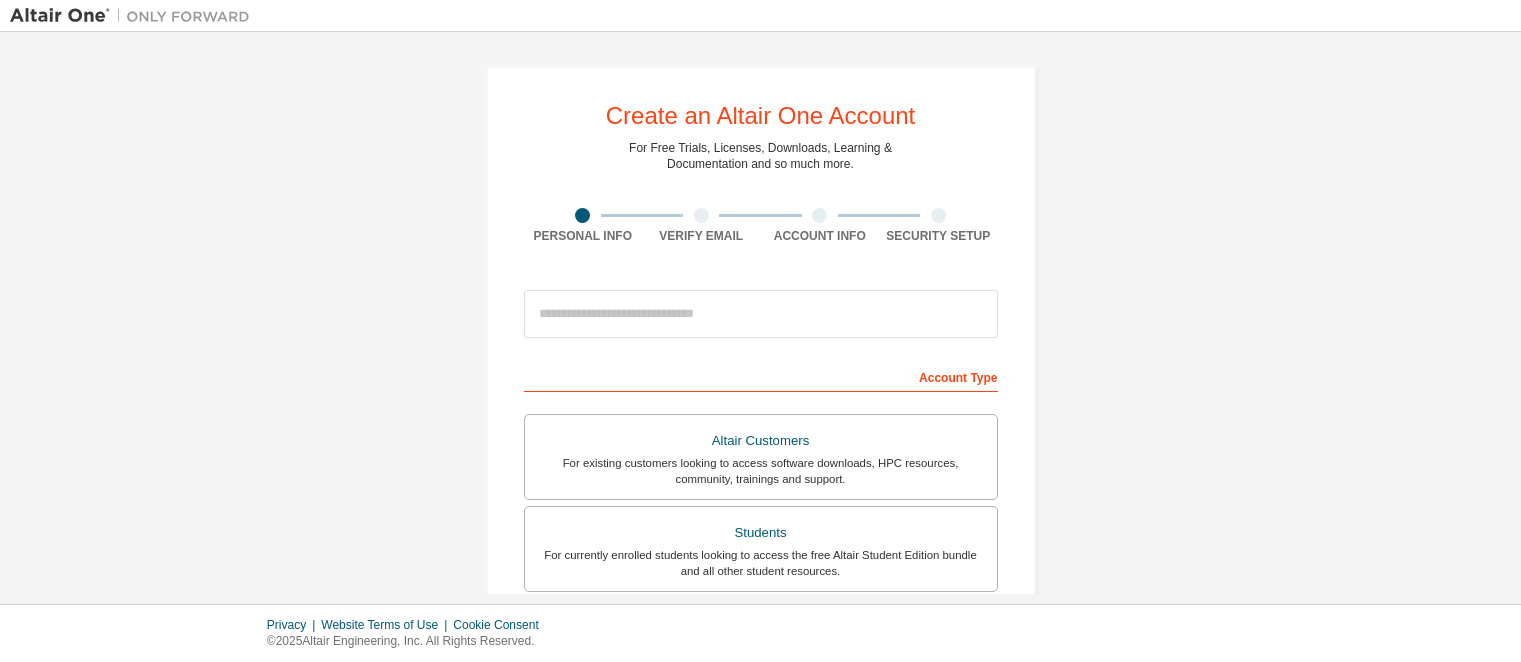 scroll, scrollTop: 0, scrollLeft: 0, axis: both 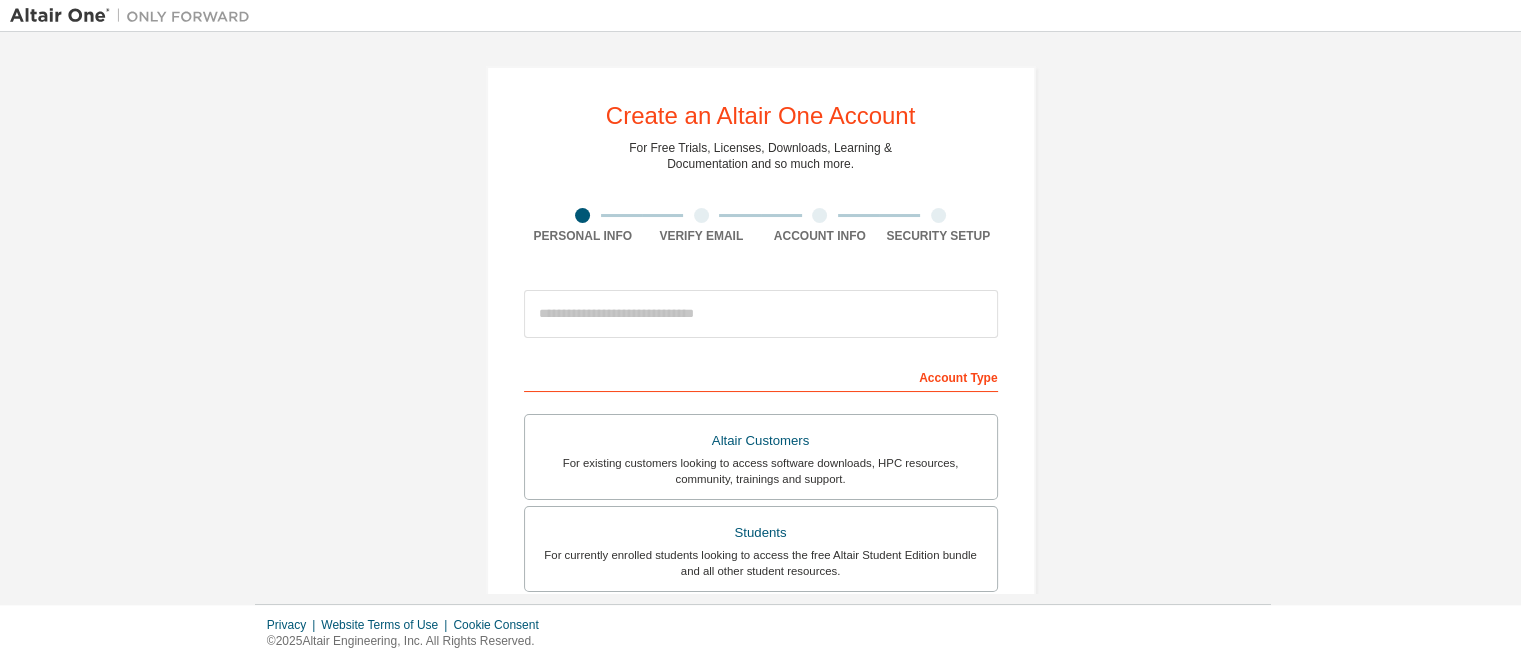 click at bounding box center [761, 314] 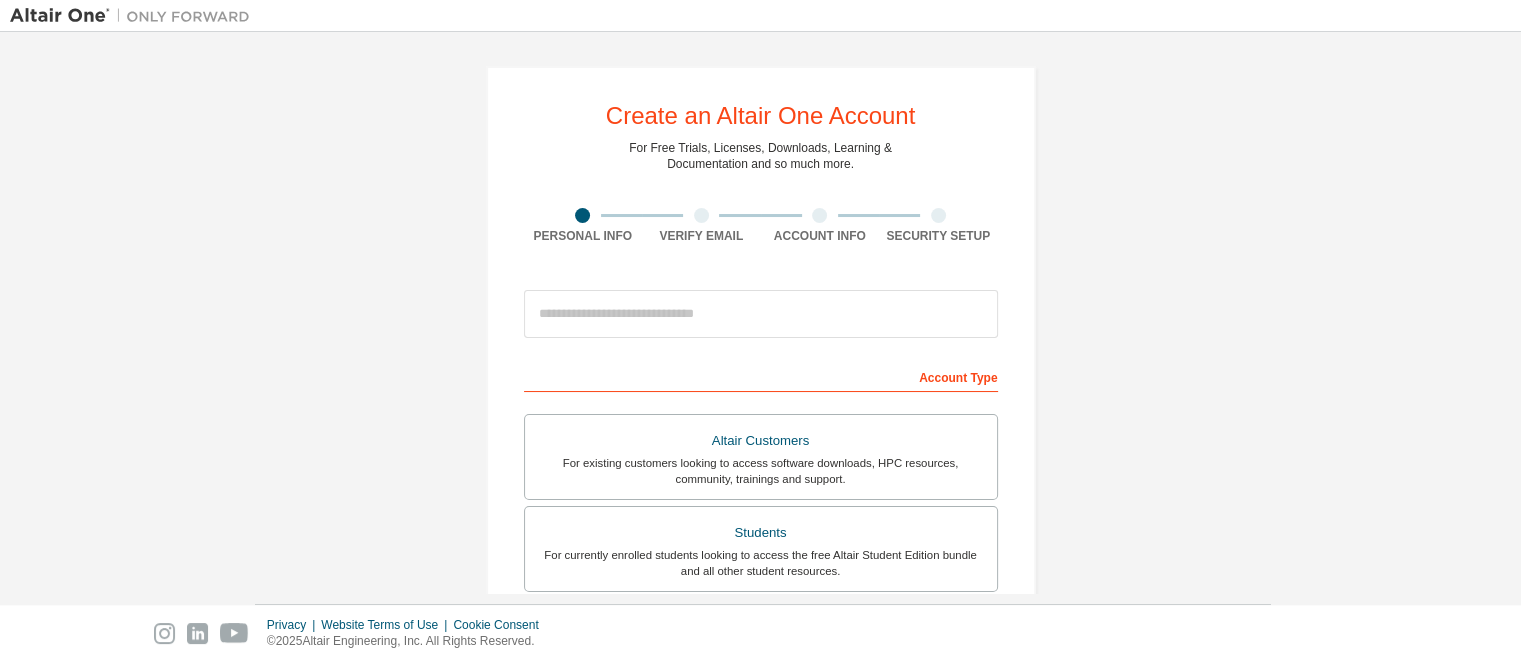 type on "**********" 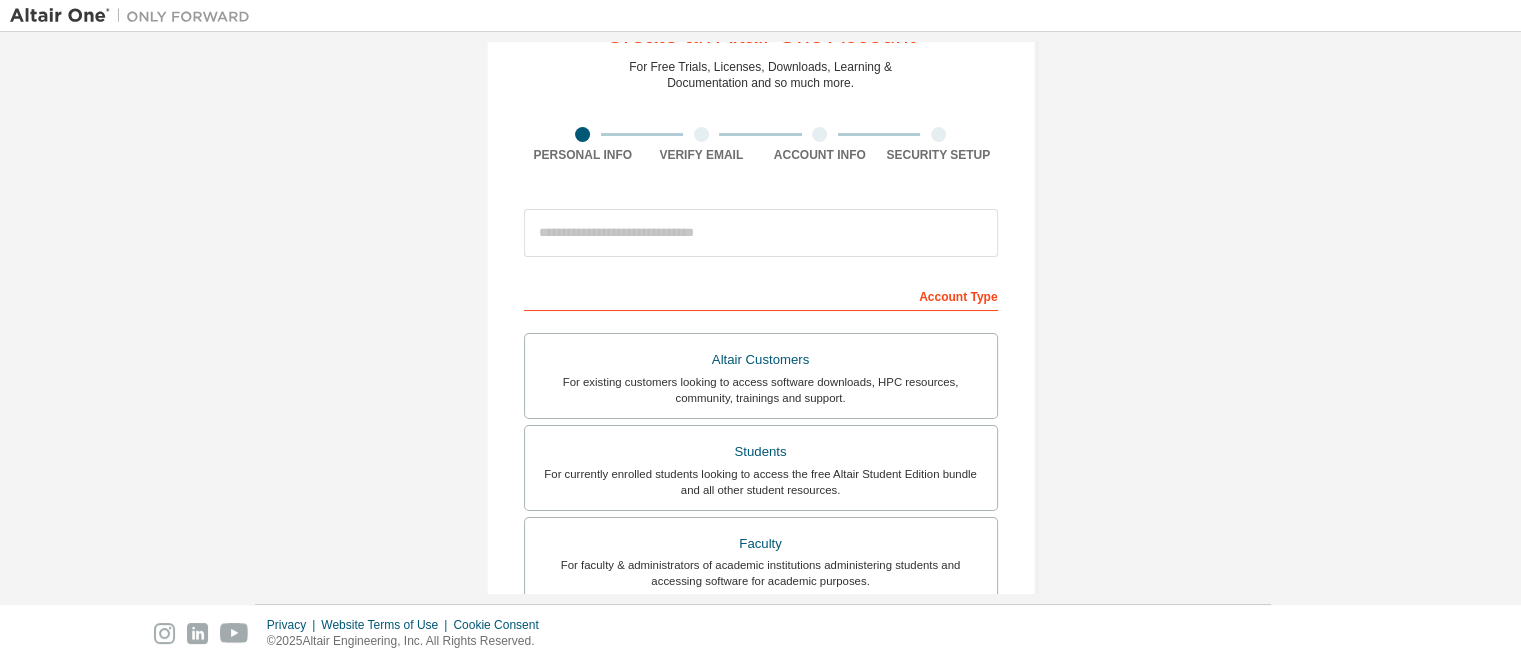 scroll, scrollTop: 83, scrollLeft: 0, axis: vertical 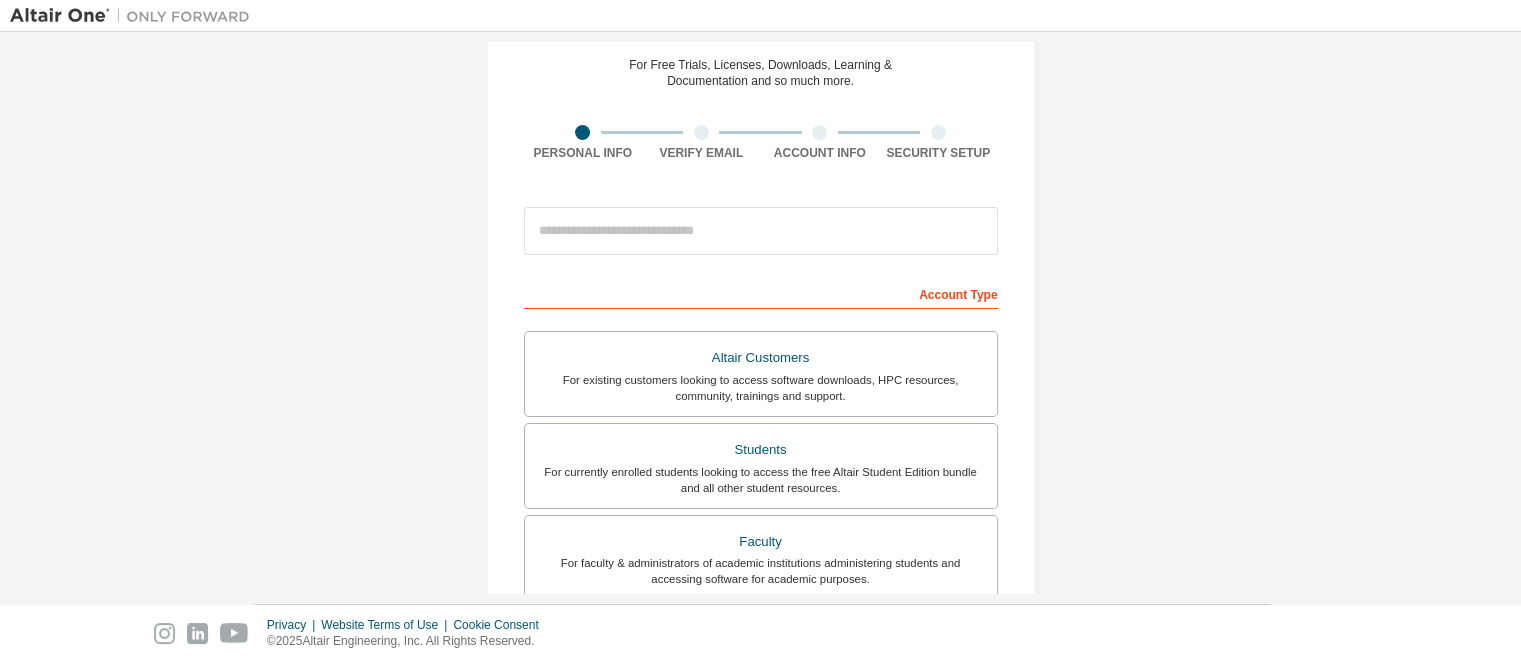 type on "**********" 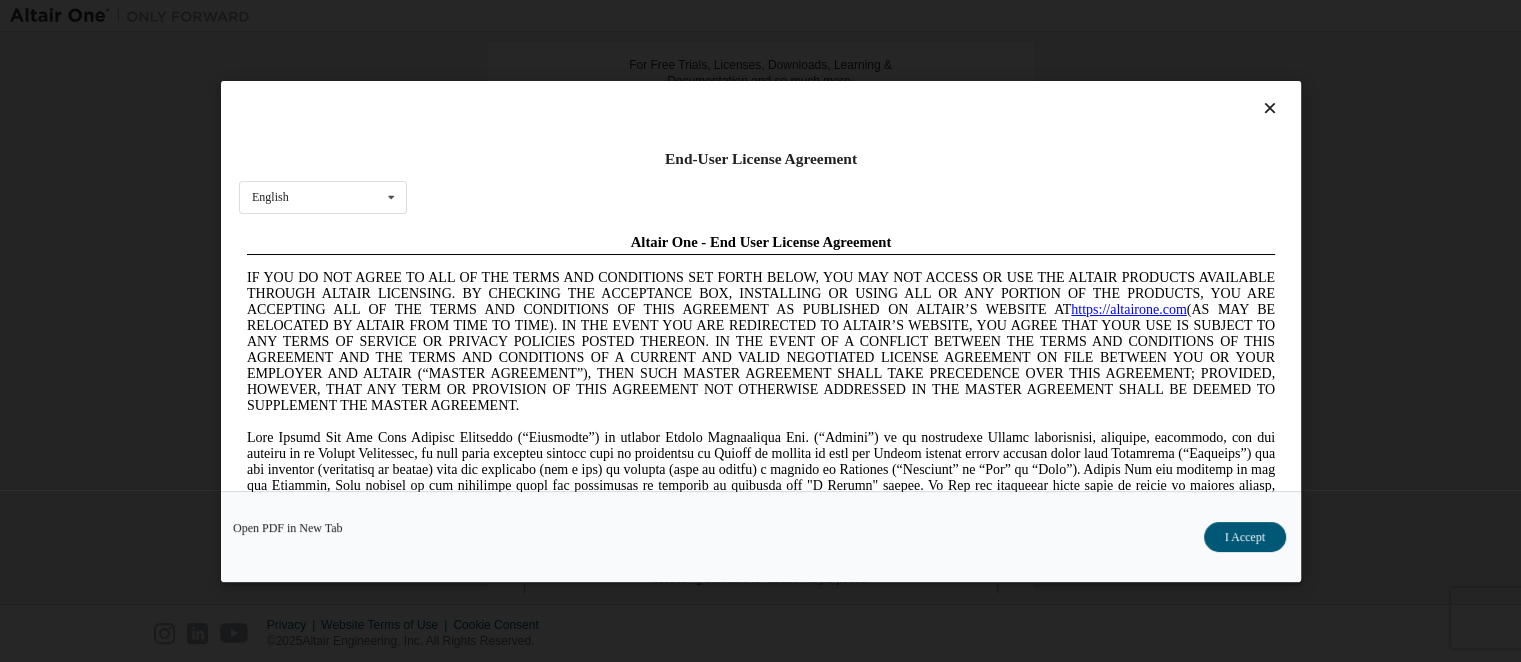 scroll, scrollTop: 0, scrollLeft: 0, axis: both 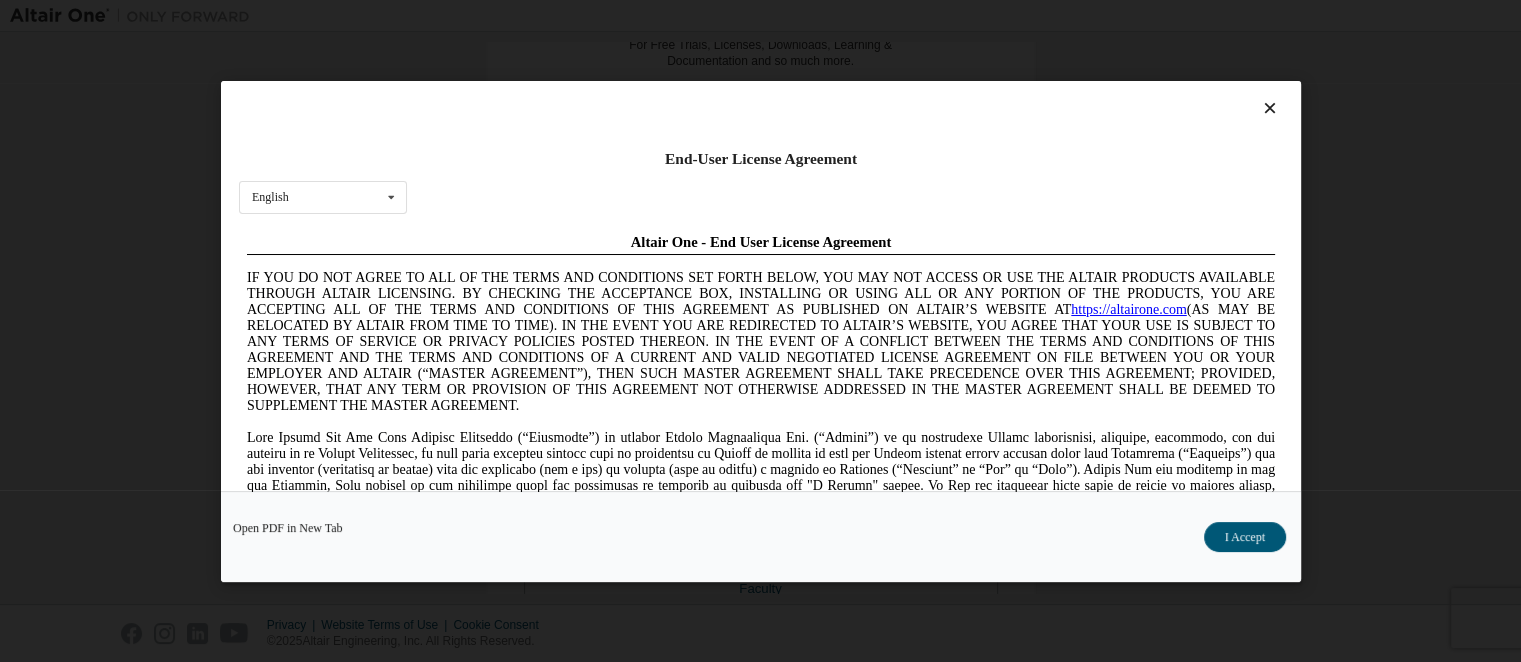 click at bounding box center [761, 211] 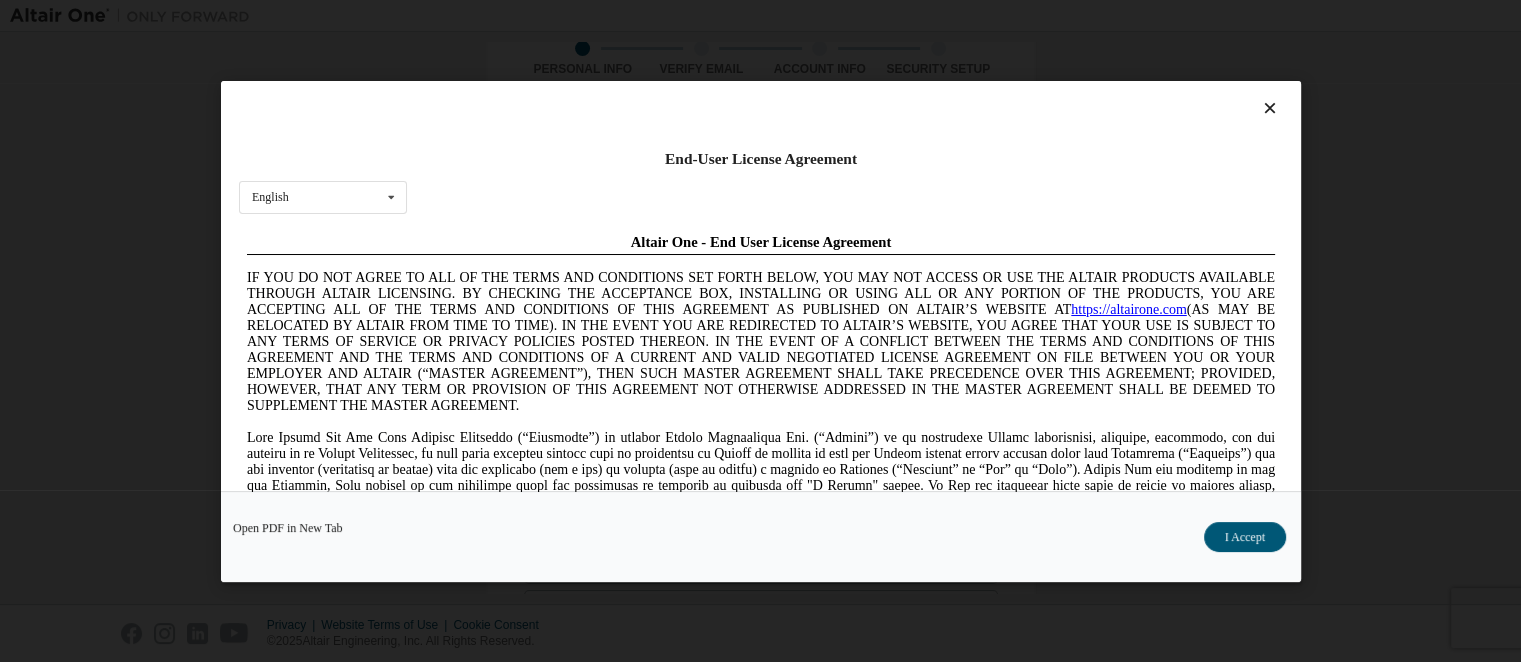 type on "*******" 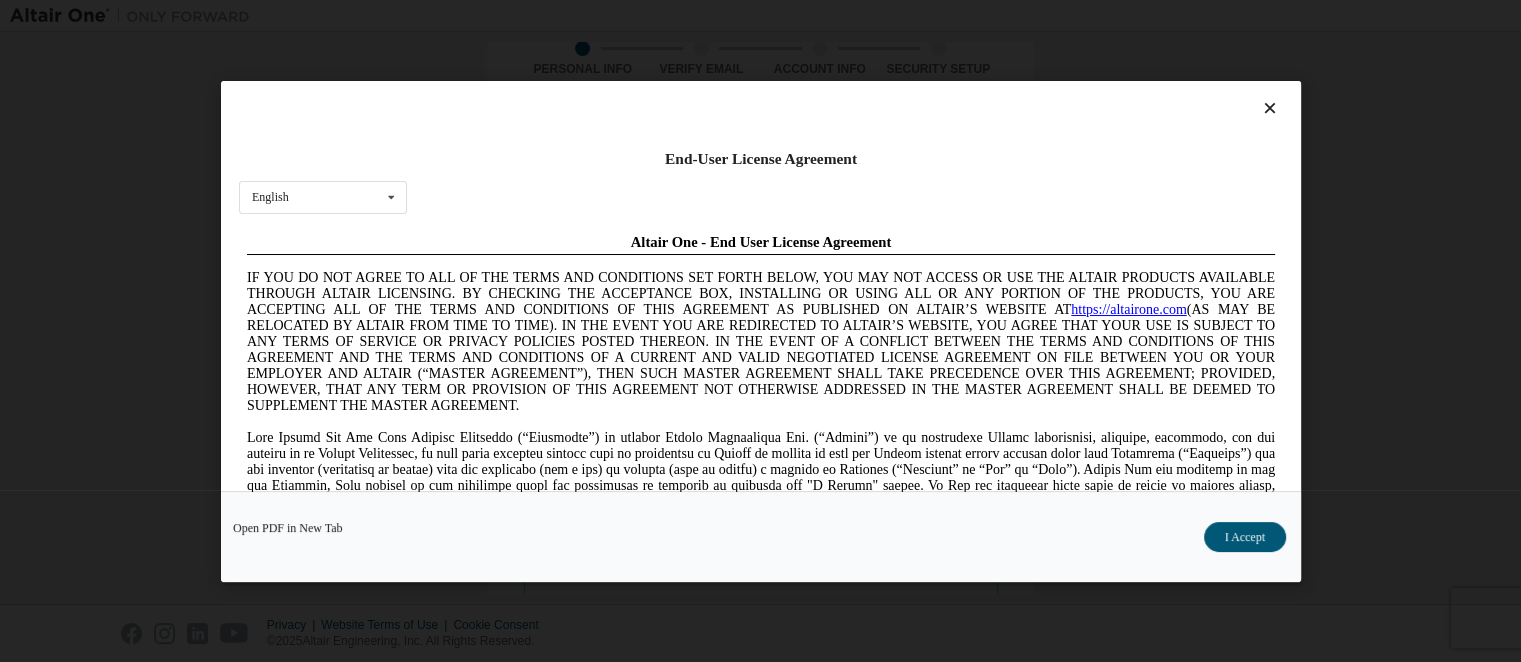 scroll, scrollTop: 135, scrollLeft: 0, axis: vertical 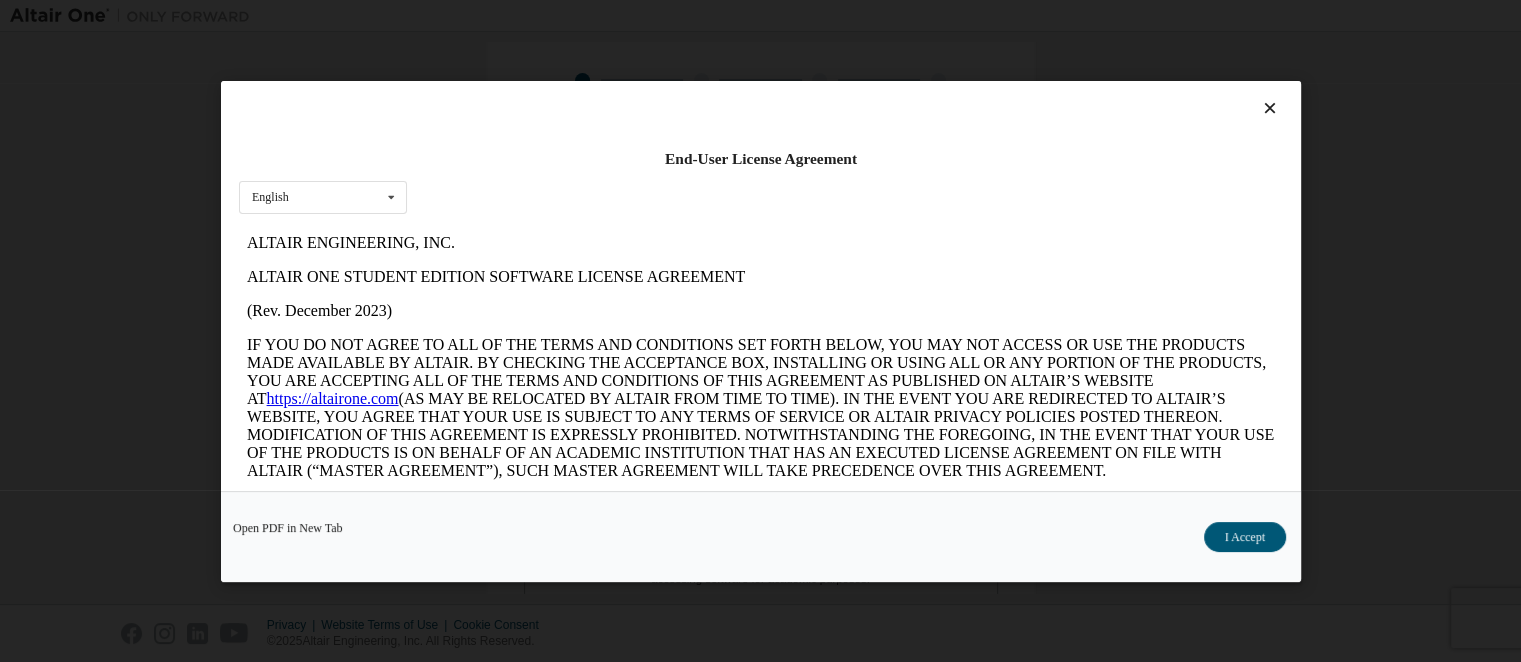 click on "Create an Altair One Account For Free Trials, Licenses, Downloads, Learning &  Documentation and so much more. Personal Info Verify Email Account Info Security Setup This is a federated email. No need to register a new account. You should be able to  login  by using your company's SSO credentials. Email already exists. Please try to  login  instead. ******* Account Type Academic emails outside our recognised list will require manual verification. You must enter a valid email address provided by your academic institution (e.g.,   name@youruniversity.edu ).   What if I cannot get one? Altair Customers For existing customers looking to access software downloads, HPC resources, community, trainings and support. Students For currently enrolled students looking to access the free Altair Student Edition bundle and all other student resources. Faculty For faculty & administrators of academic institutions administering students and accessing software for academic purposes. Everyone else Your Profile First Name *******" at bounding box center (760, 318) 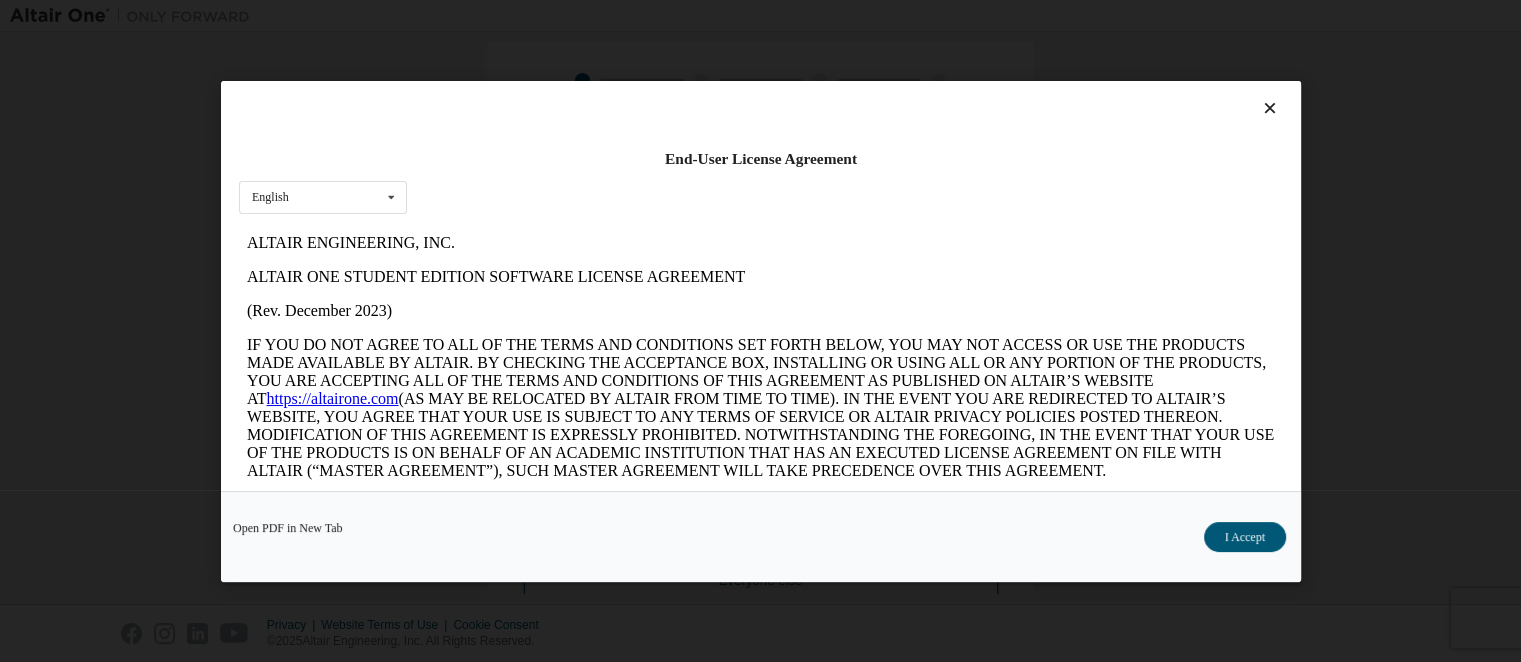 scroll, scrollTop: 103, scrollLeft: 0, axis: vertical 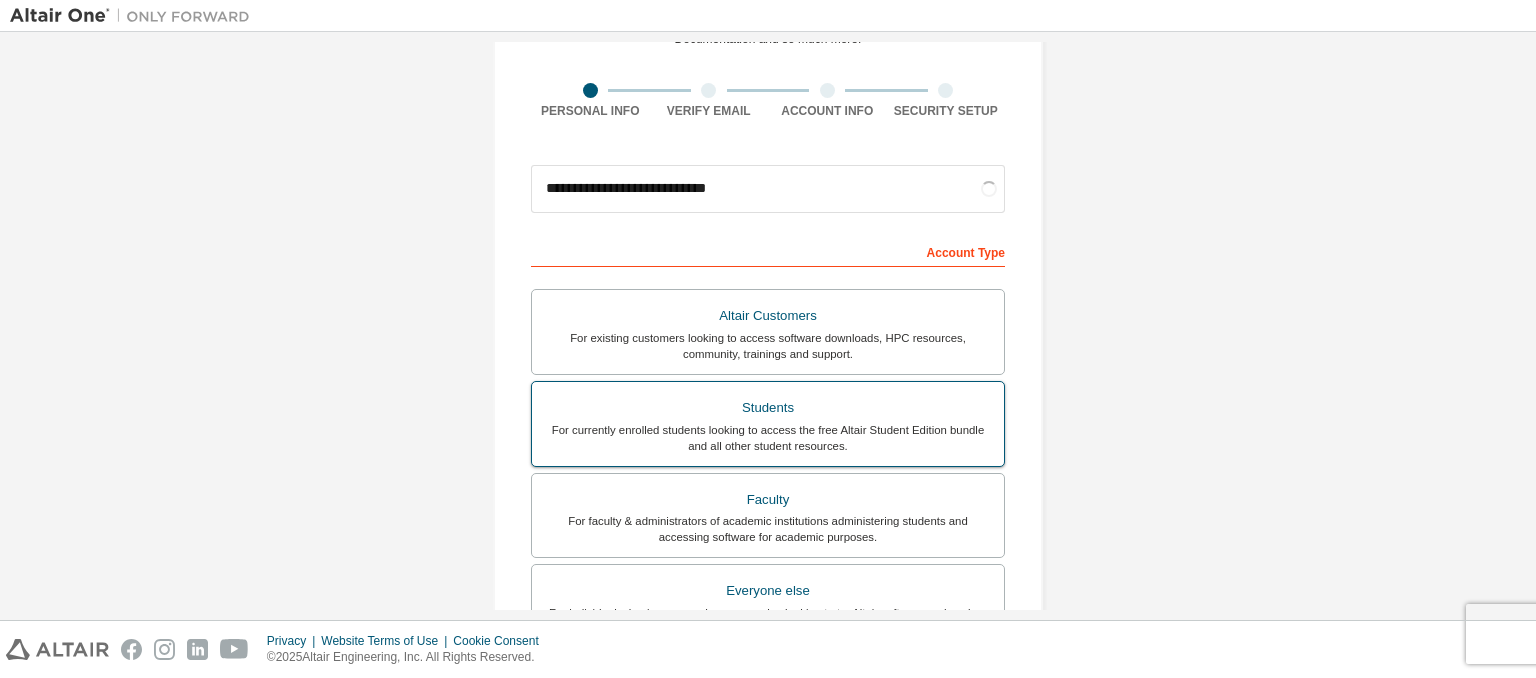 type on "**********" 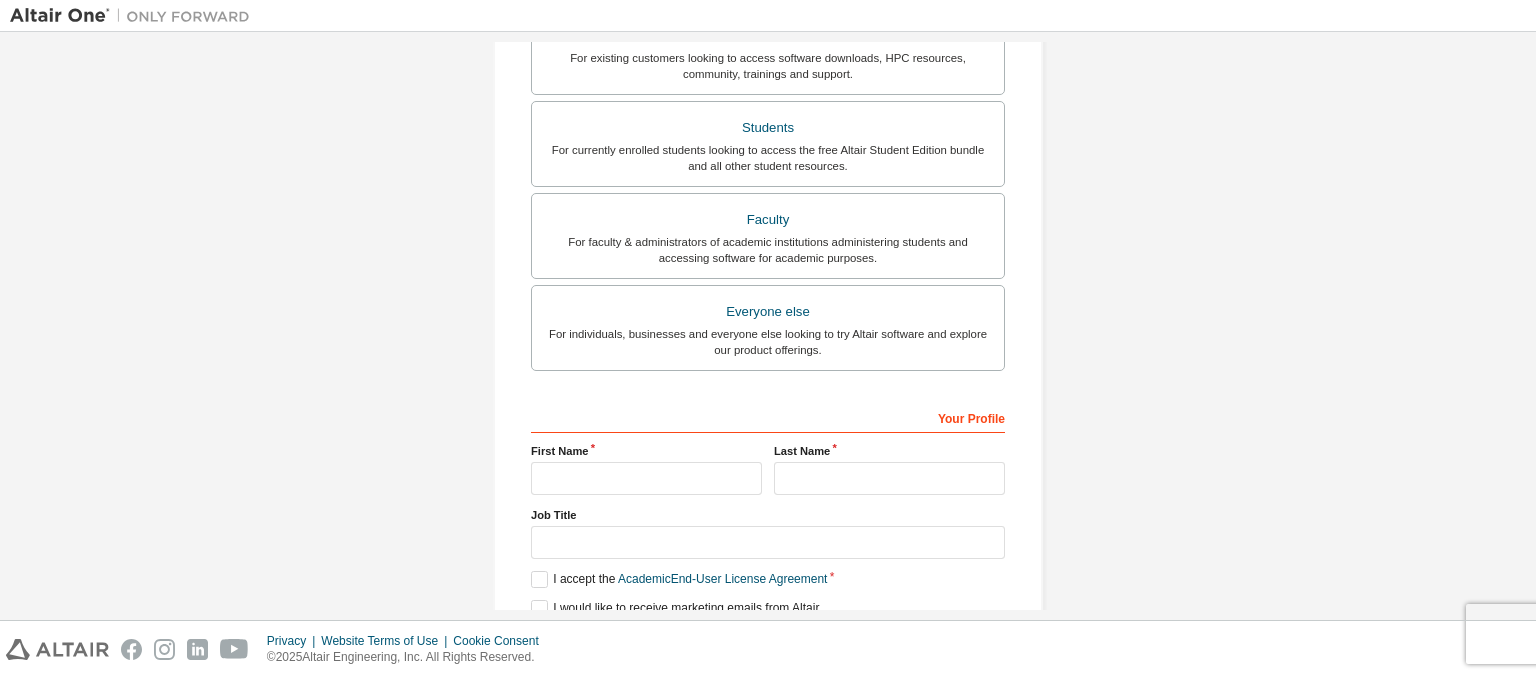 scroll, scrollTop: 539, scrollLeft: 0, axis: vertical 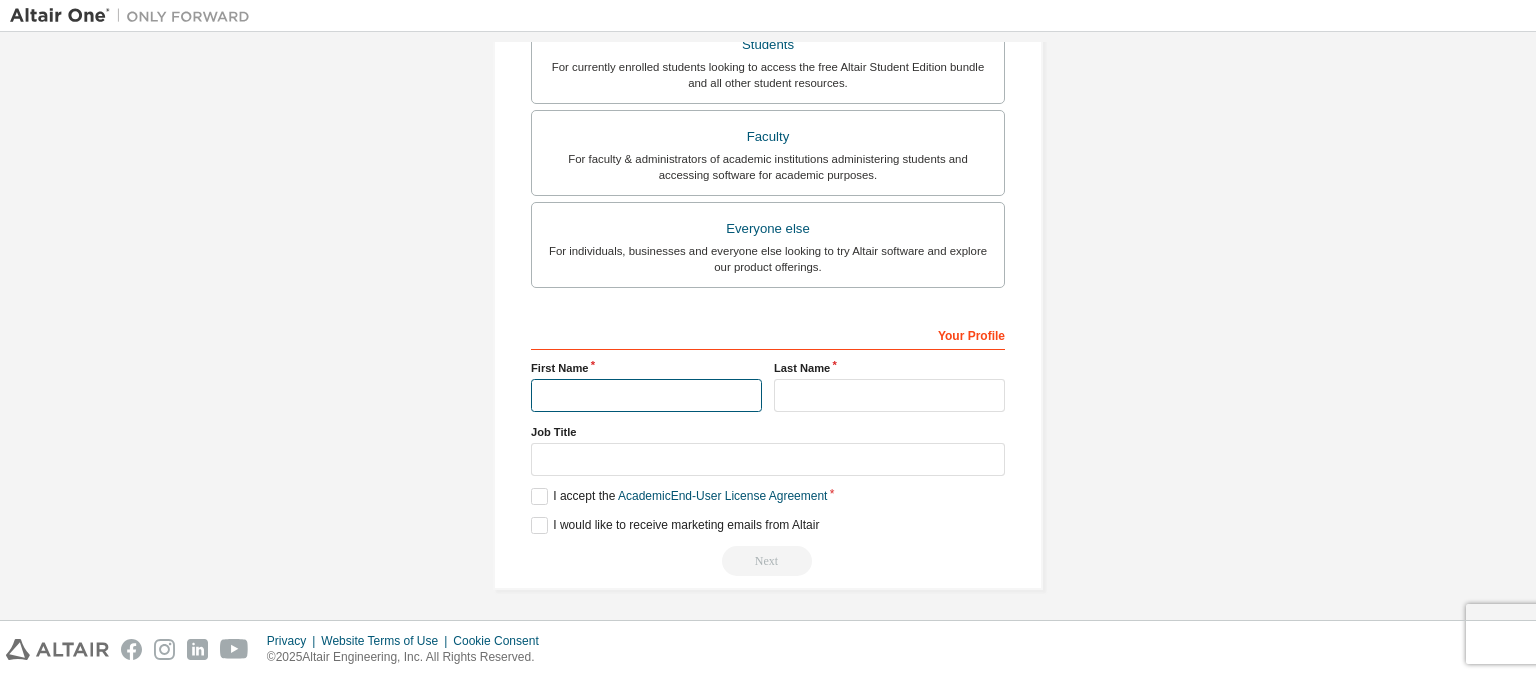 click at bounding box center [646, 395] 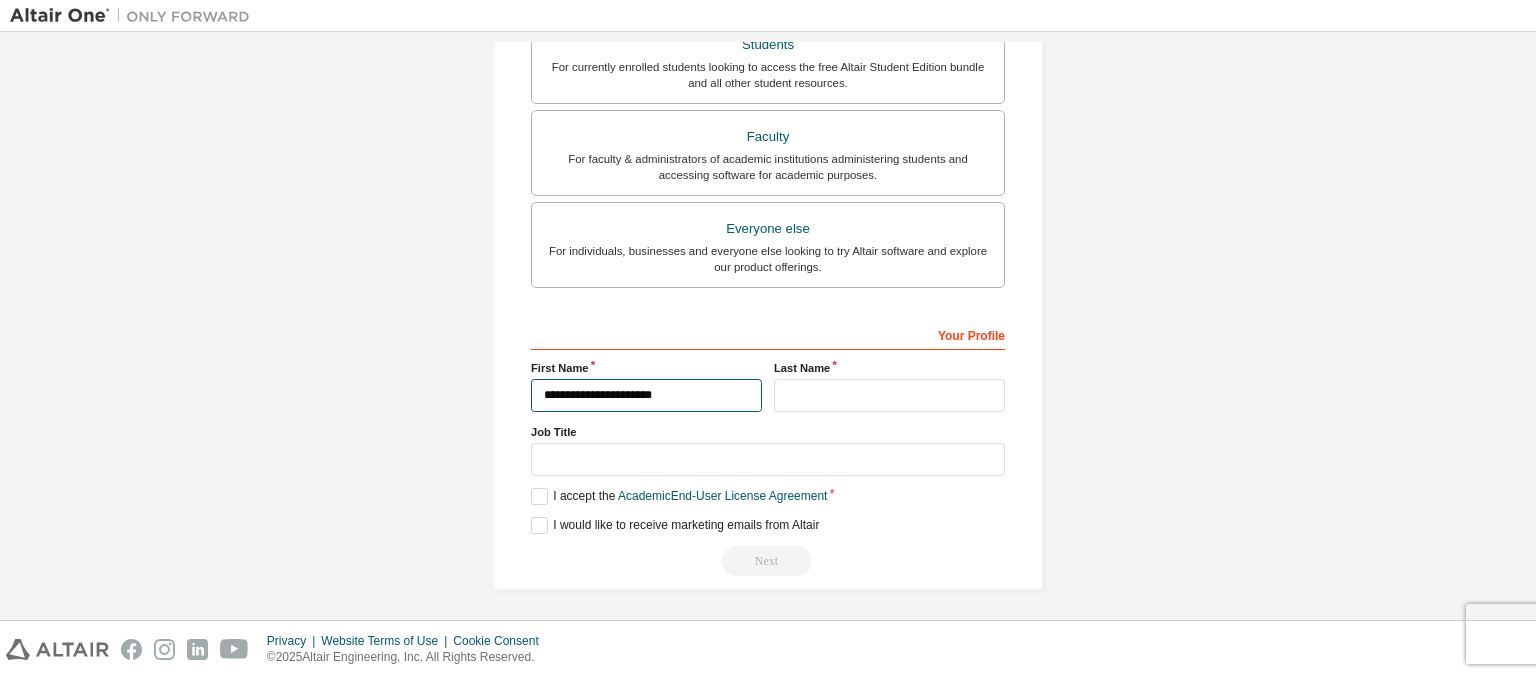 type on "**********" 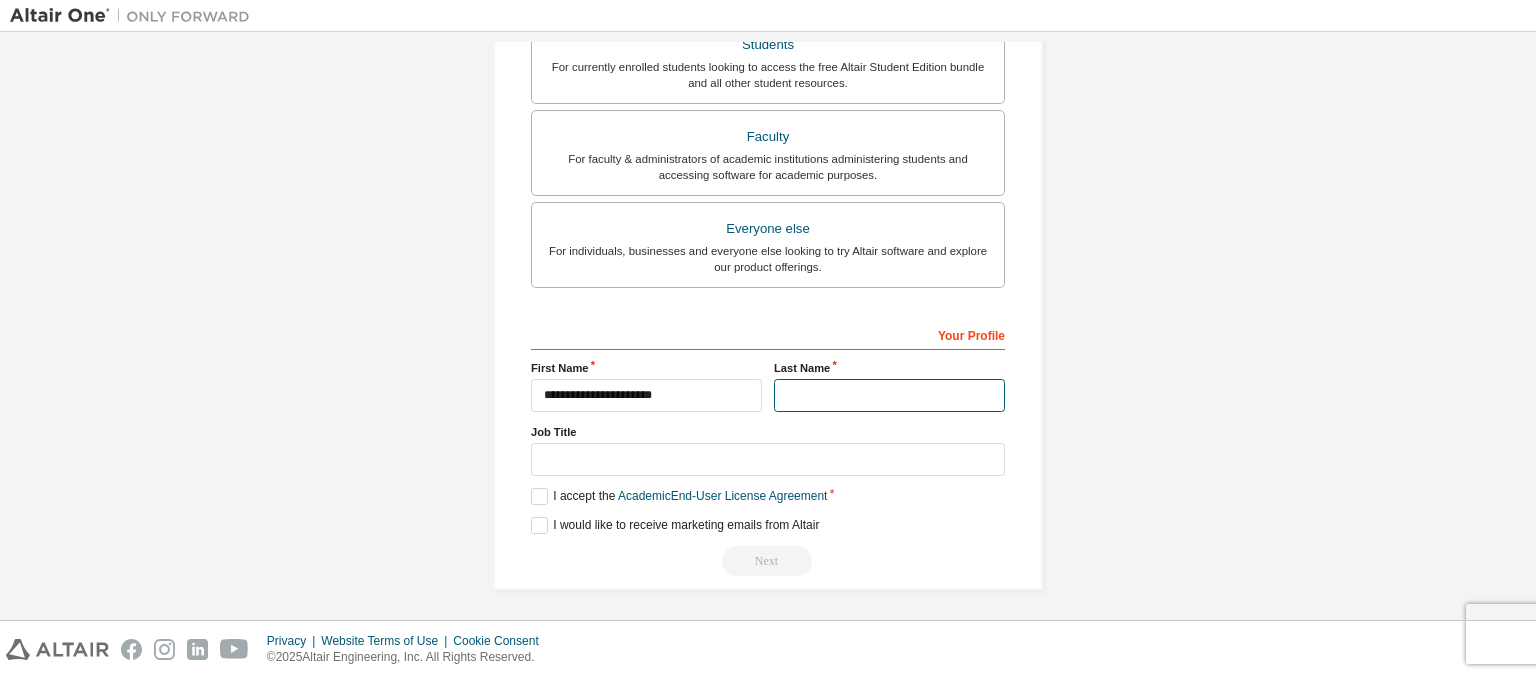 click at bounding box center (889, 395) 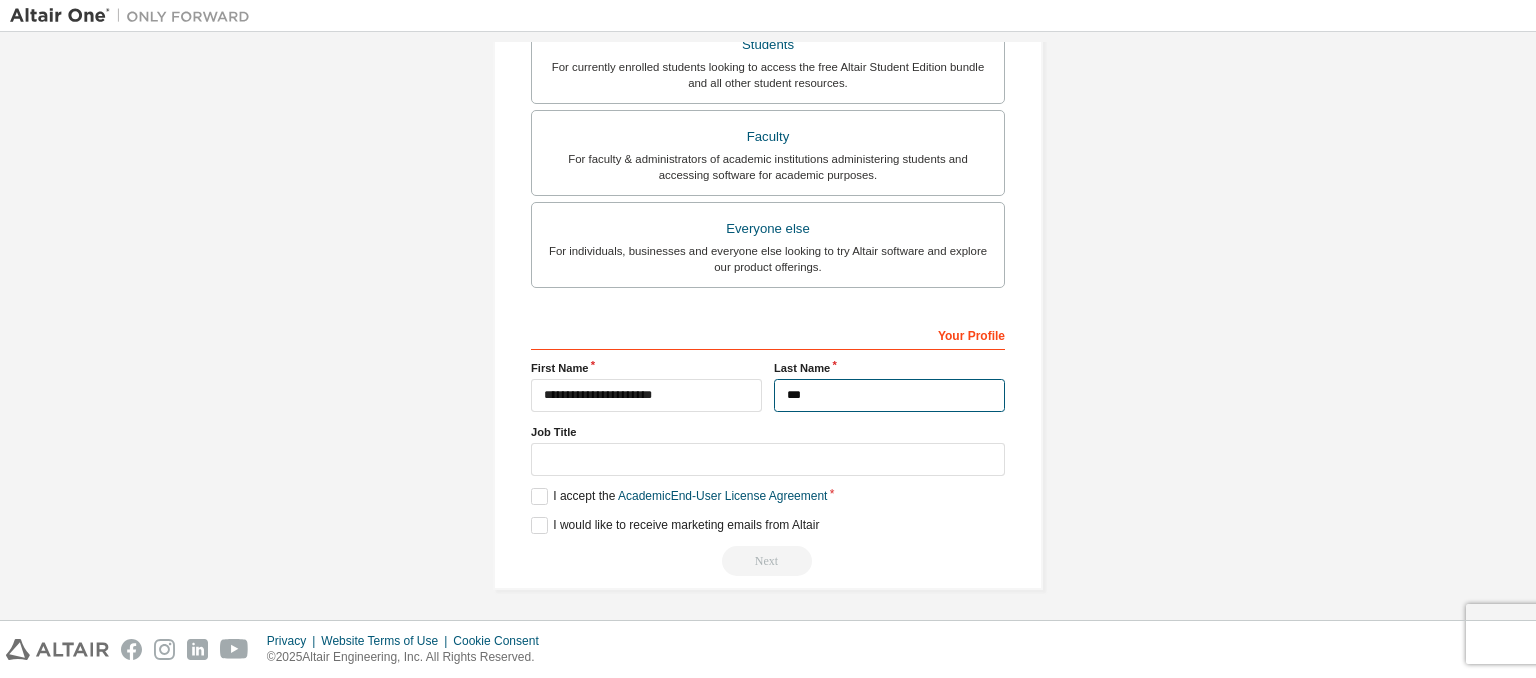 type on "***" 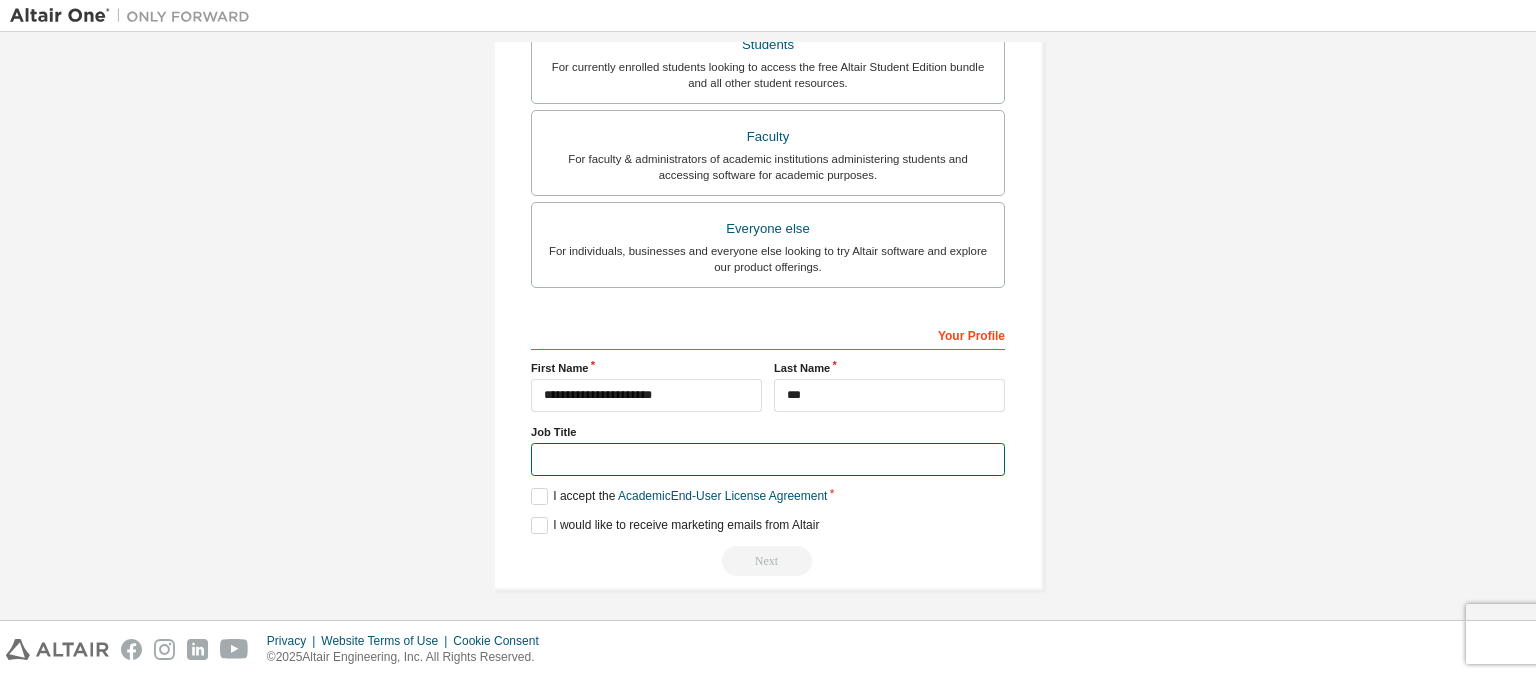 click at bounding box center [768, 459] 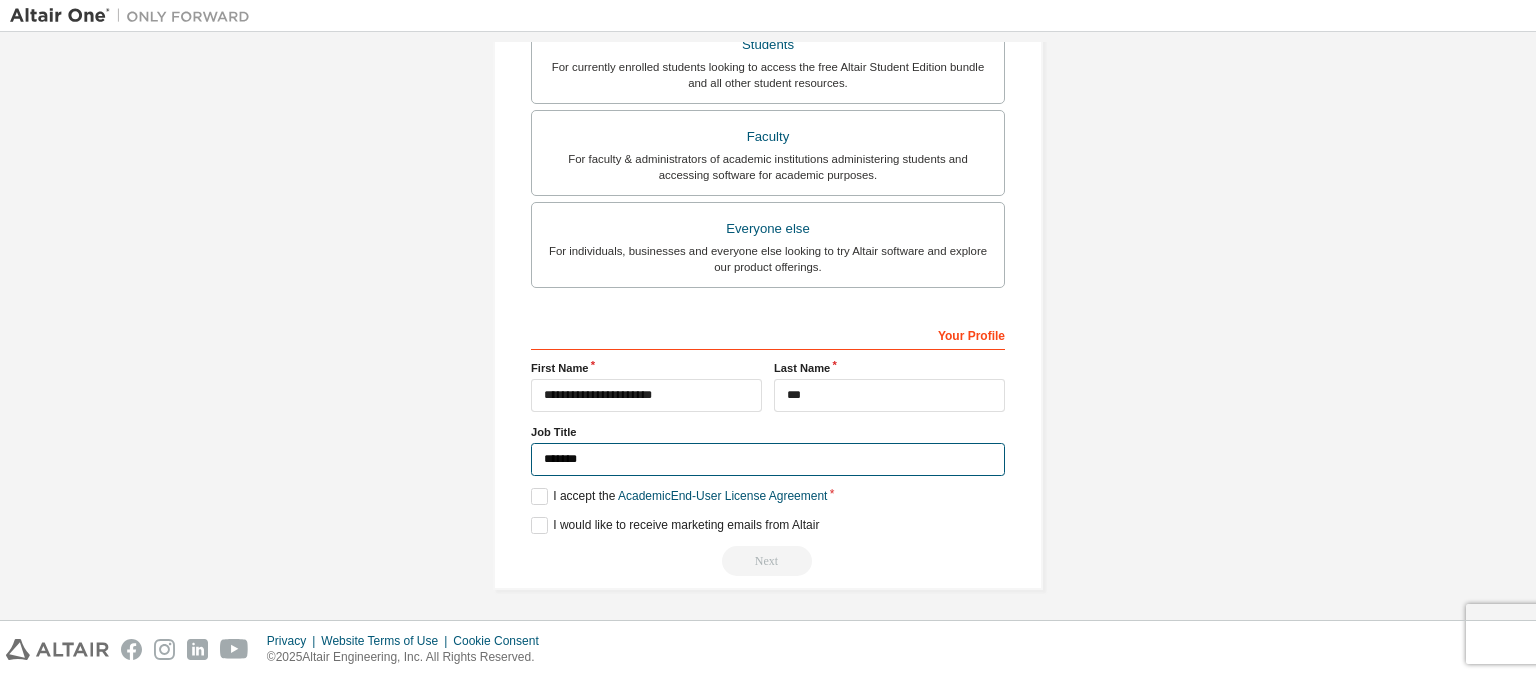 drag, startPoint x: 615, startPoint y: 453, endPoint x: 929, endPoint y: 546, distance: 327.48282 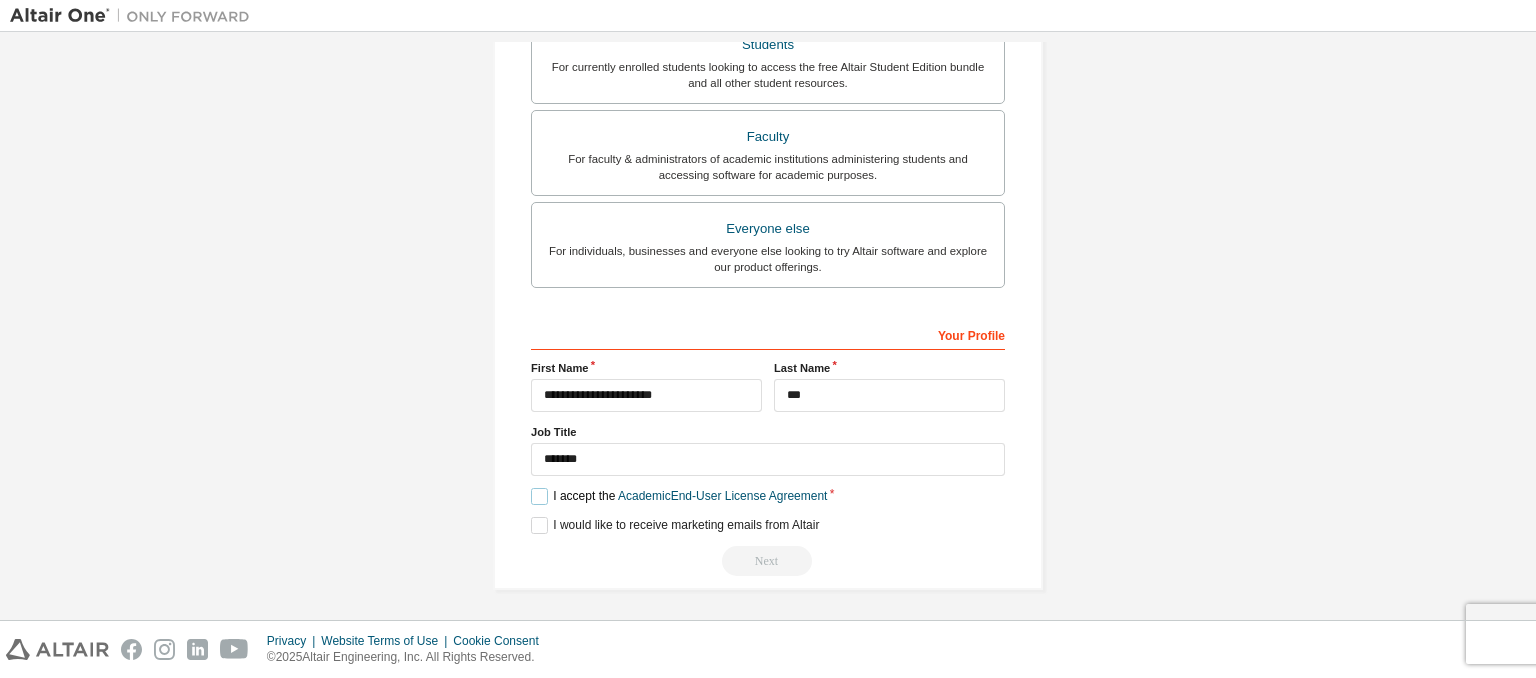 click on "I accept the   Academic   End-User License Agreement" at bounding box center (679, 496) 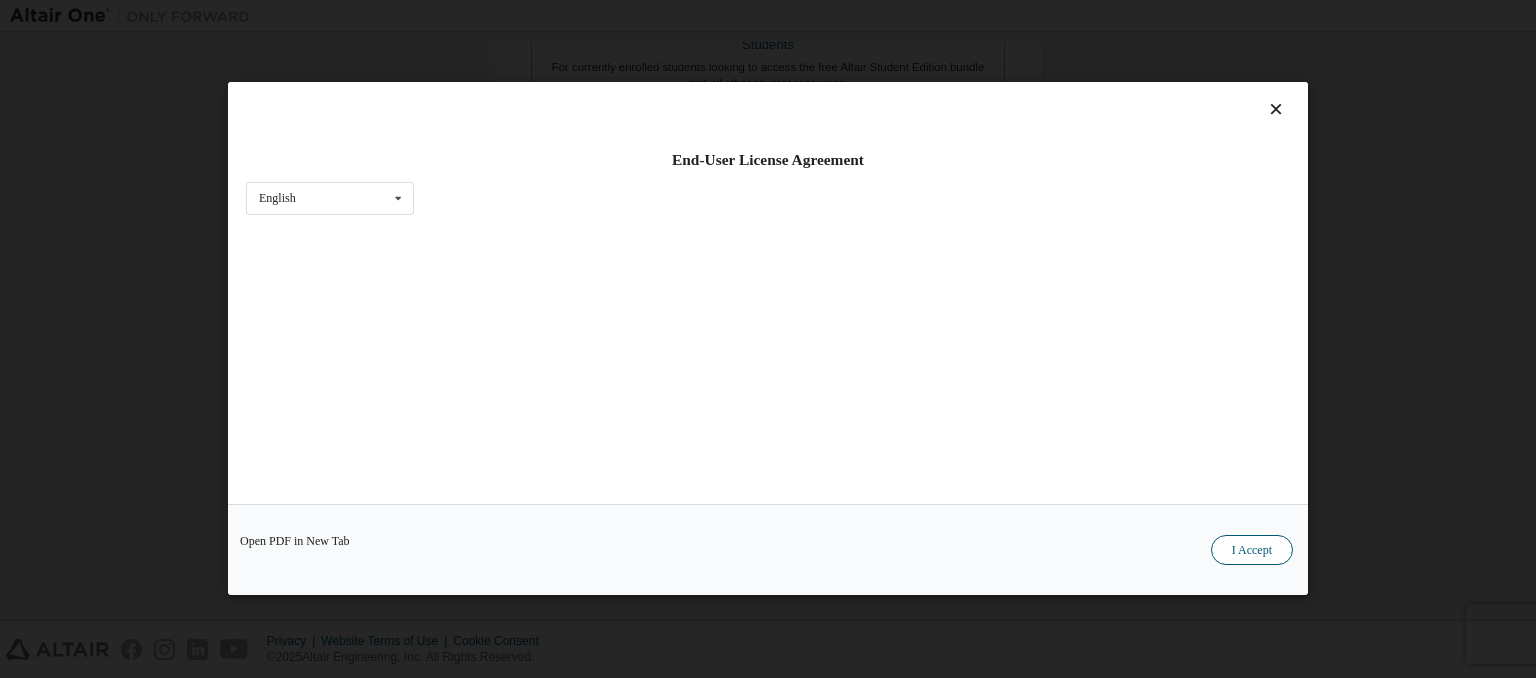 click on "I Accept" at bounding box center [1252, 551] 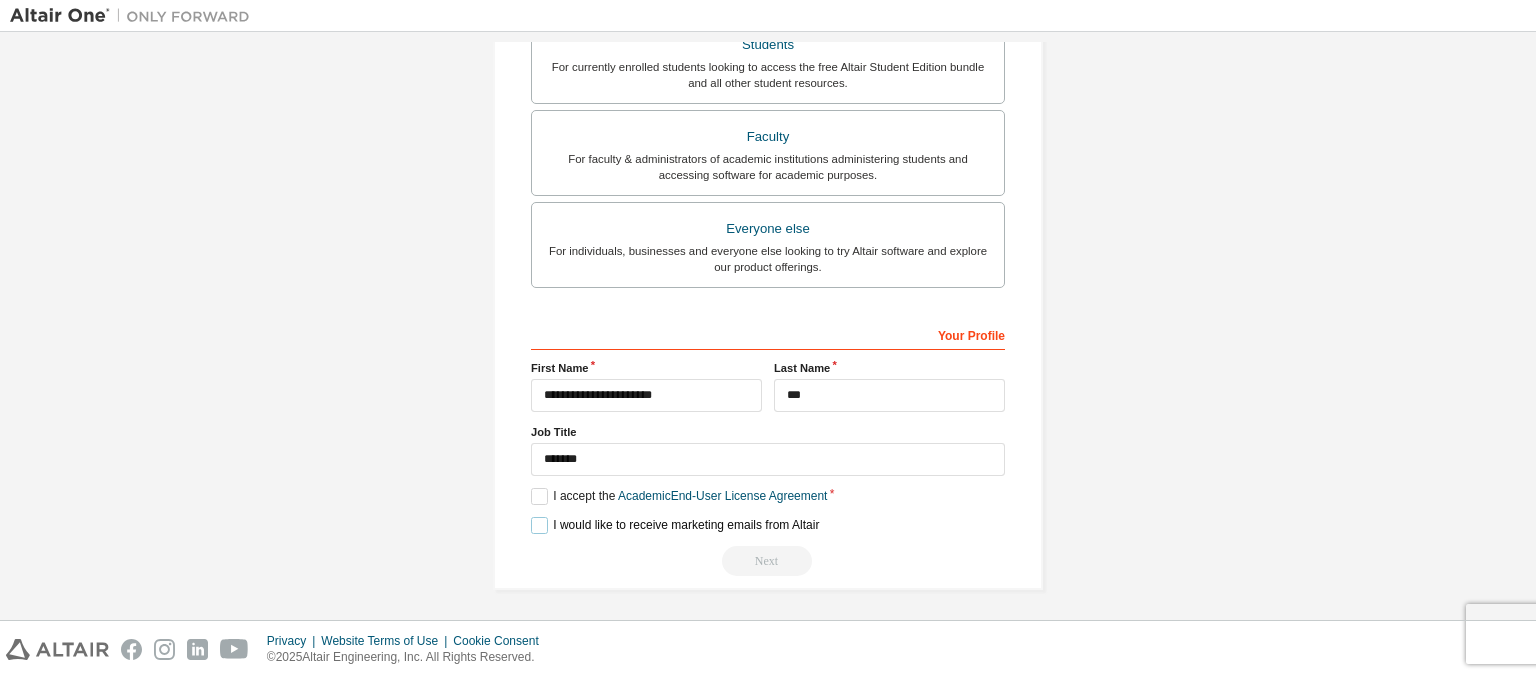 click on "I would like to receive marketing emails from Altair" at bounding box center (675, 525) 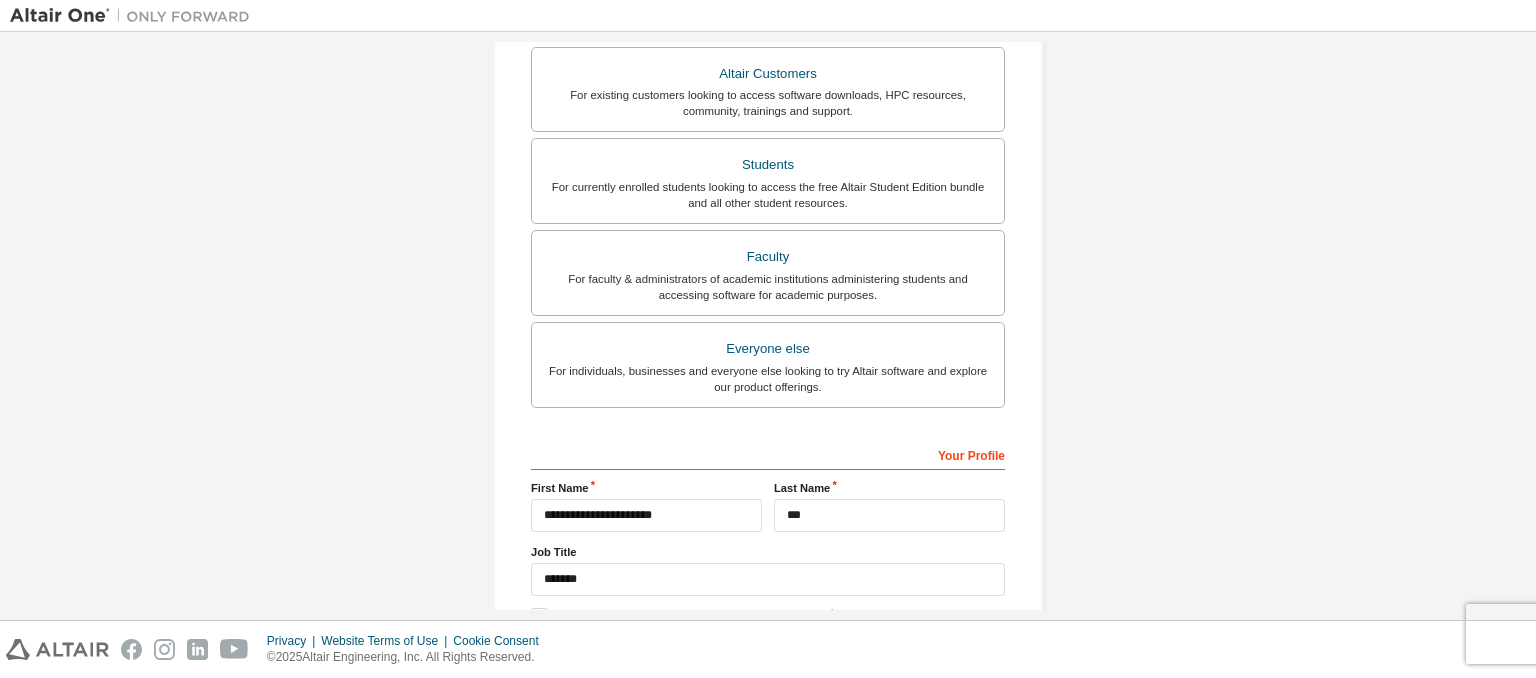 scroll, scrollTop: 539, scrollLeft: 0, axis: vertical 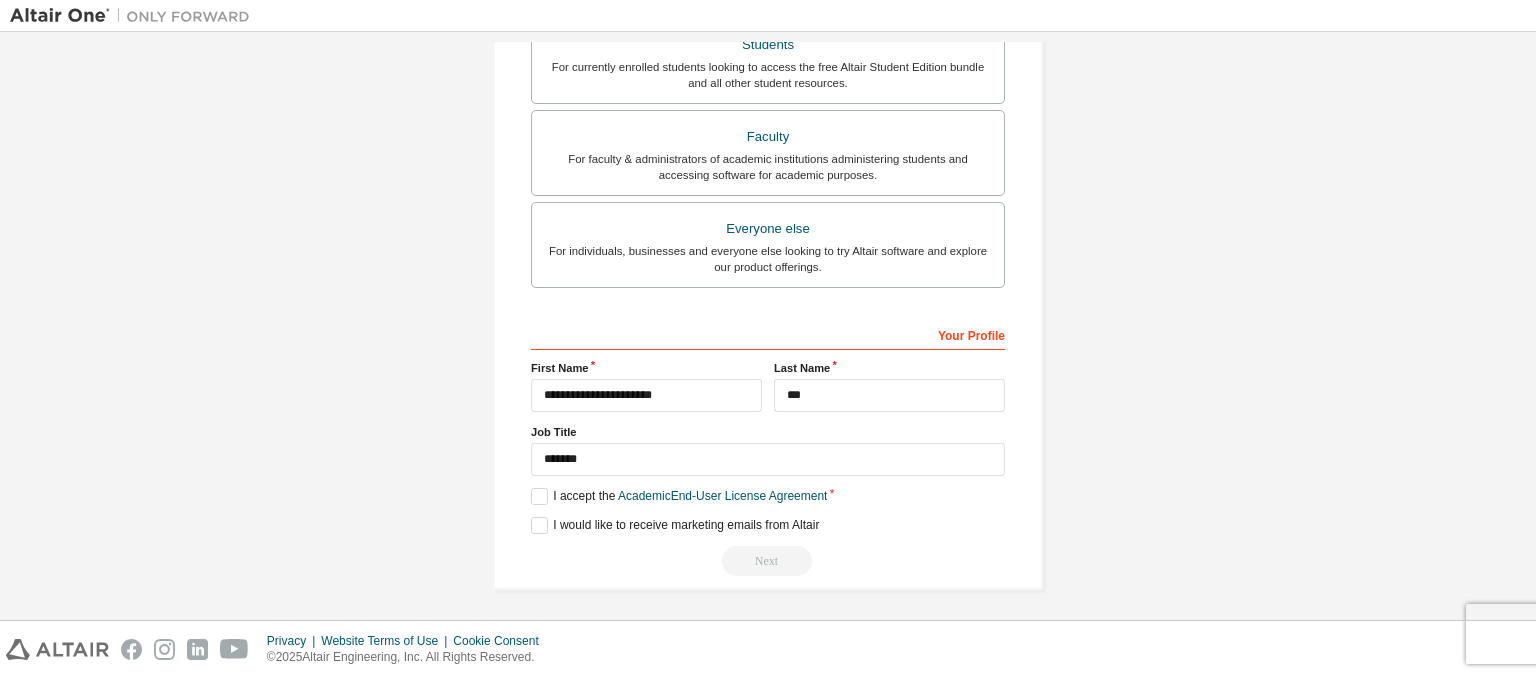 click on "Next" at bounding box center [768, 561] 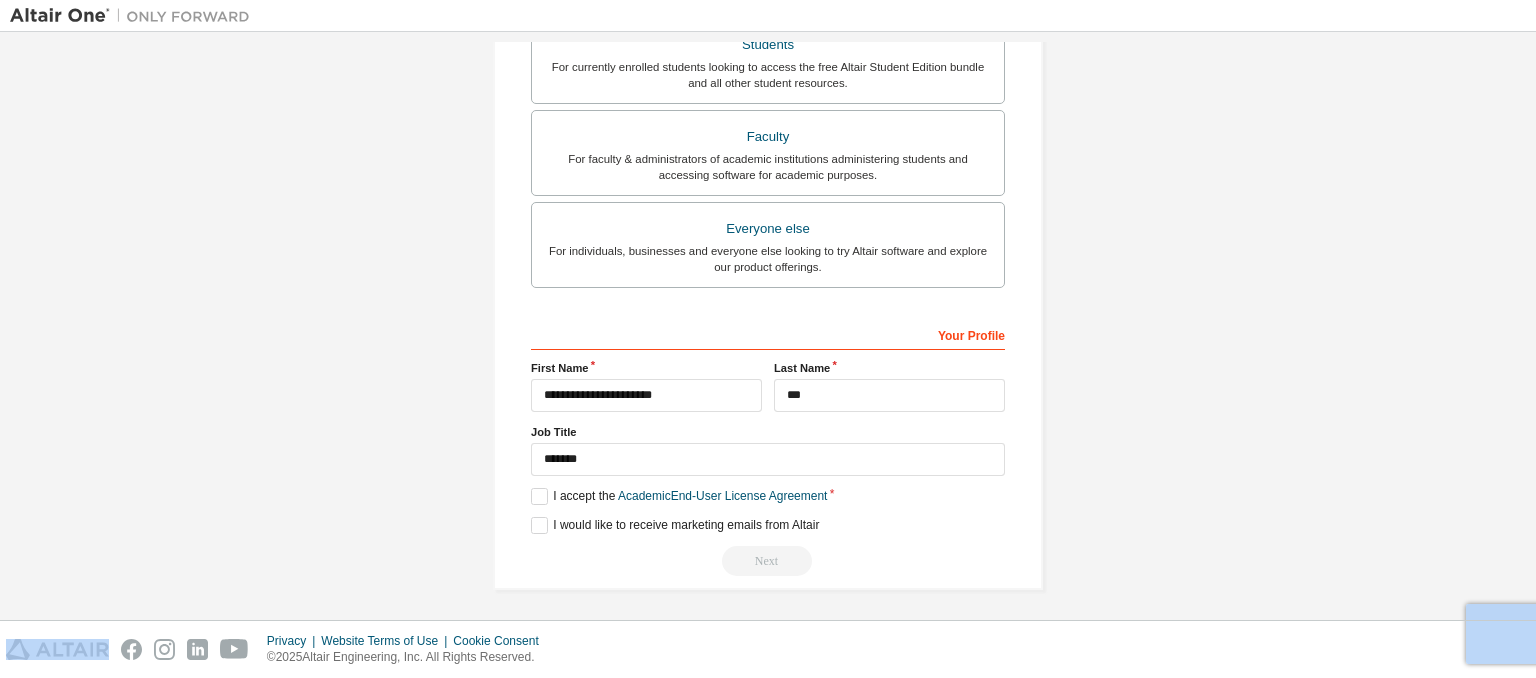click on "Next" at bounding box center [768, 561] 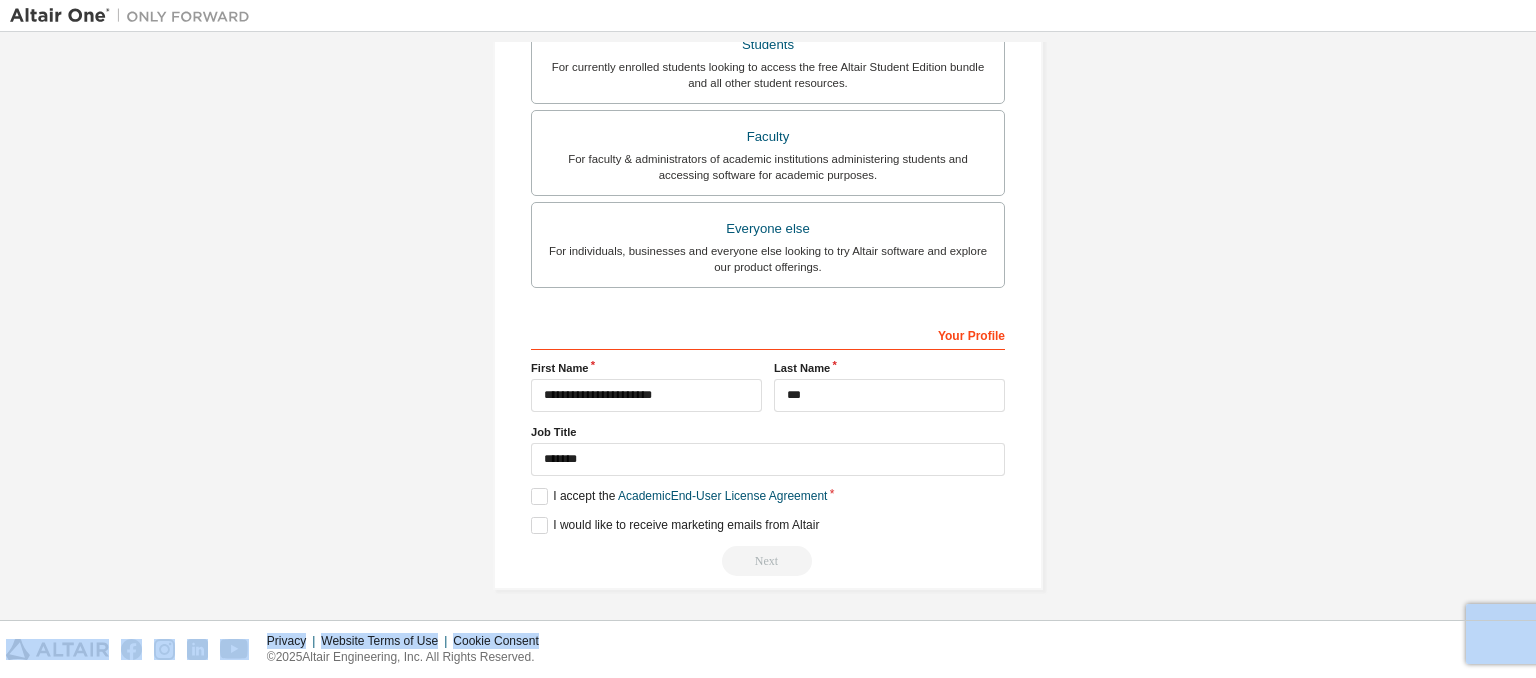 drag, startPoint x: 756, startPoint y: 563, endPoint x: 1040, endPoint y: 650, distance: 297.02695 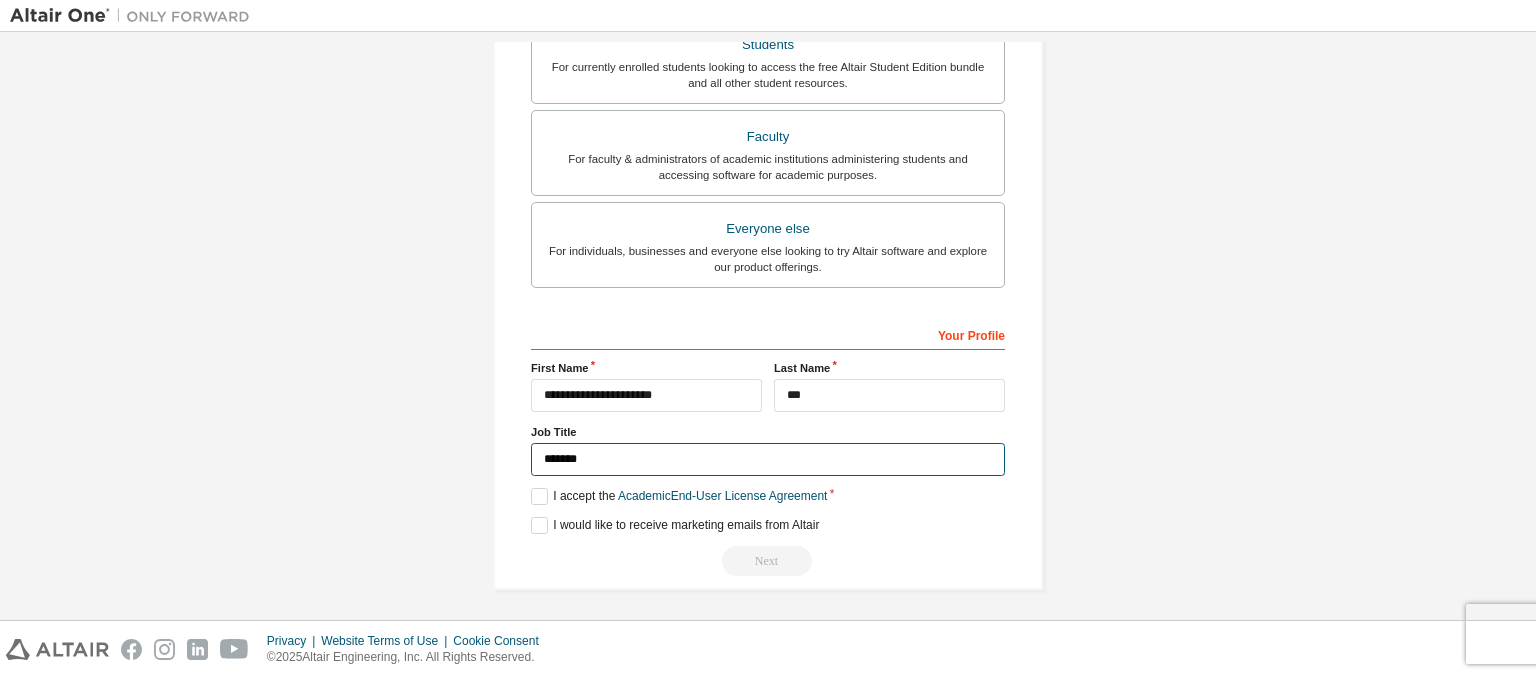 click on "*******" at bounding box center [768, 459] 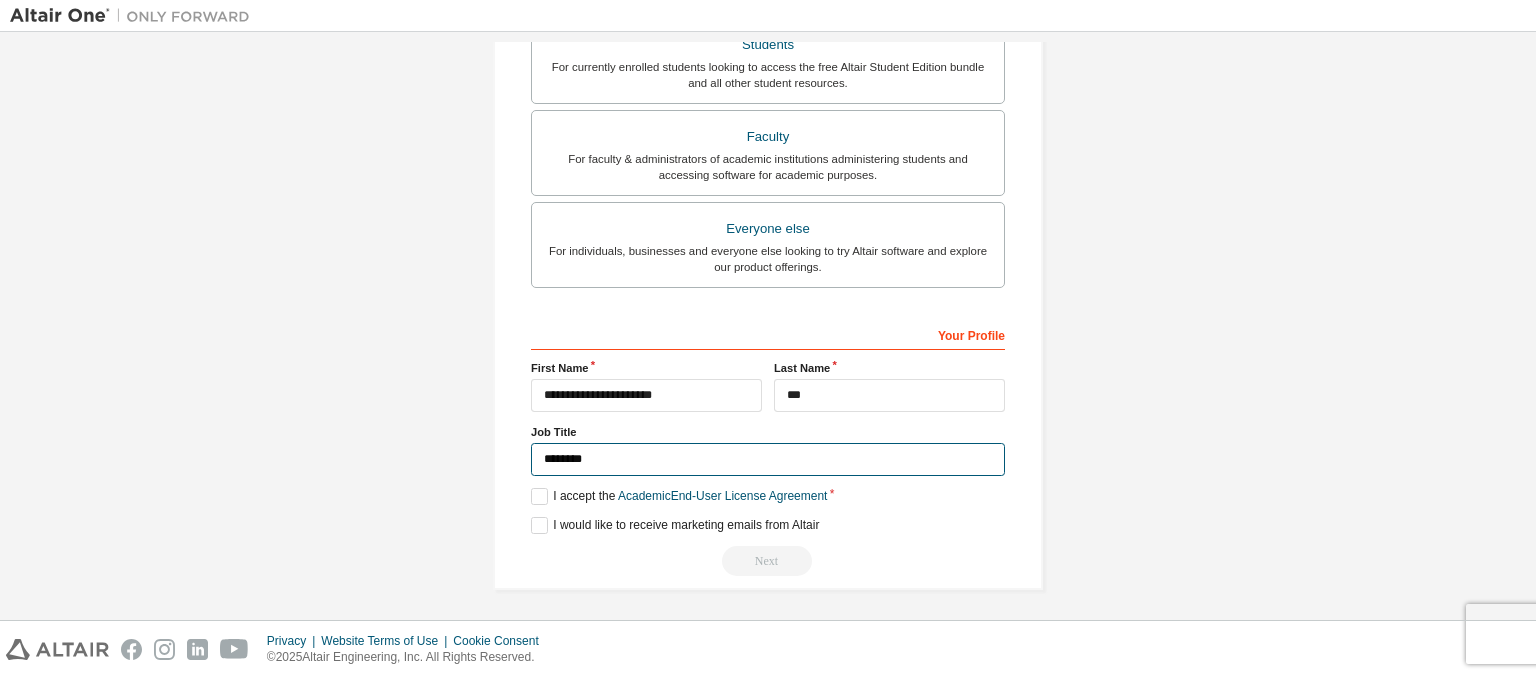 type on "********" 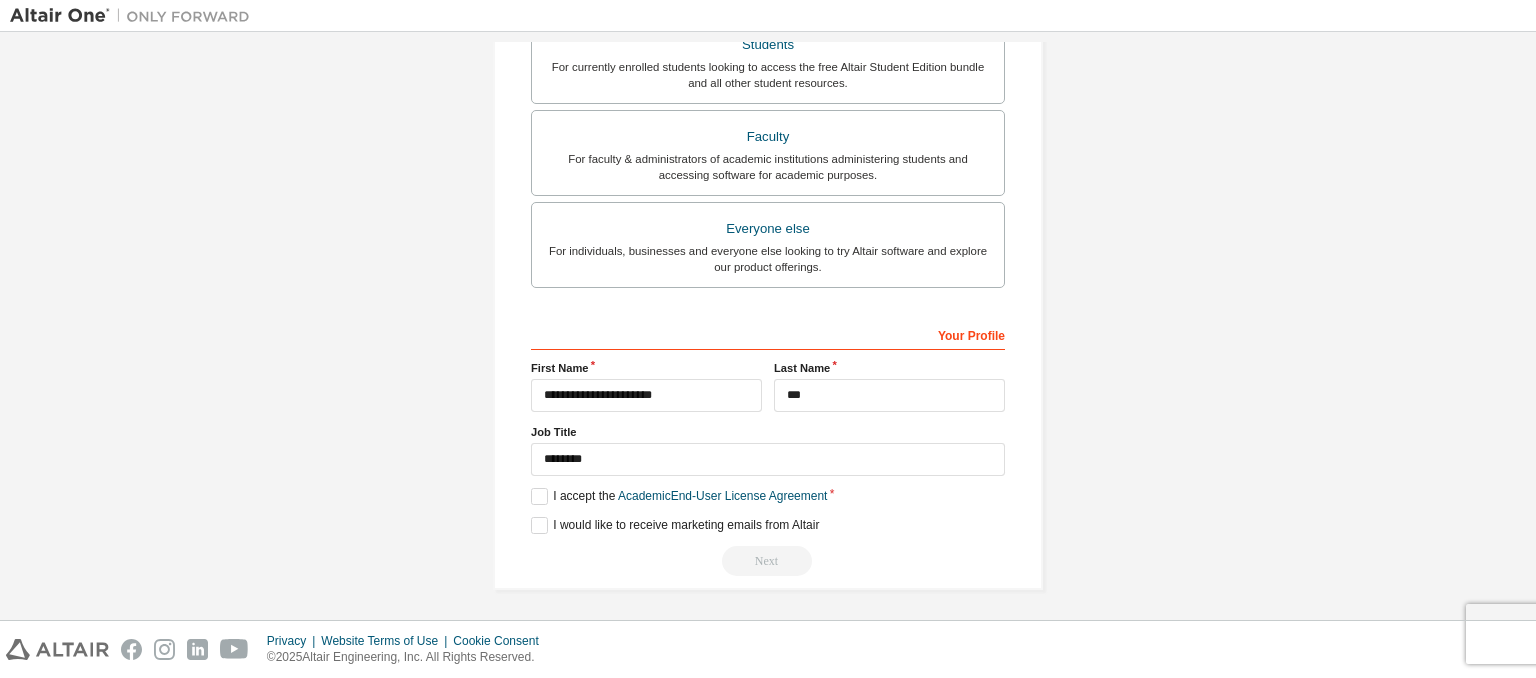 click on "**********" at bounding box center (768, 58) 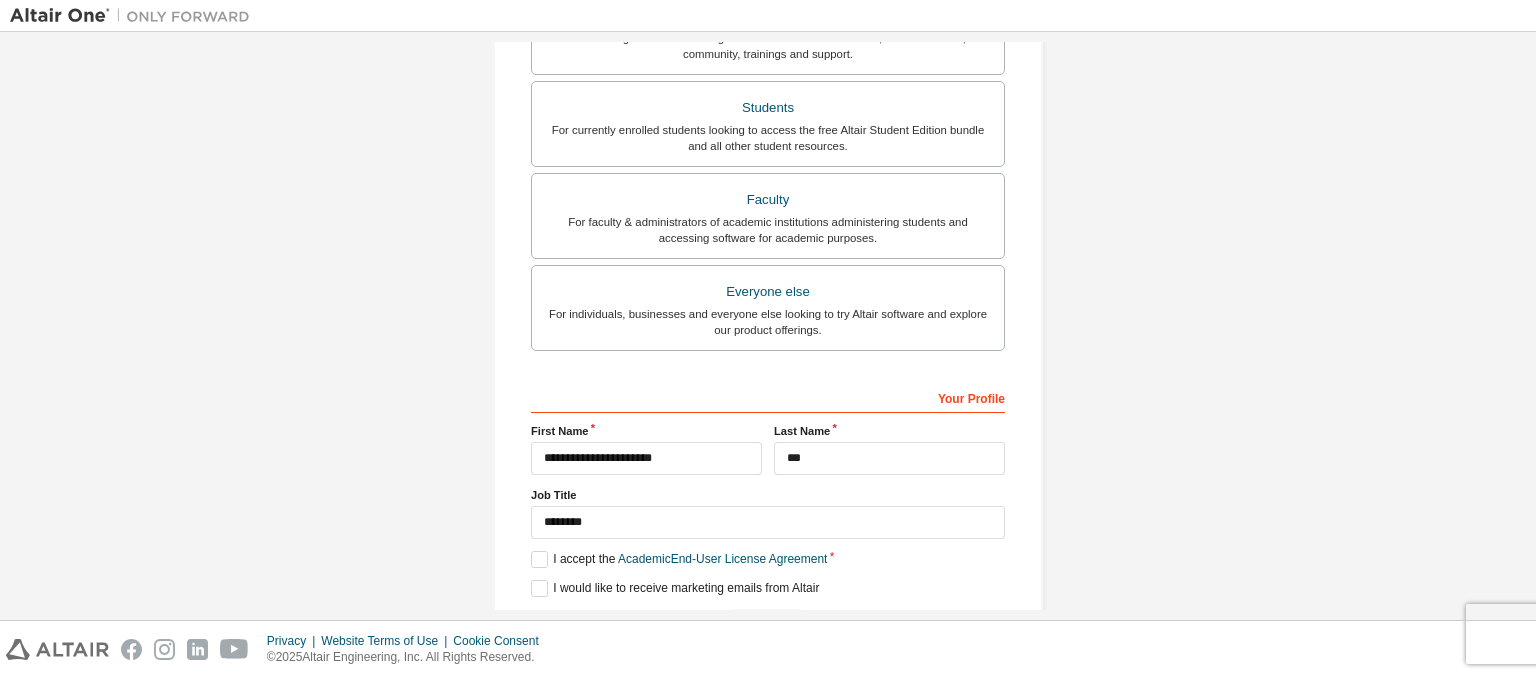 scroll, scrollTop: 539, scrollLeft: 0, axis: vertical 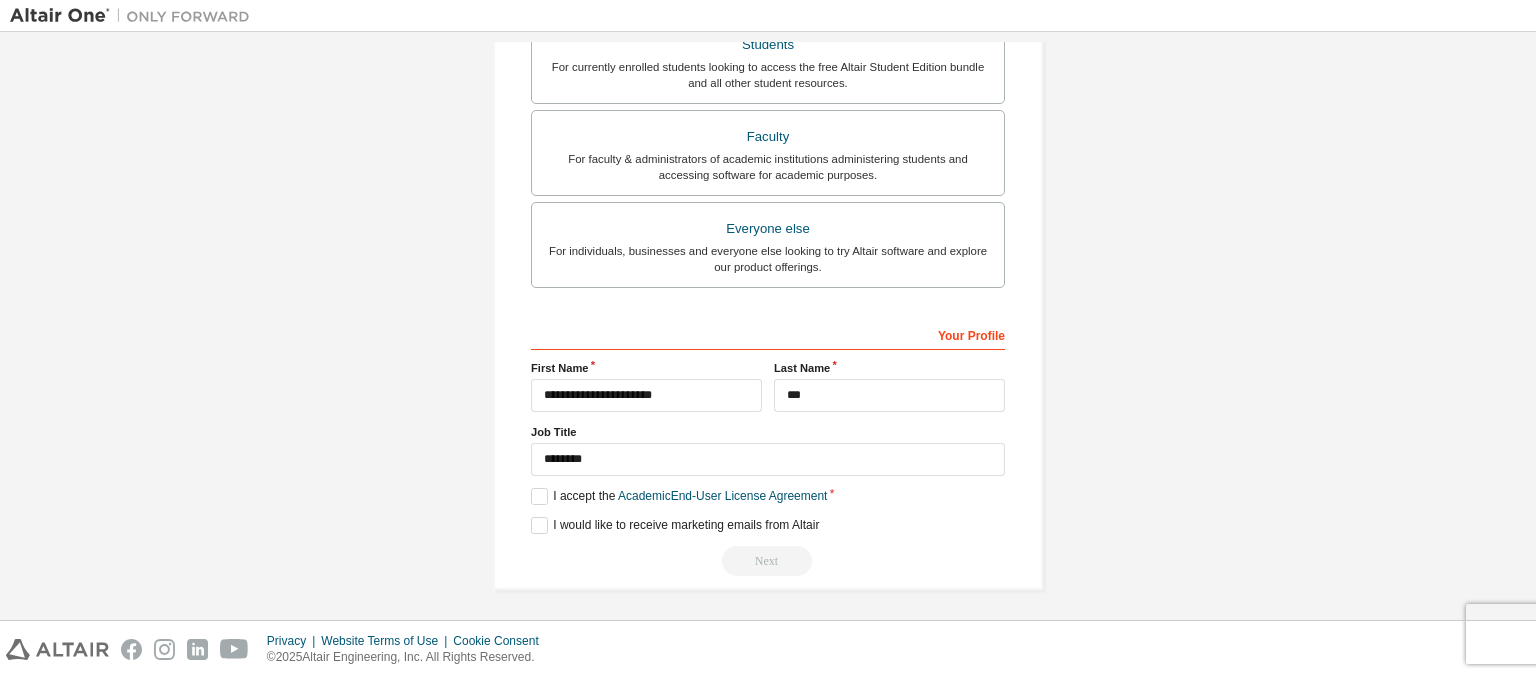 click on "Next" at bounding box center (768, 561) 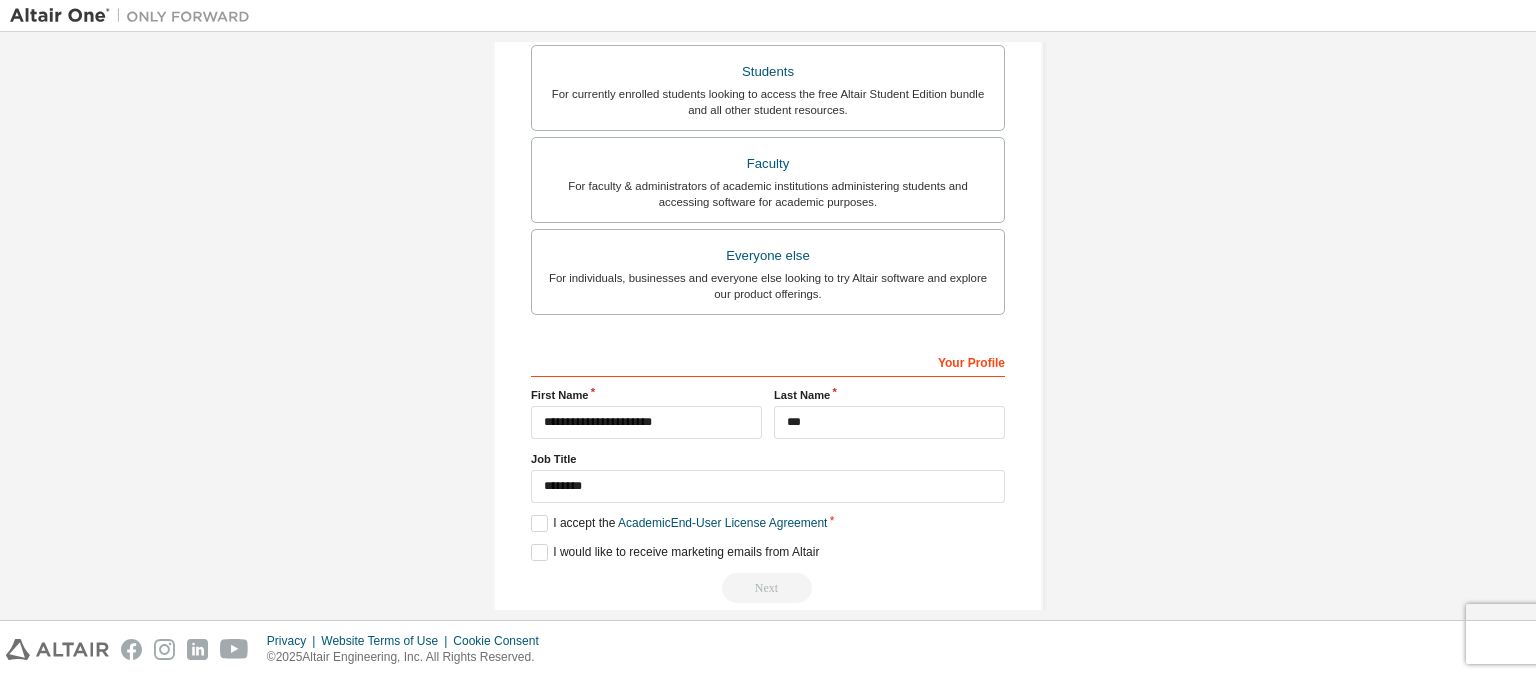 scroll, scrollTop: 539, scrollLeft: 0, axis: vertical 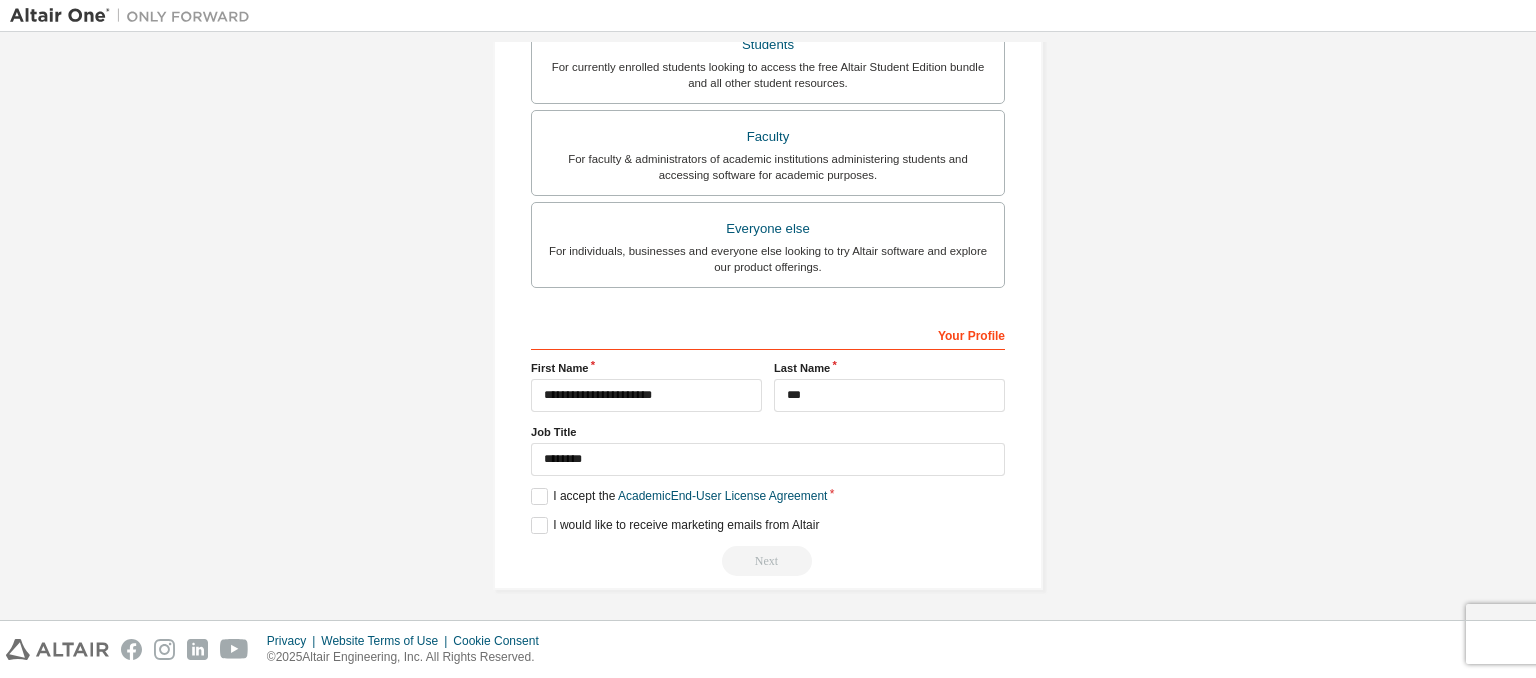 click on "Next" at bounding box center (768, 561) 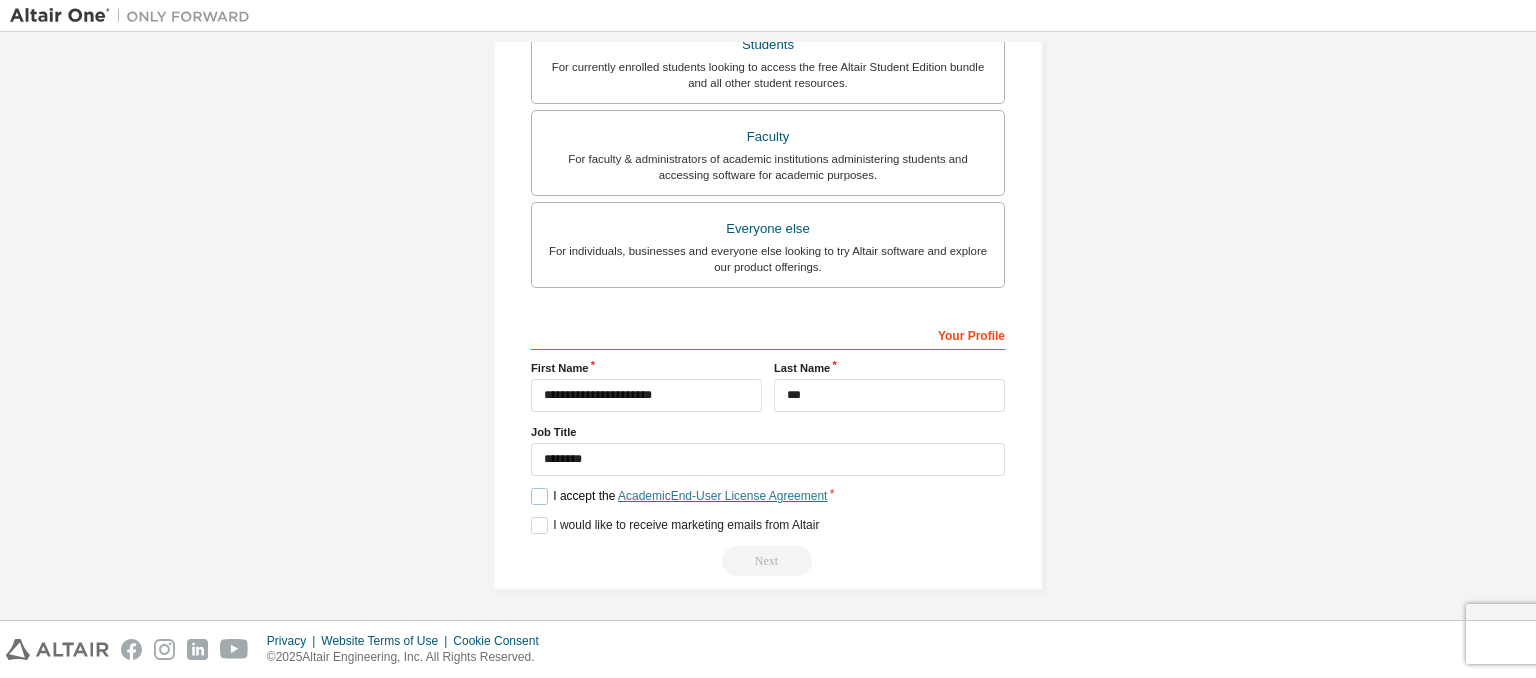 click on "Academic   End-User License Agreement" at bounding box center [722, 496] 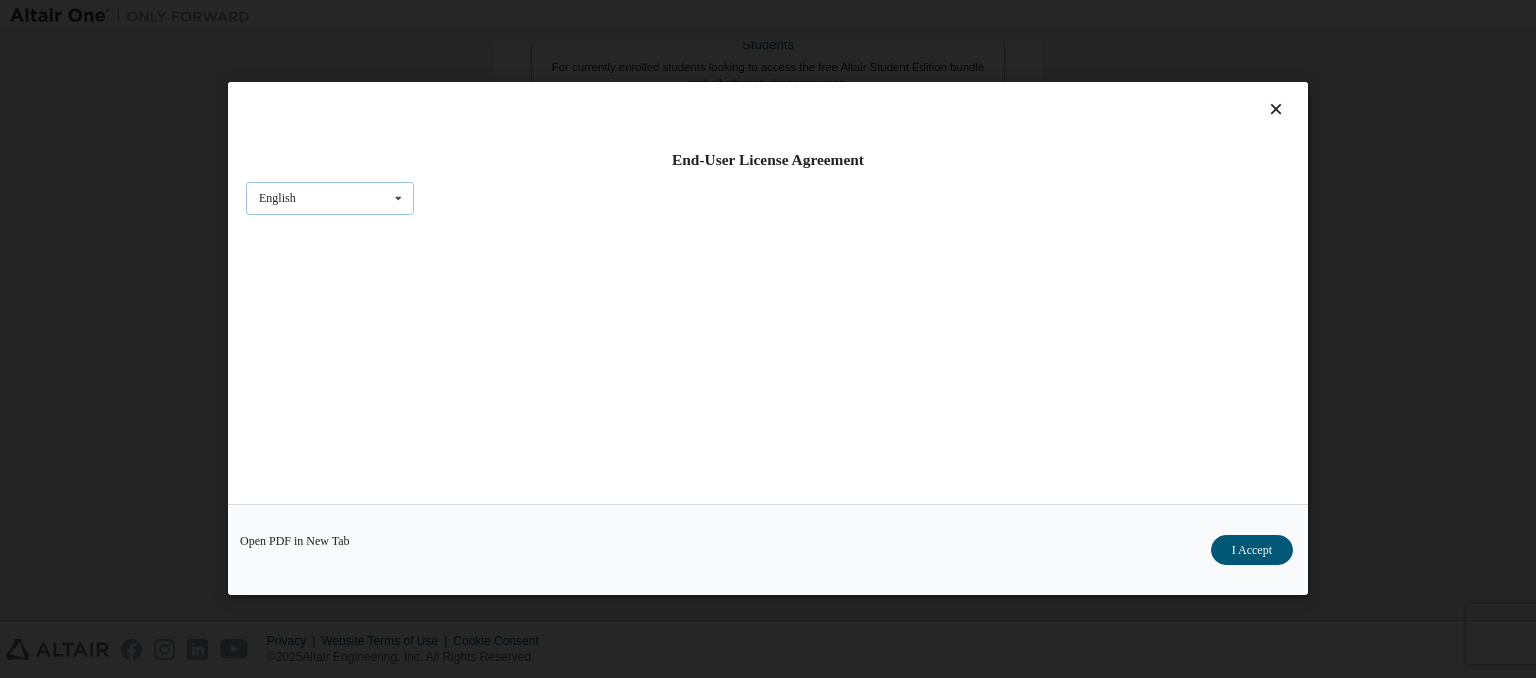 click at bounding box center (398, 198) 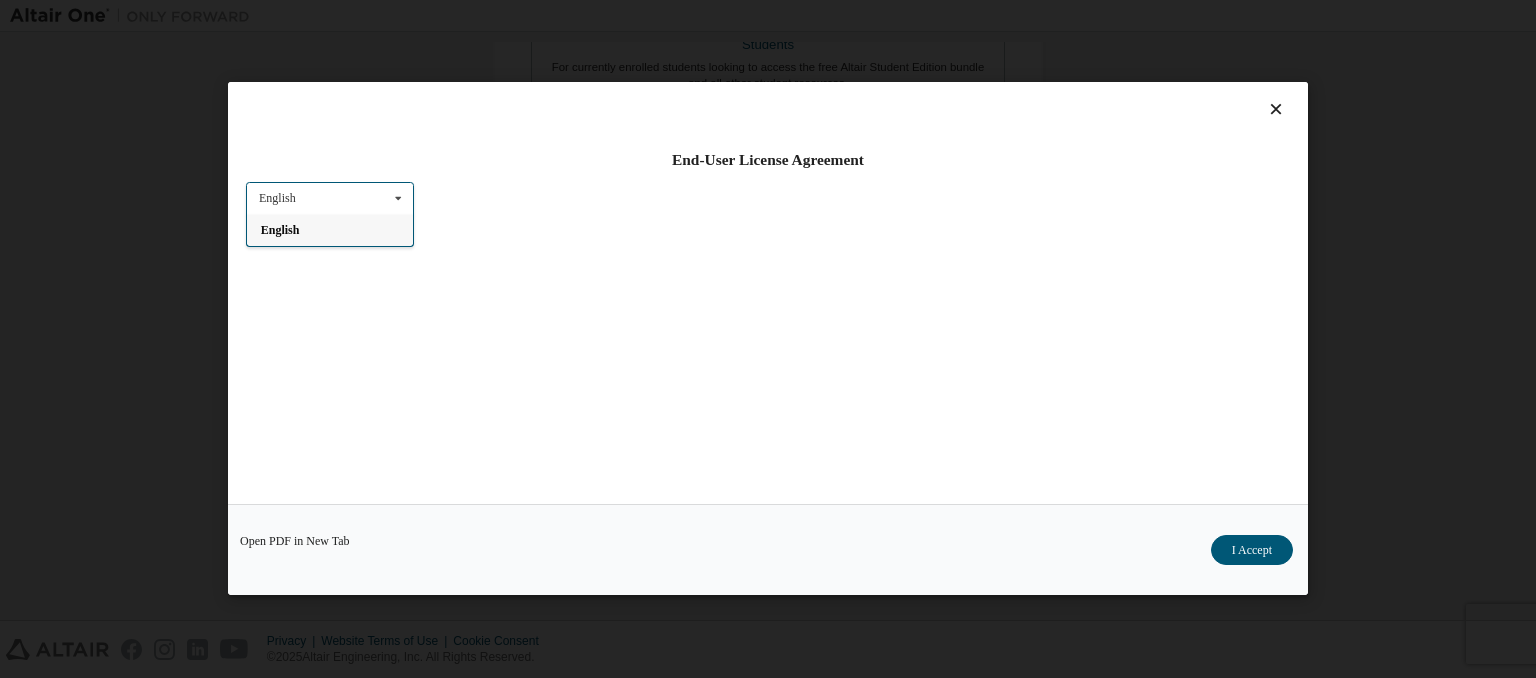 click on "English" at bounding box center [330, 230] 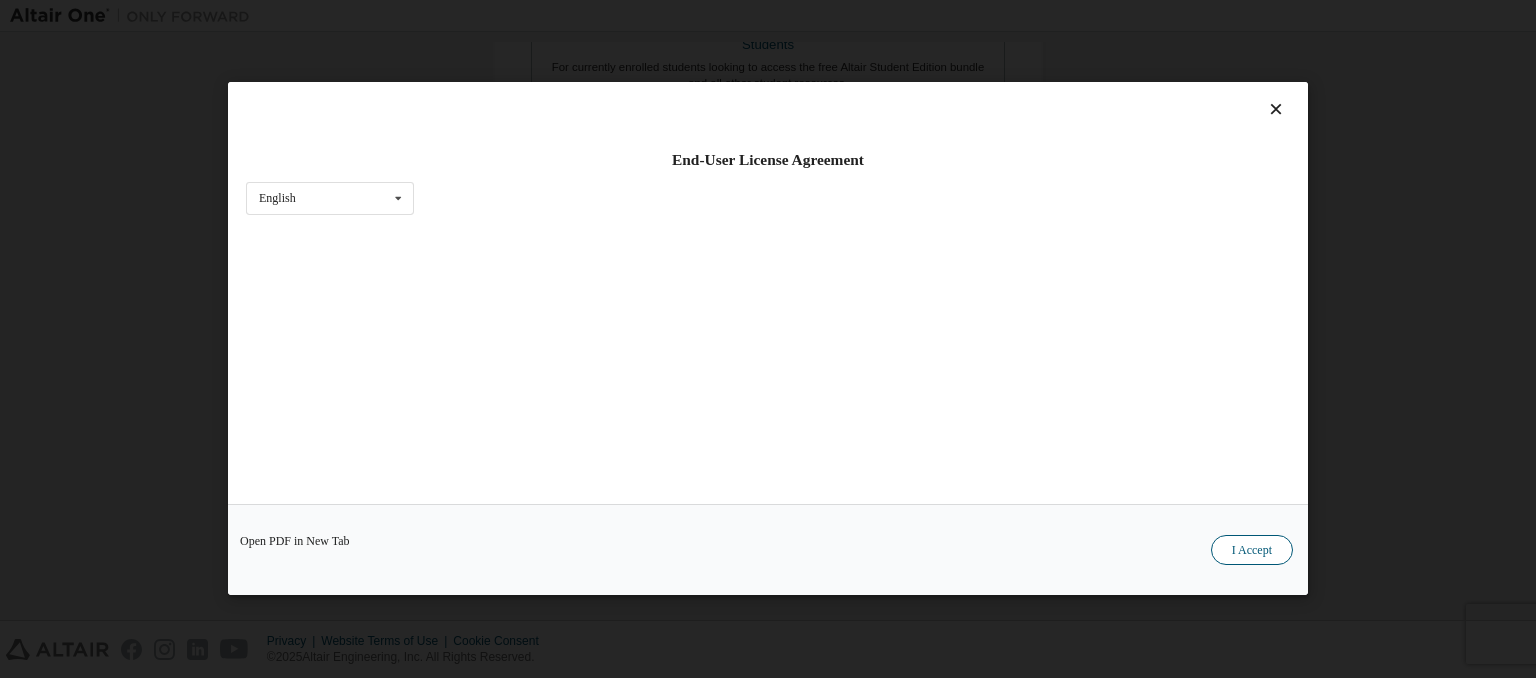 click on "I Accept" at bounding box center [1252, 551] 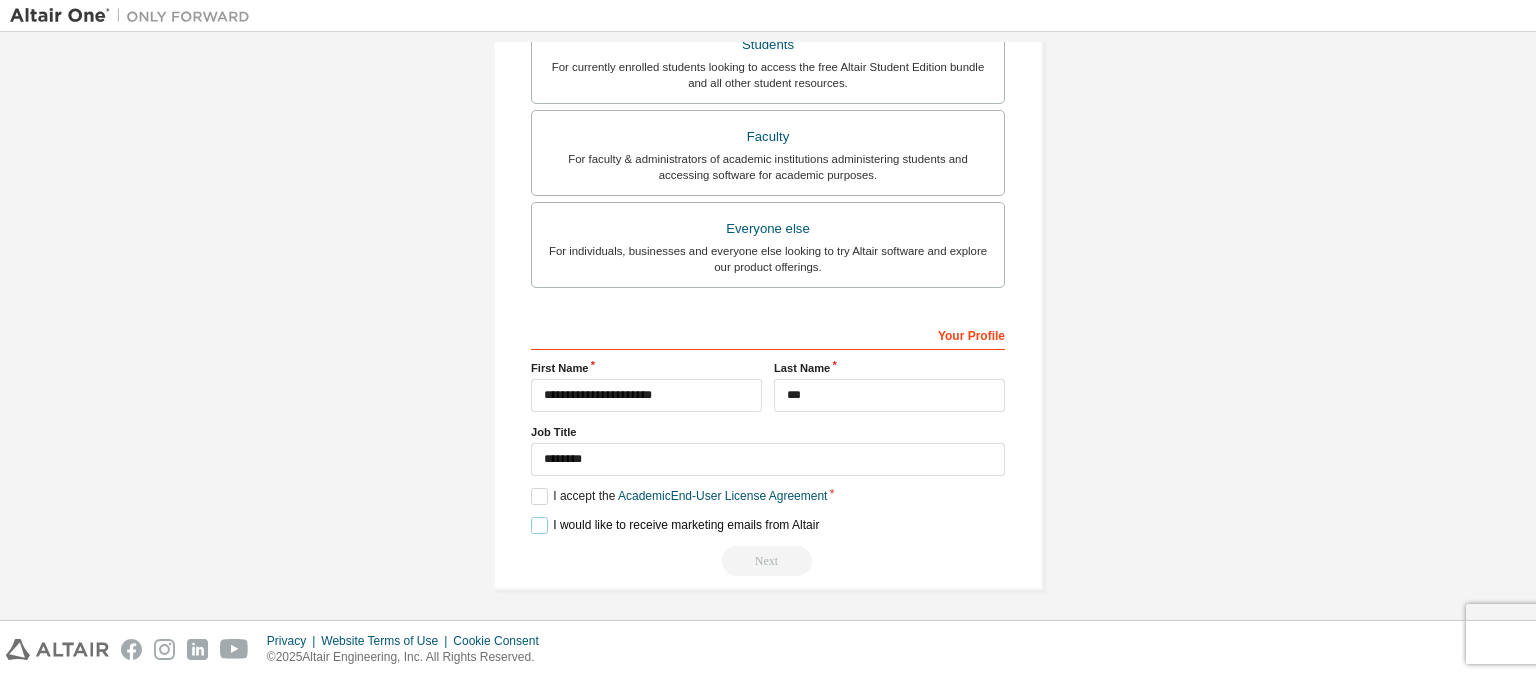 click on "I would like to receive marketing emails from Altair" at bounding box center [675, 525] 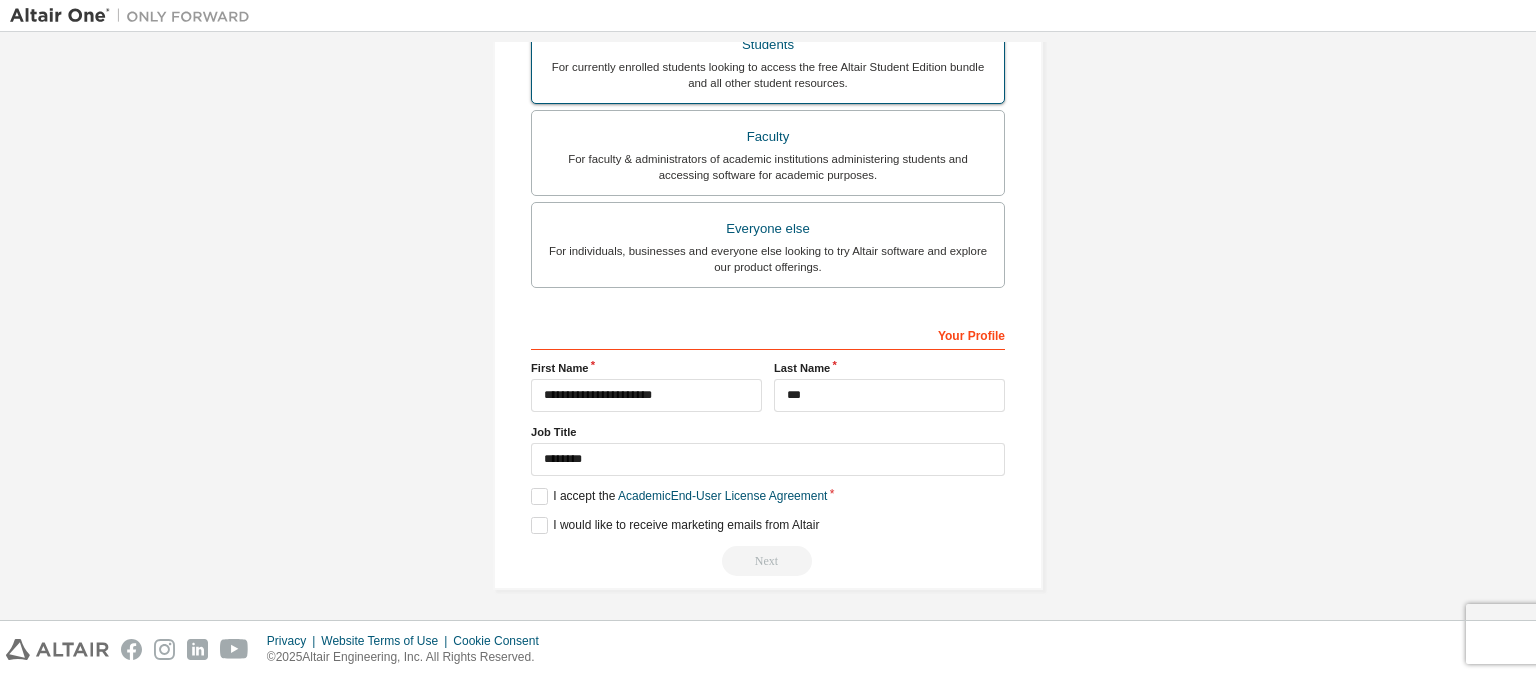 click on "For currently enrolled students looking to access the free Altair Student Edition bundle and all other student resources." at bounding box center [768, 75] 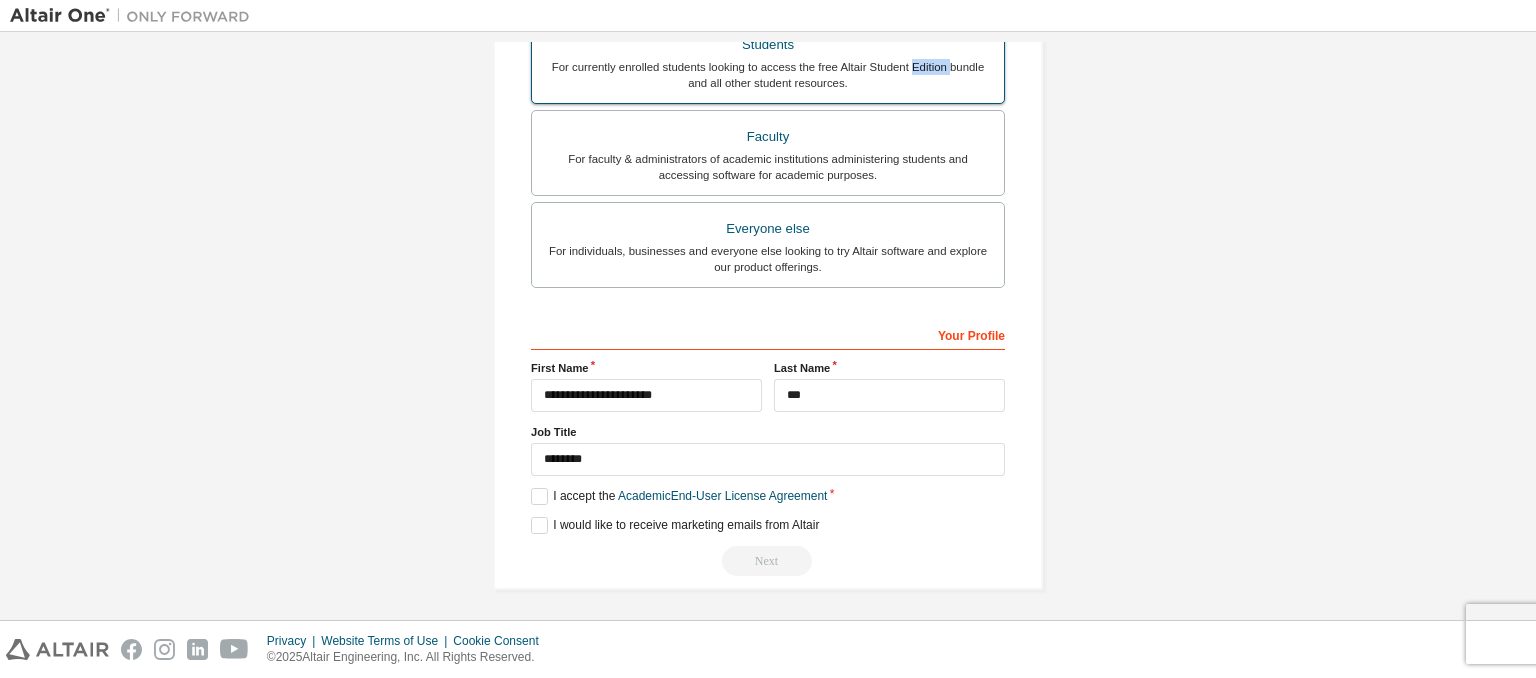 click on "For currently enrolled students looking to access the free Altair Student Edition bundle and all other student resources." at bounding box center (768, 75) 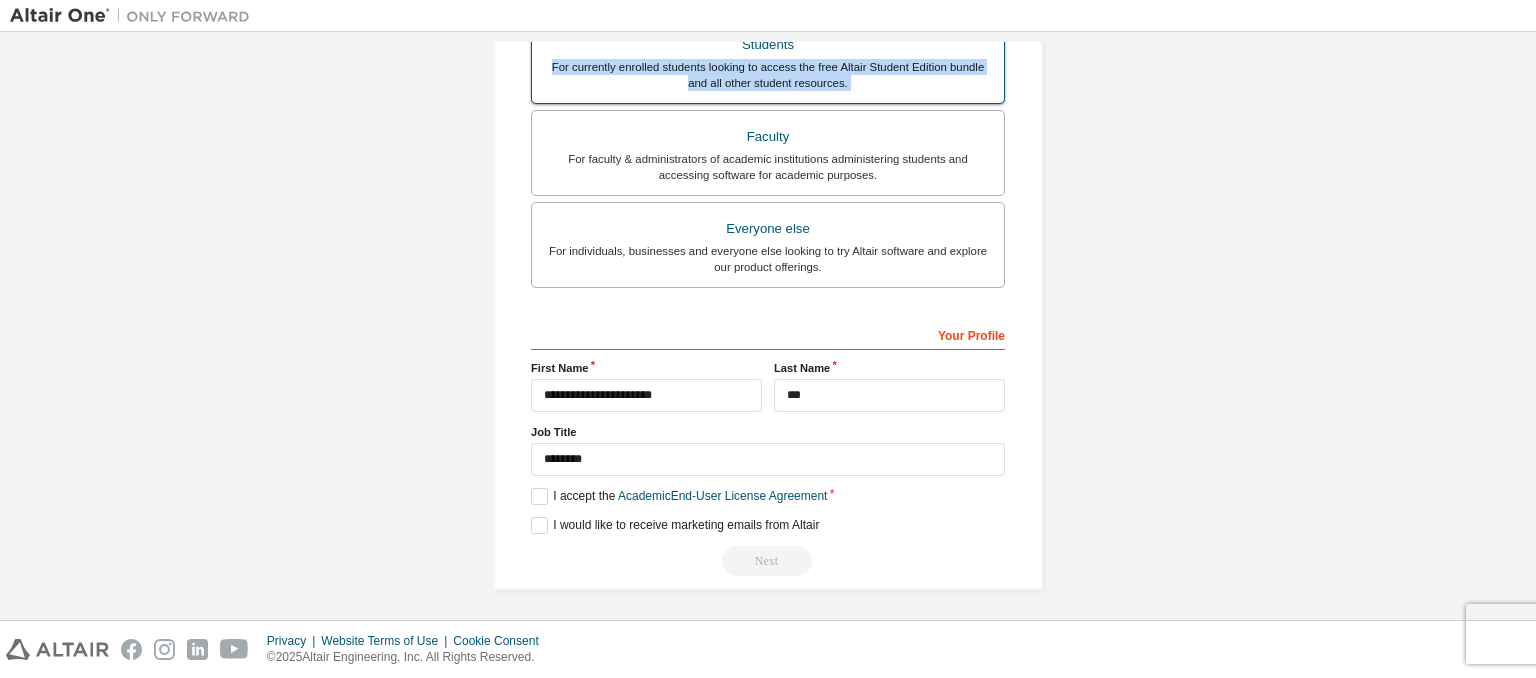 click on "For currently enrolled students looking to access the free Altair Student Edition bundle and all other student resources." at bounding box center (768, 75) 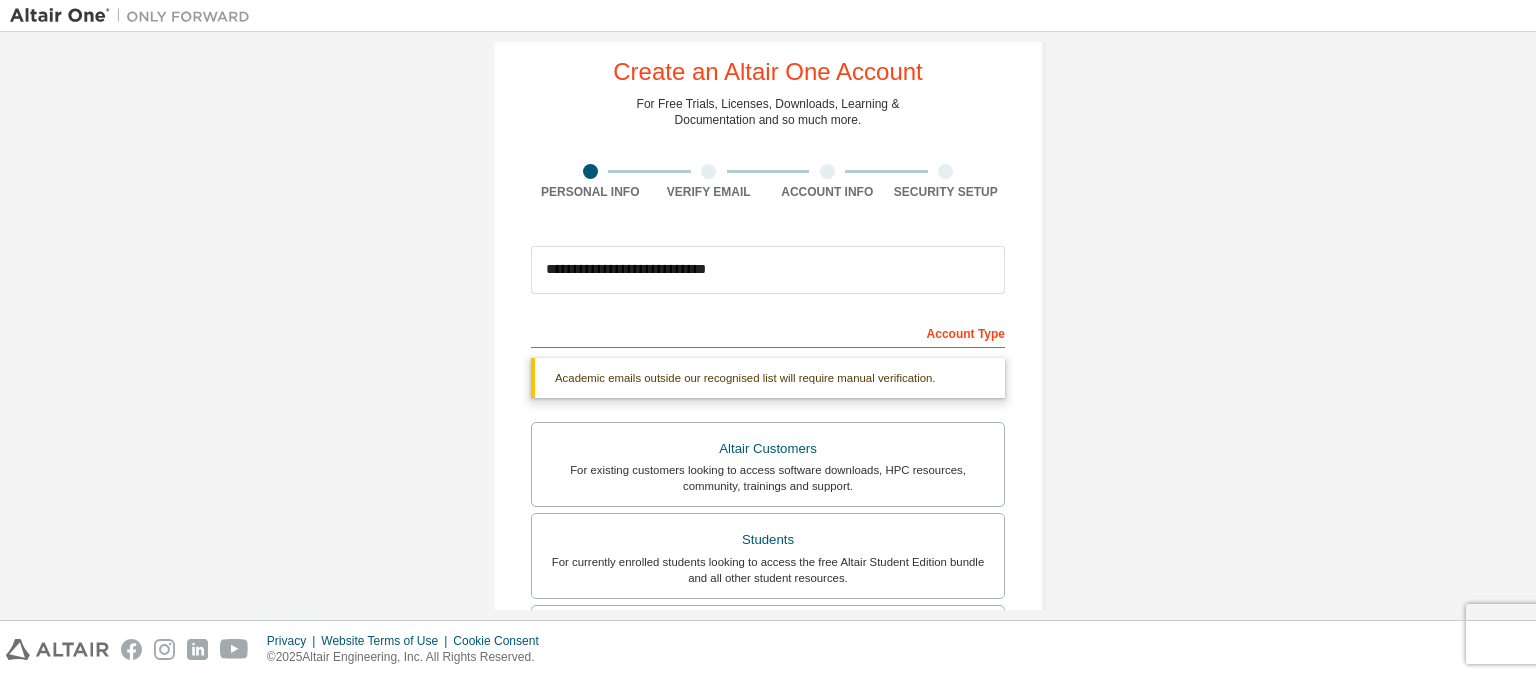 scroll, scrollTop: 44, scrollLeft: 0, axis: vertical 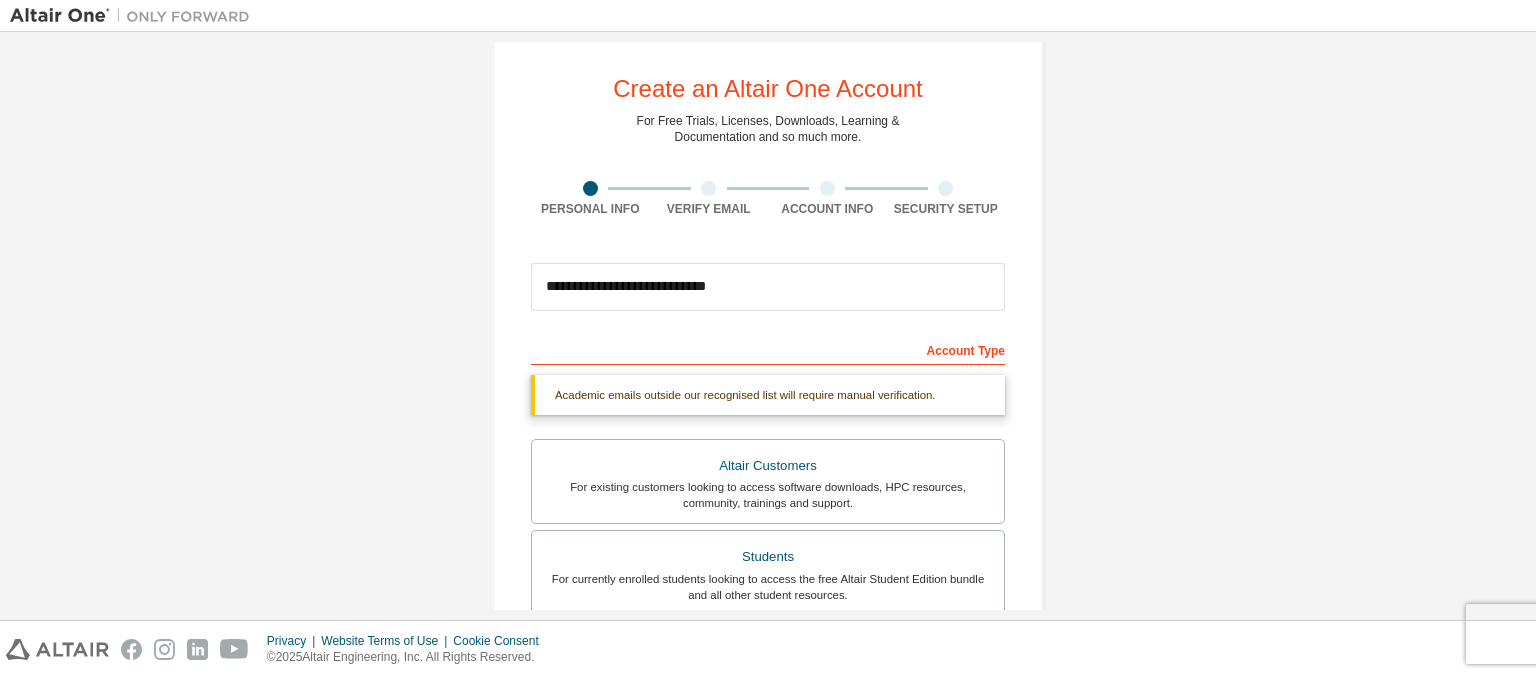 click on "**********" at bounding box center [768, 570] 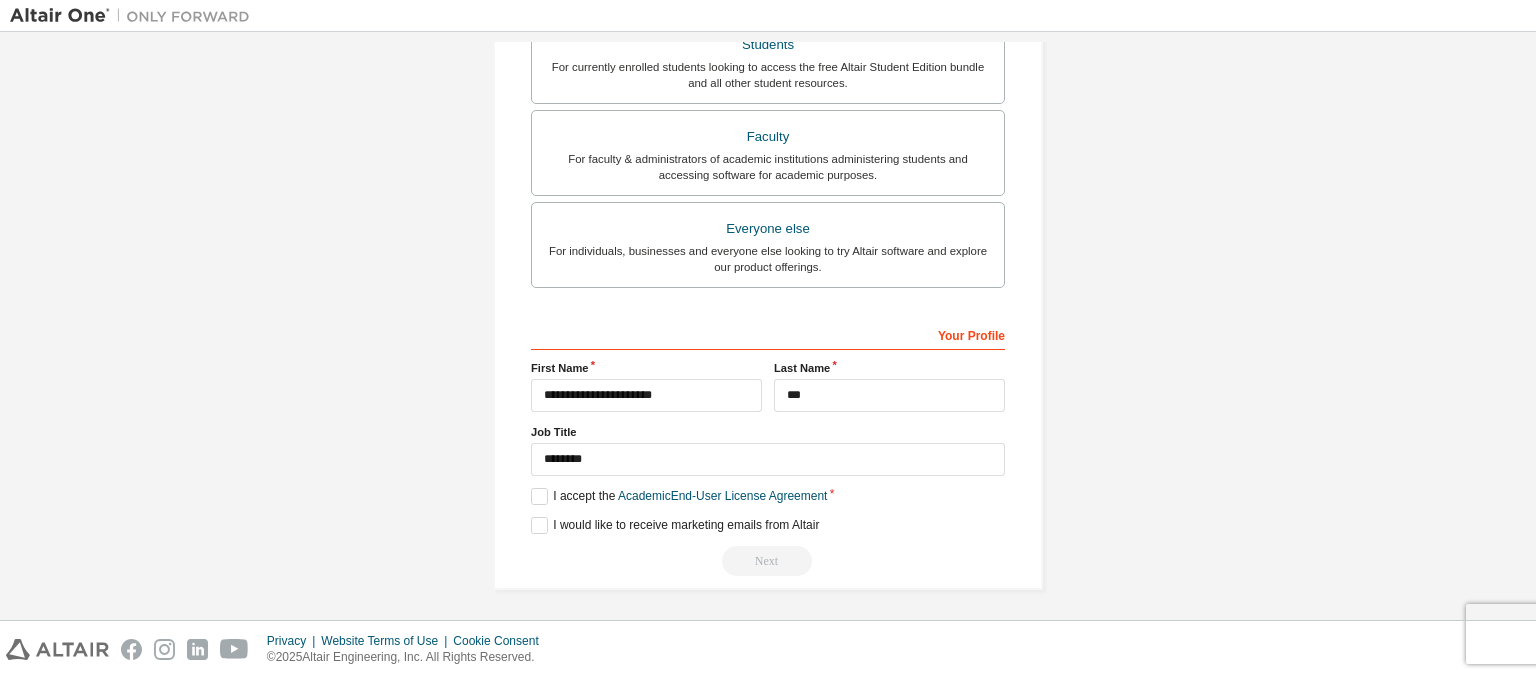 scroll, scrollTop: 27, scrollLeft: 0, axis: vertical 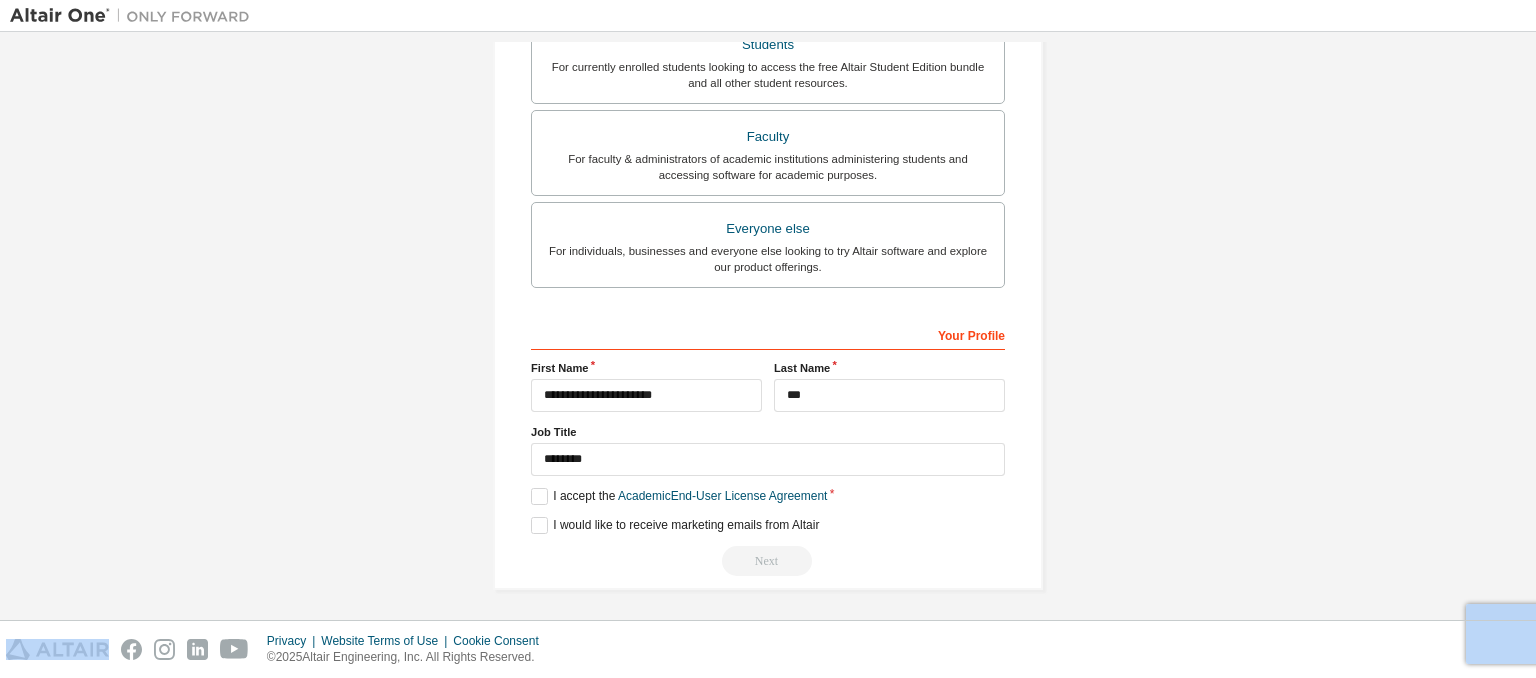 click on "**********" at bounding box center [768, 58] 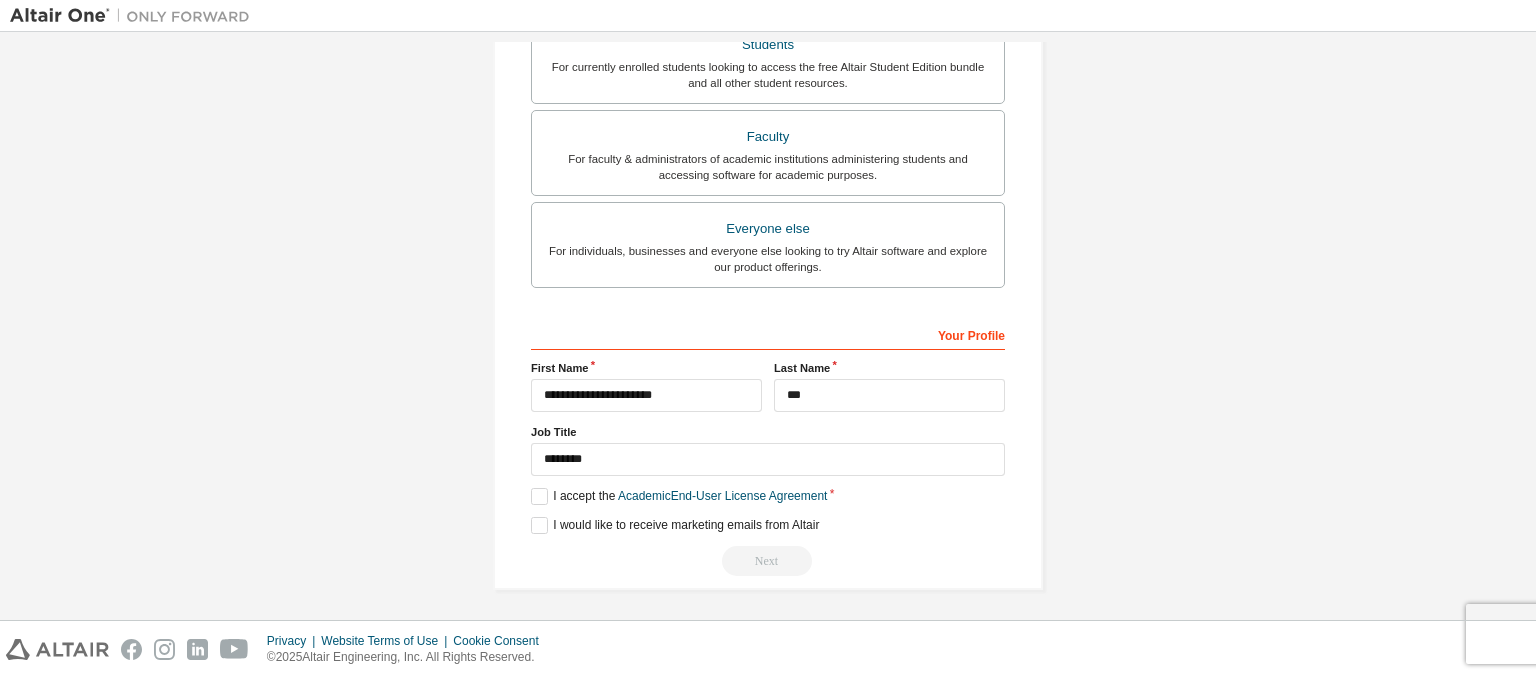click on "**********" at bounding box center (768, 58) 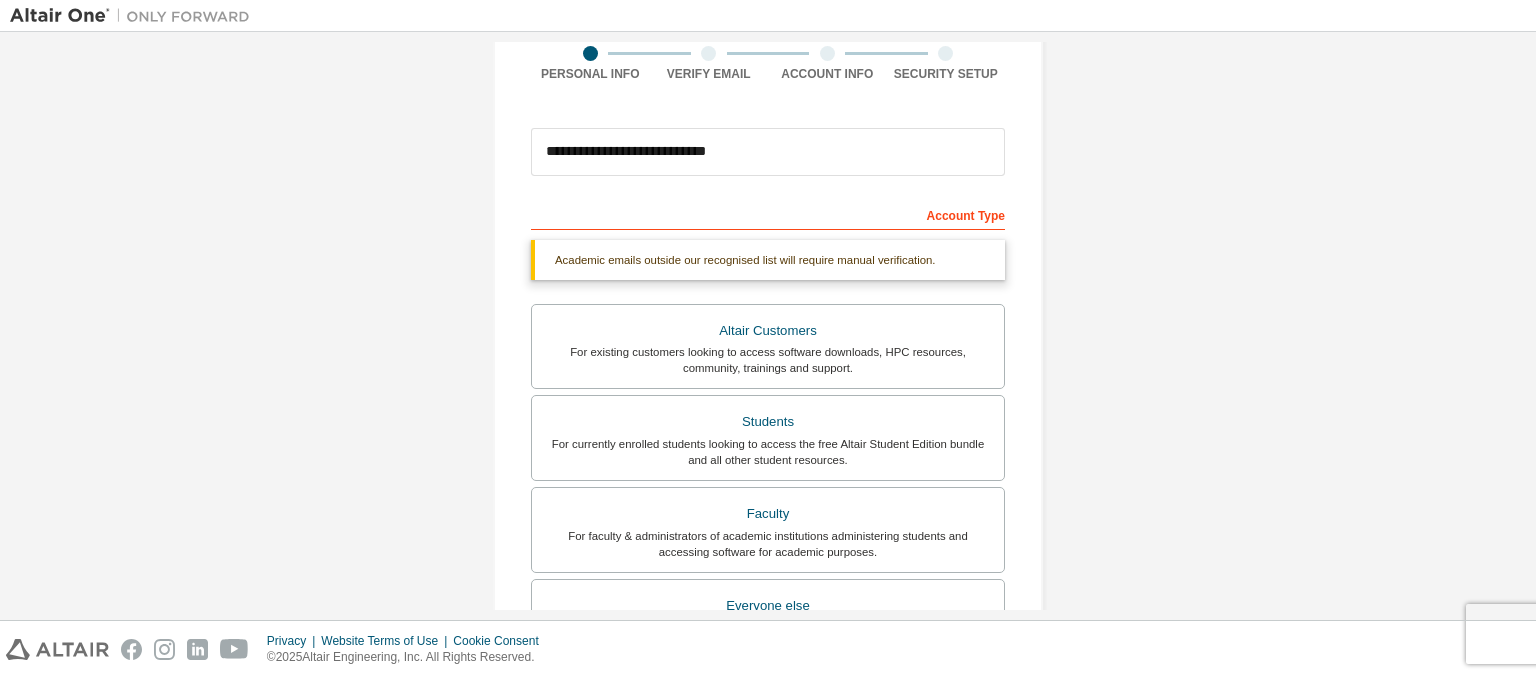 scroll, scrollTop: 163, scrollLeft: 0, axis: vertical 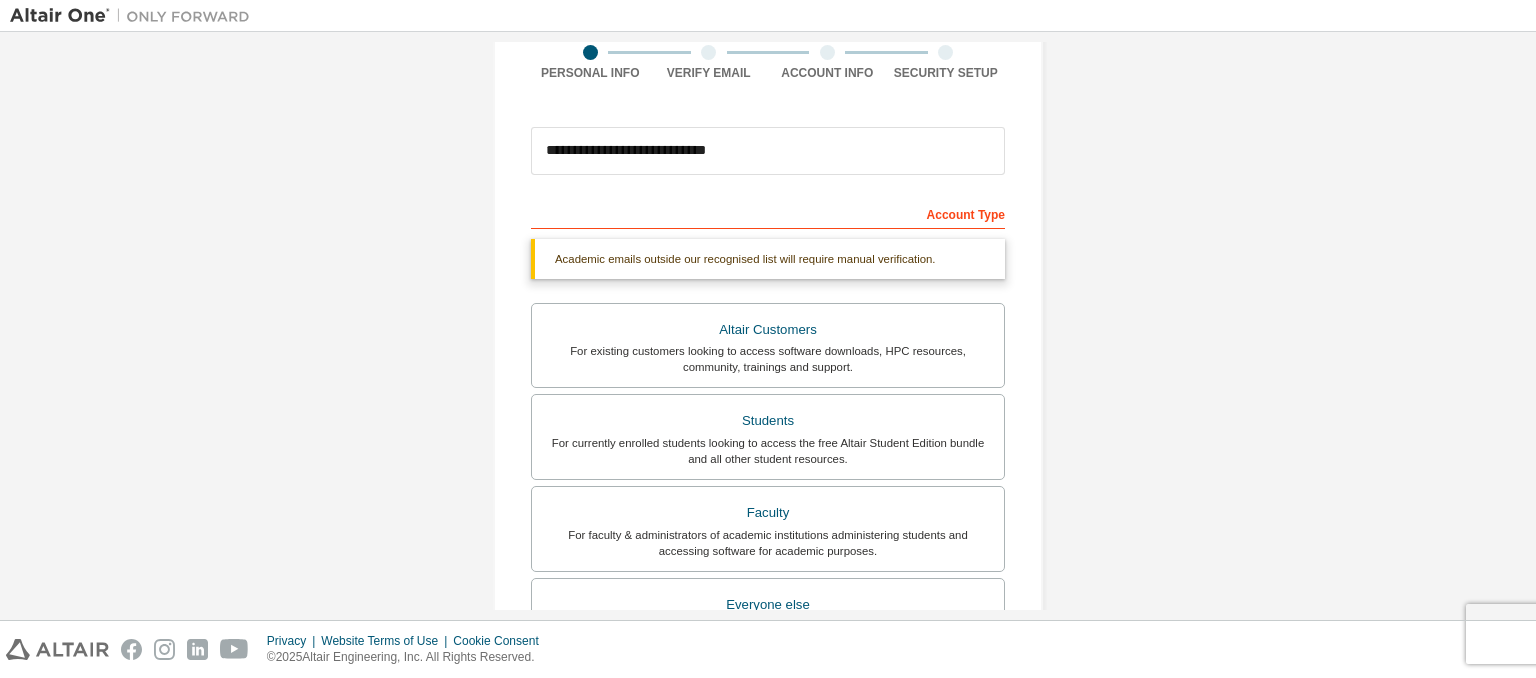 click on "**********" at bounding box center [768, 434] 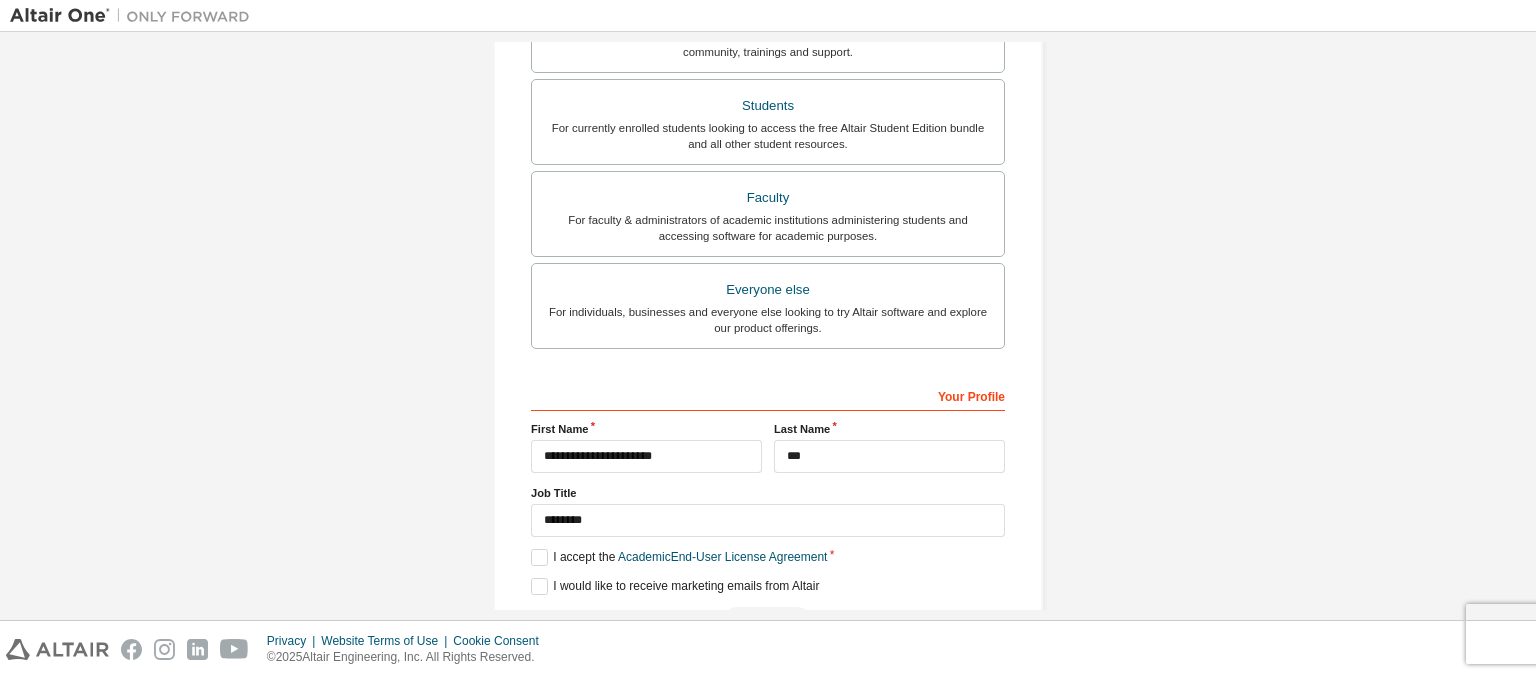 scroll, scrollTop: 539, scrollLeft: 0, axis: vertical 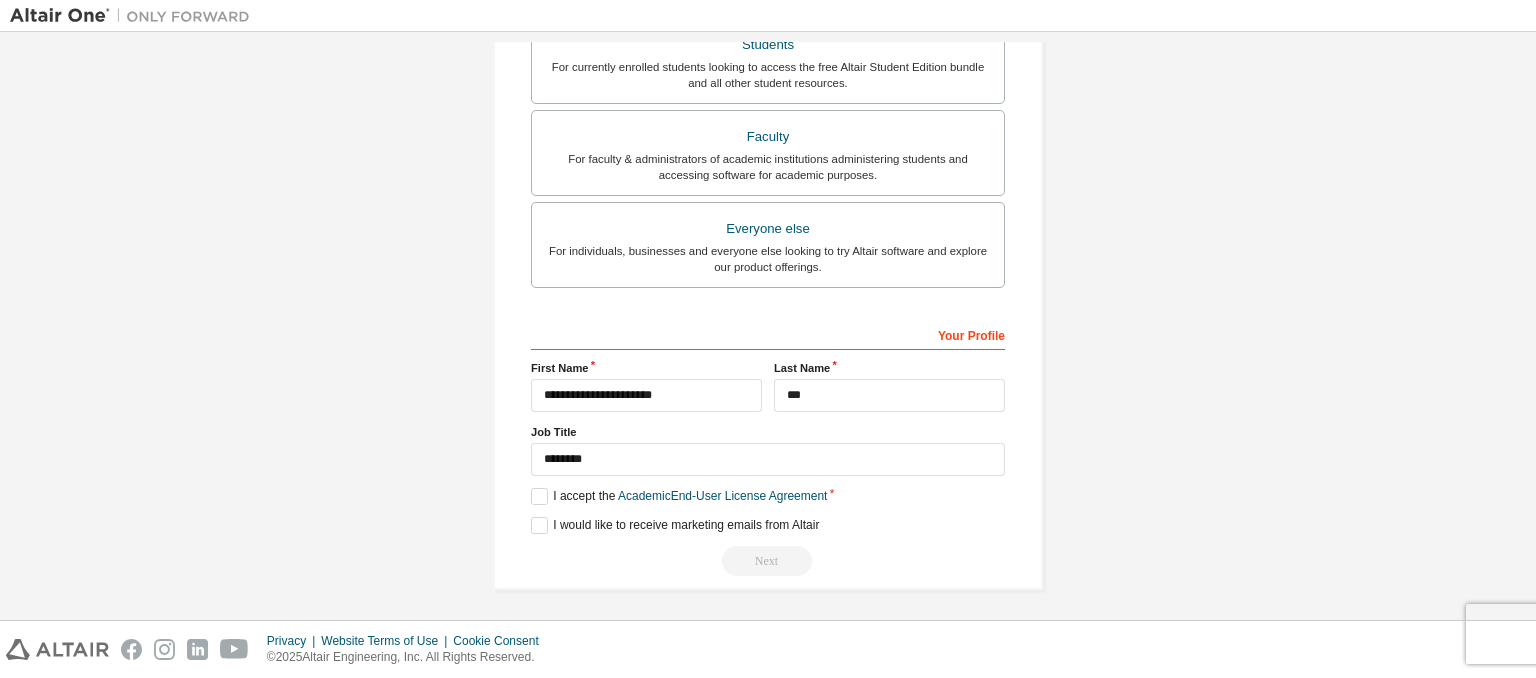 click on "**********" at bounding box center [768, 58] 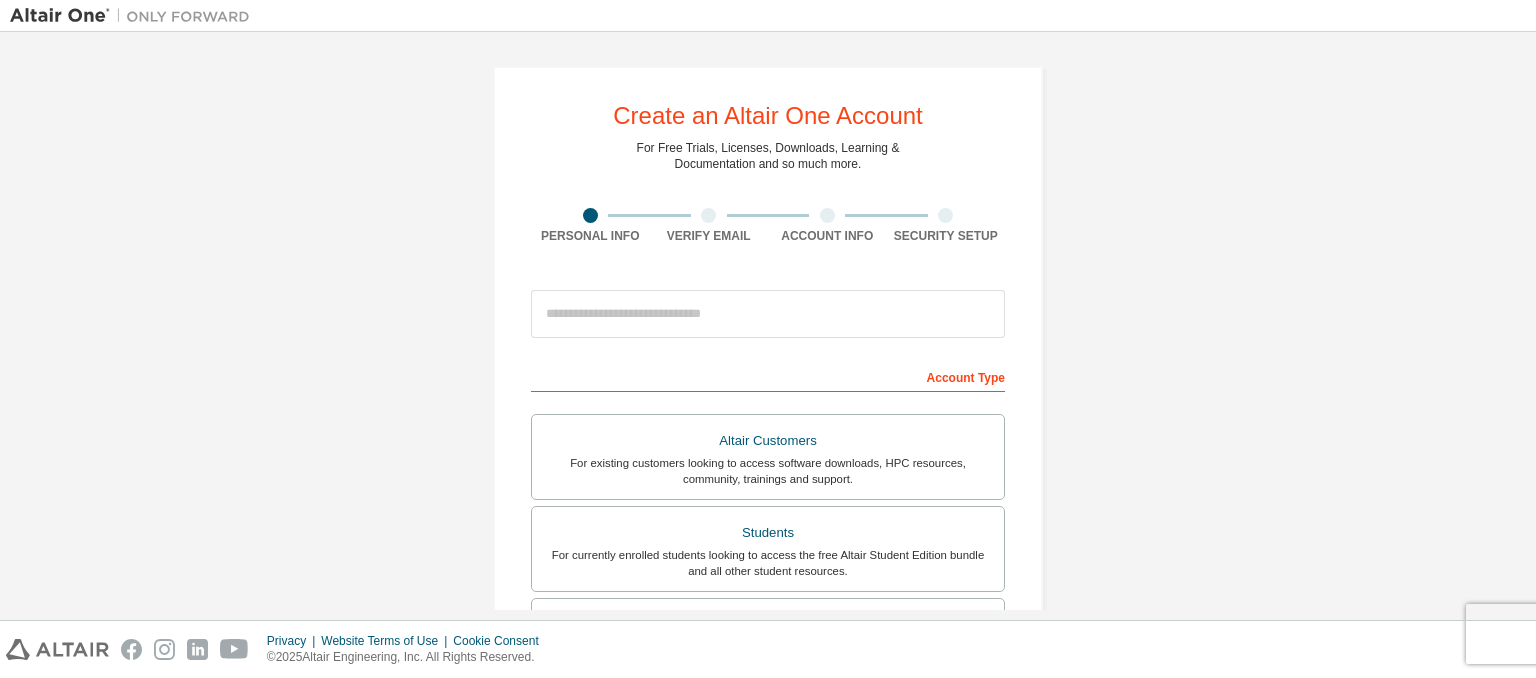 scroll, scrollTop: 0, scrollLeft: 0, axis: both 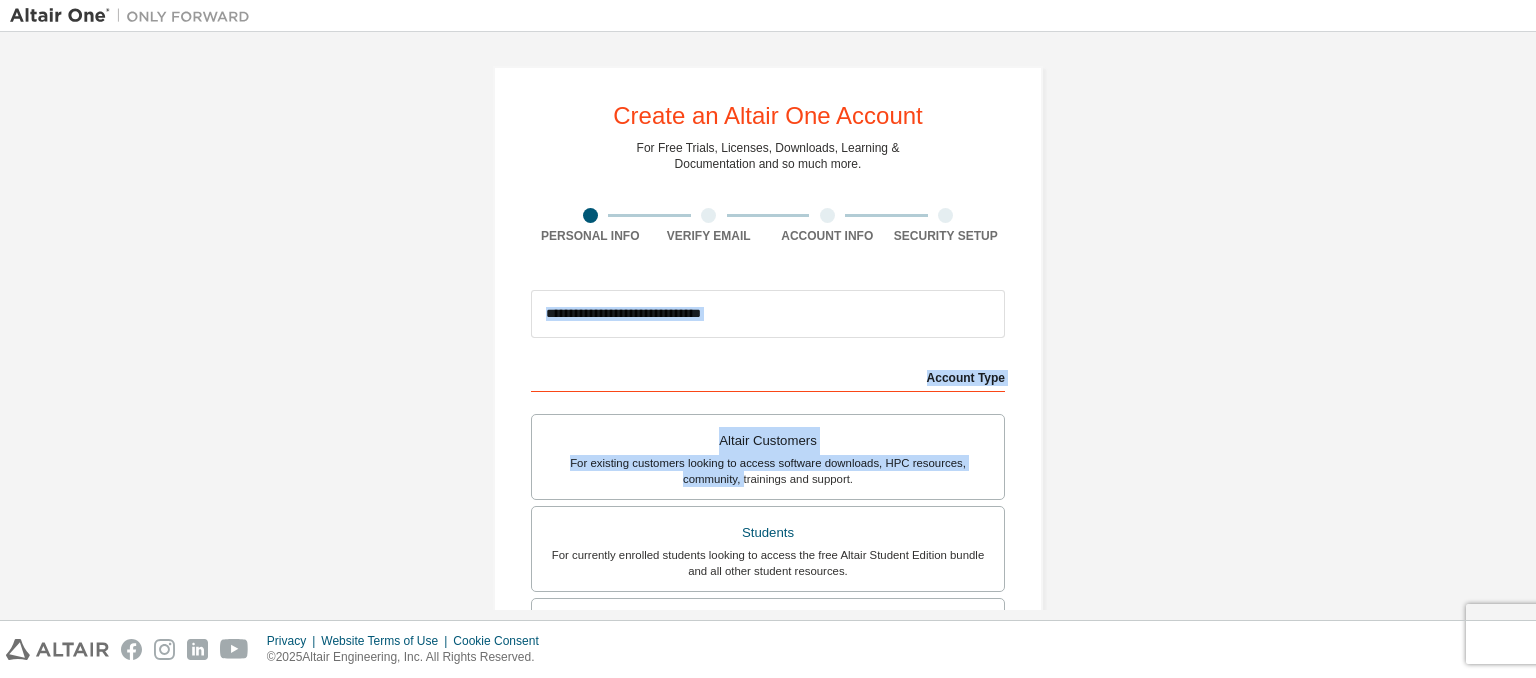 click on "Create an Altair One Account For Free Trials, Licenses, Downloads, Learning &  Documentation and so much more. Personal Info Verify Email Account Info Security Setup This is a federated email. No need to register a new account. You should be able to  login  by using your company's SSO credentials. Email already exists. Please try to  login  instead. Account Type Altair Customers For existing customers looking to access software downloads, HPC resources, community, trainings and support. Students For currently enrolled students looking to access the free Altair Student Edition bundle and all other student resources. Faculty For faculty & administrators of academic institutions administering students and accessing software for academic purposes. Everyone else For individuals, businesses and everyone else looking to try Altair software and explore our product offerings. Your Profile First Name Last Name Job Title Please provide State/Province to help us route sales and support resources to you more efficiently." at bounding box center (768, 571) 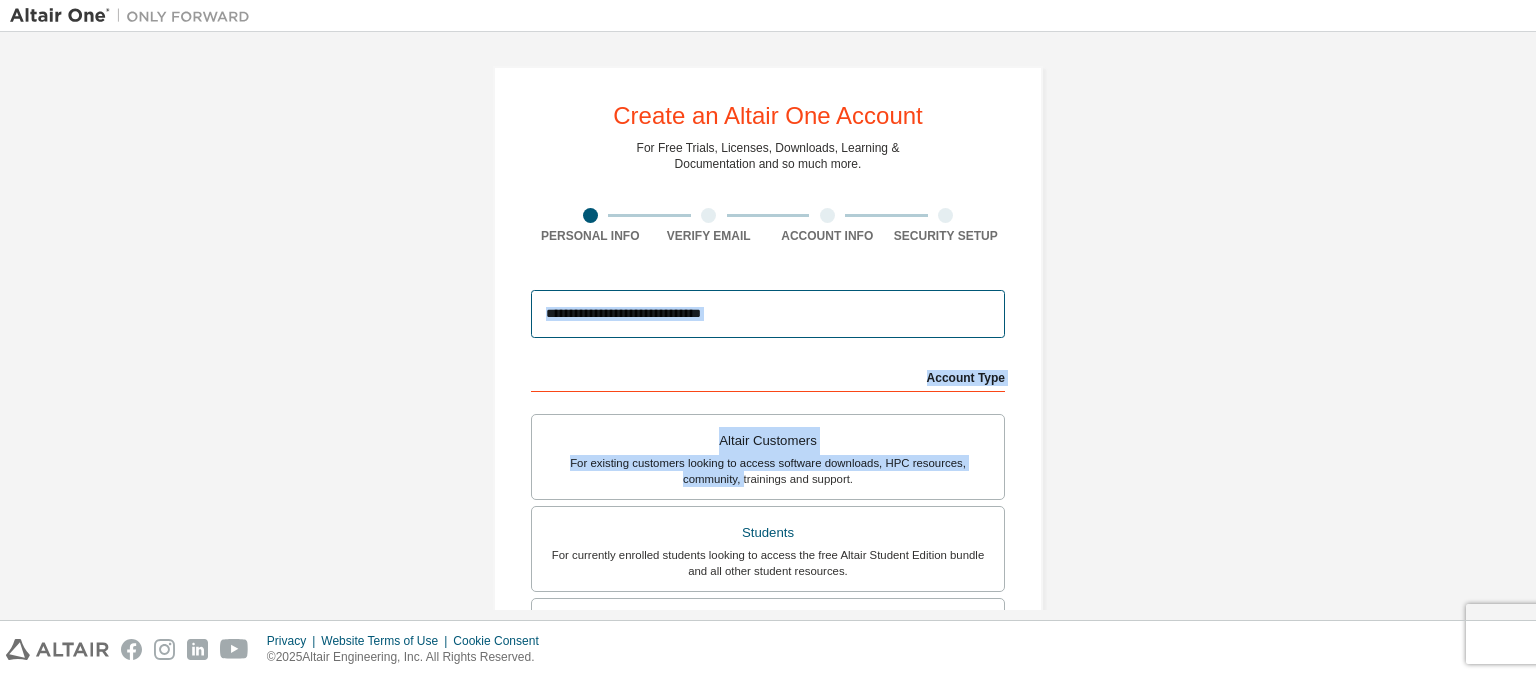click at bounding box center (768, 314) 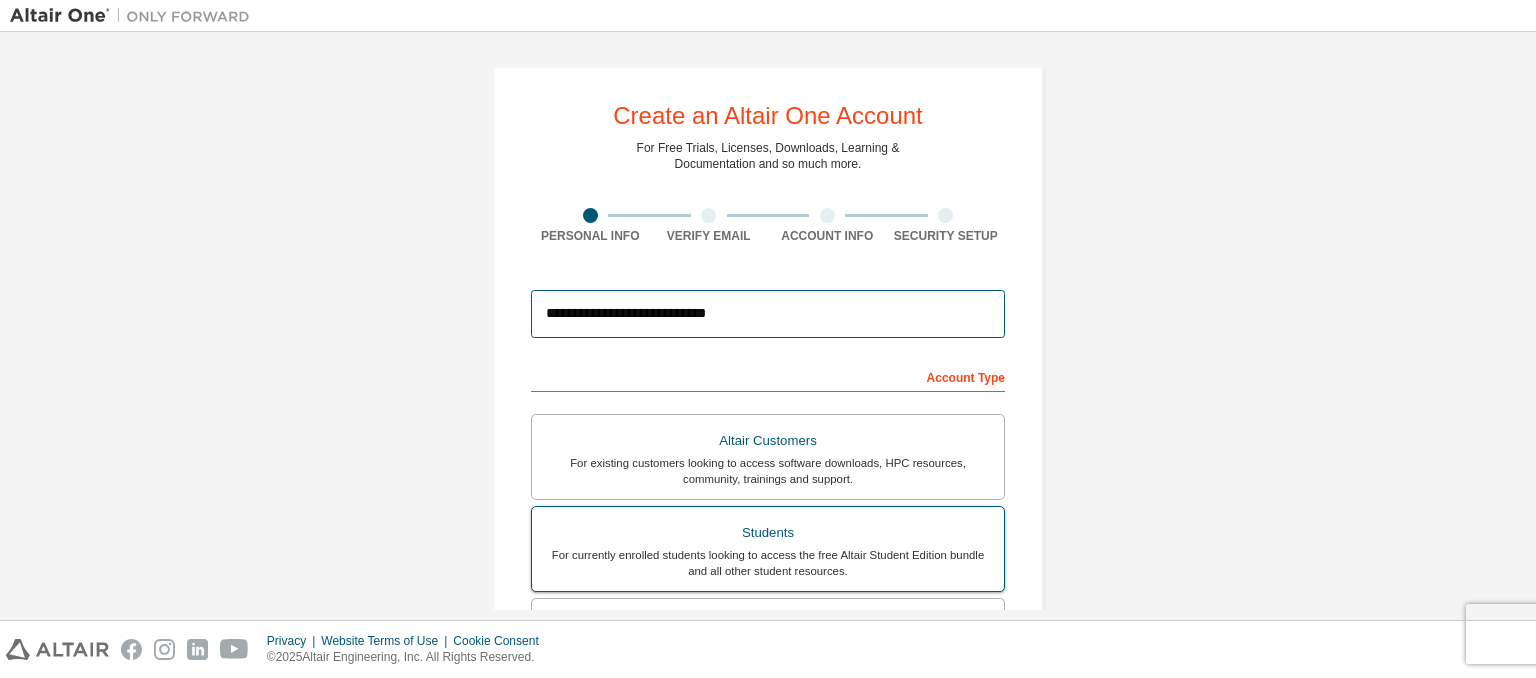 type on "**********" 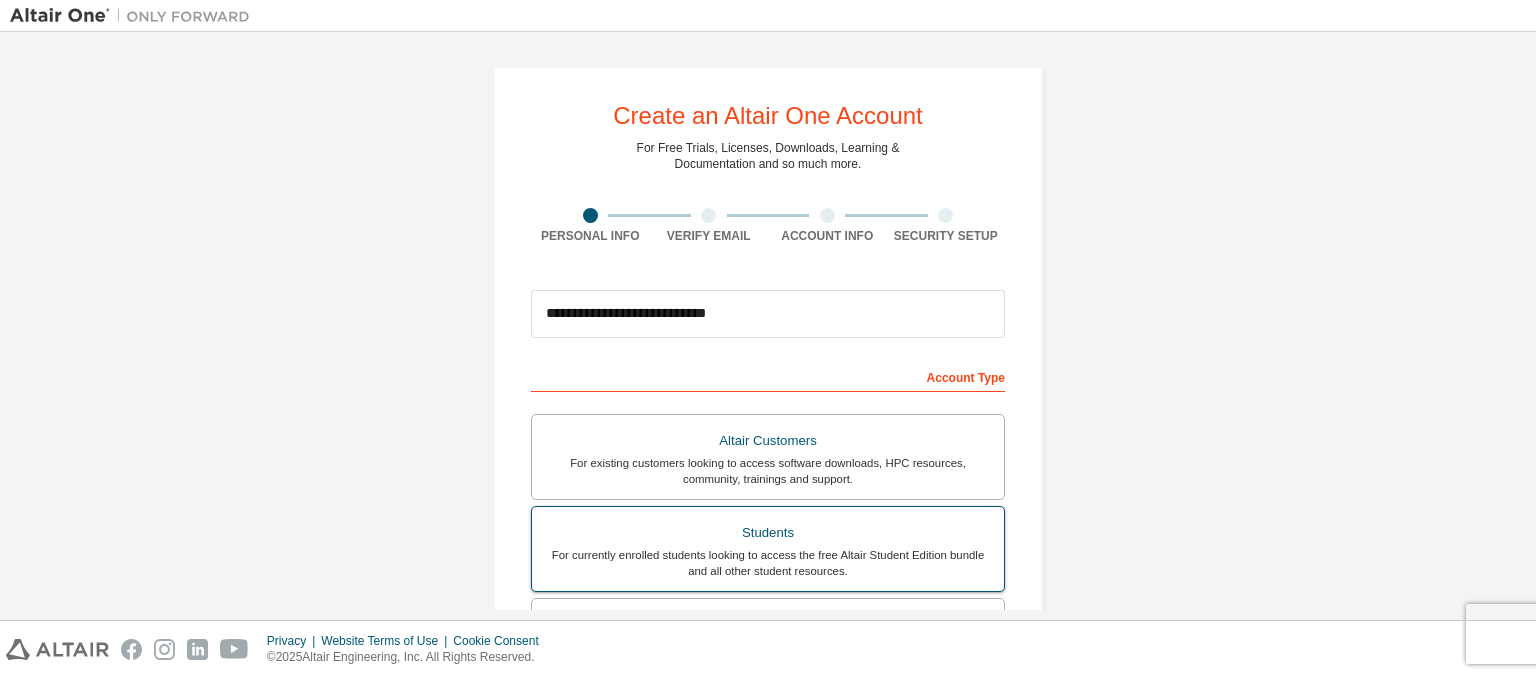 click on "Students" at bounding box center [768, 533] 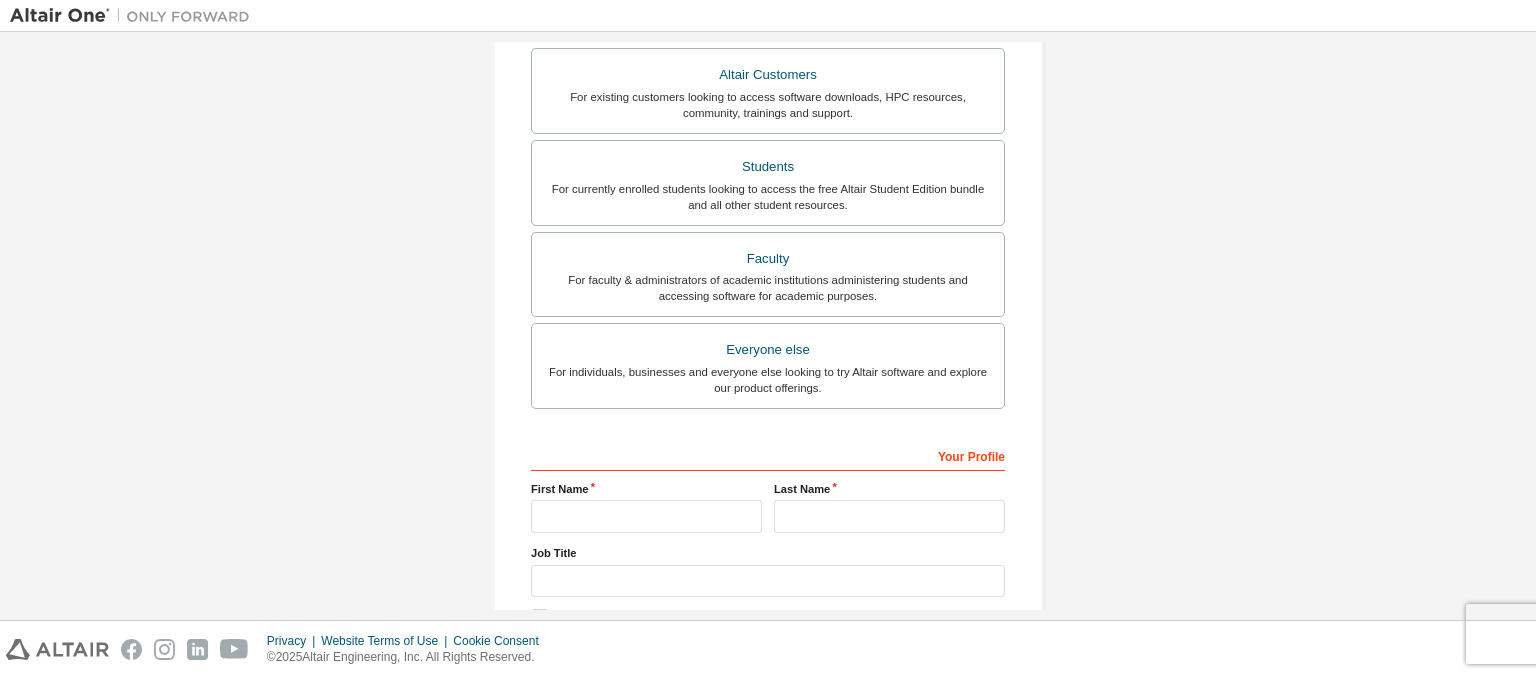 scroll, scrollTop: 487, scrollLeft: 0, axis: vertical 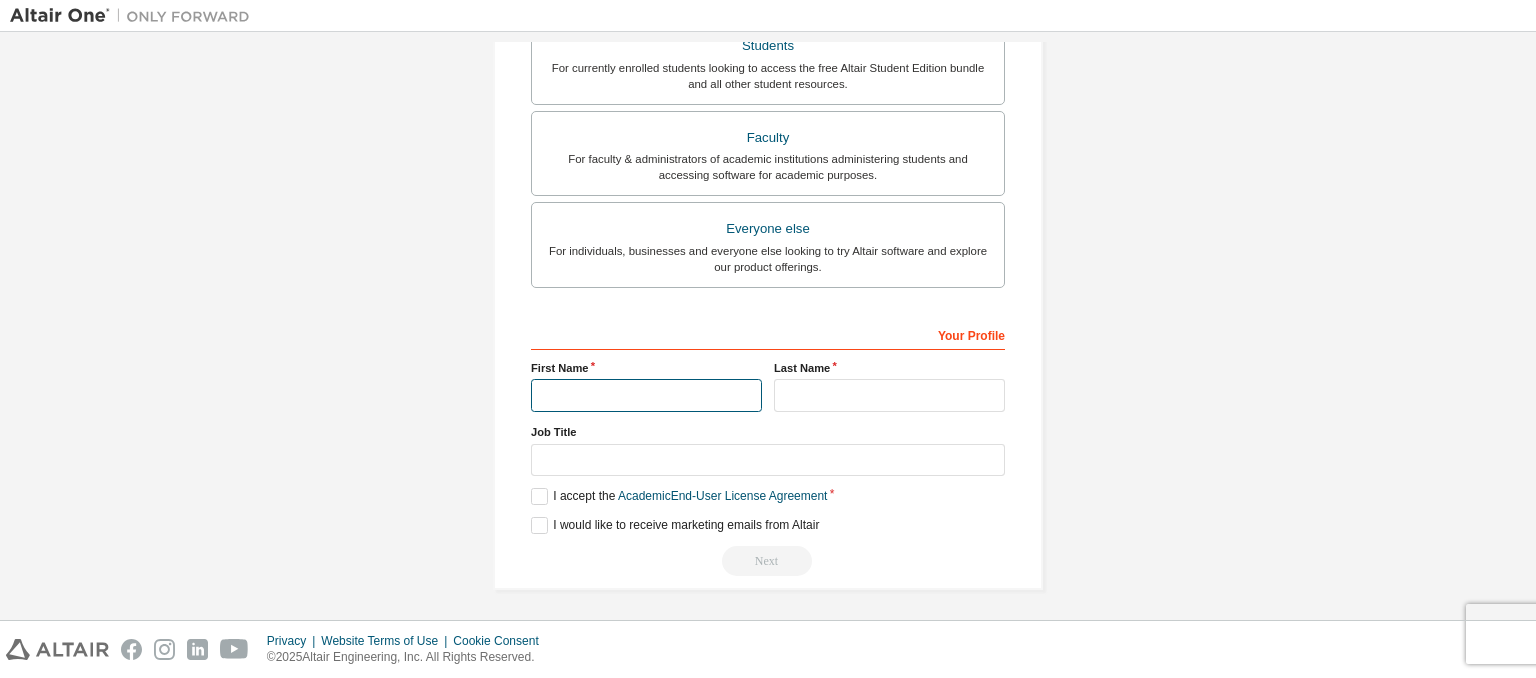 click at bounding box center (646, 395) 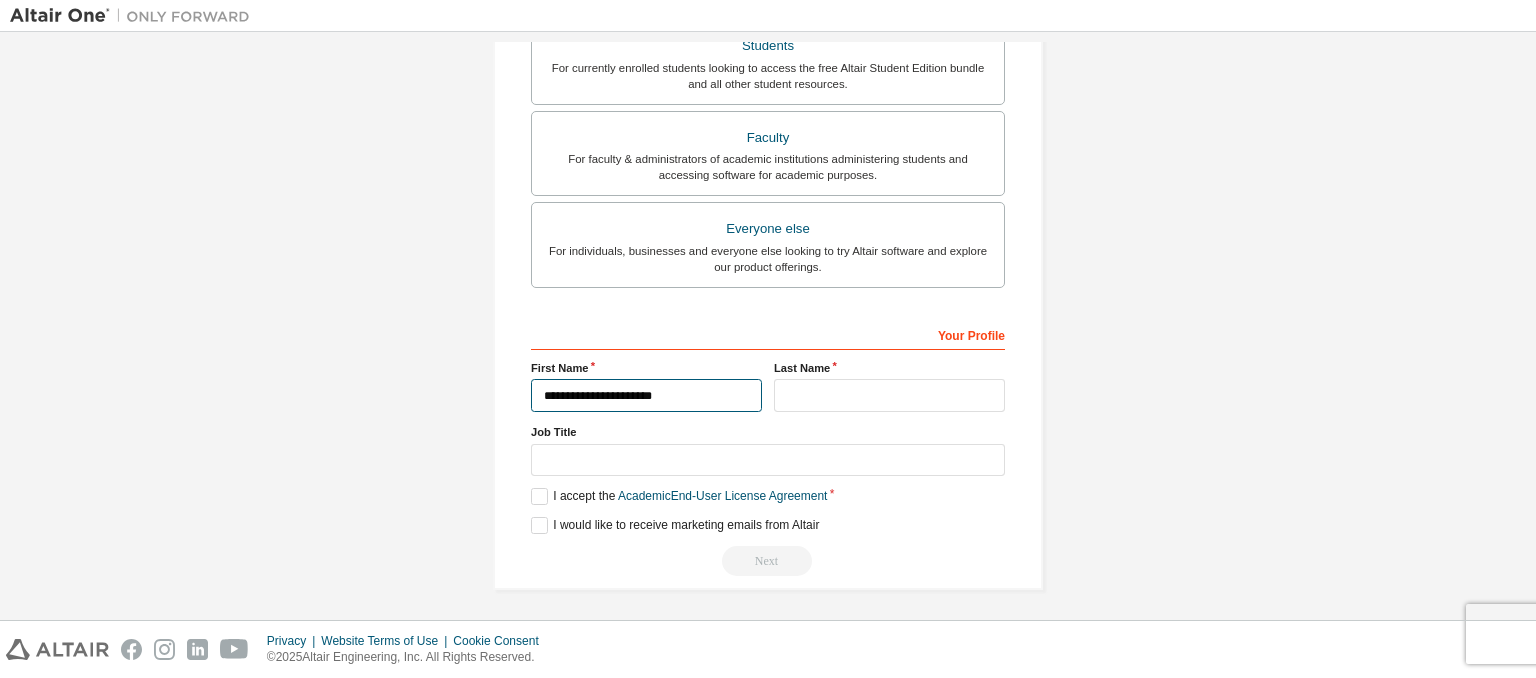 type on "**********" 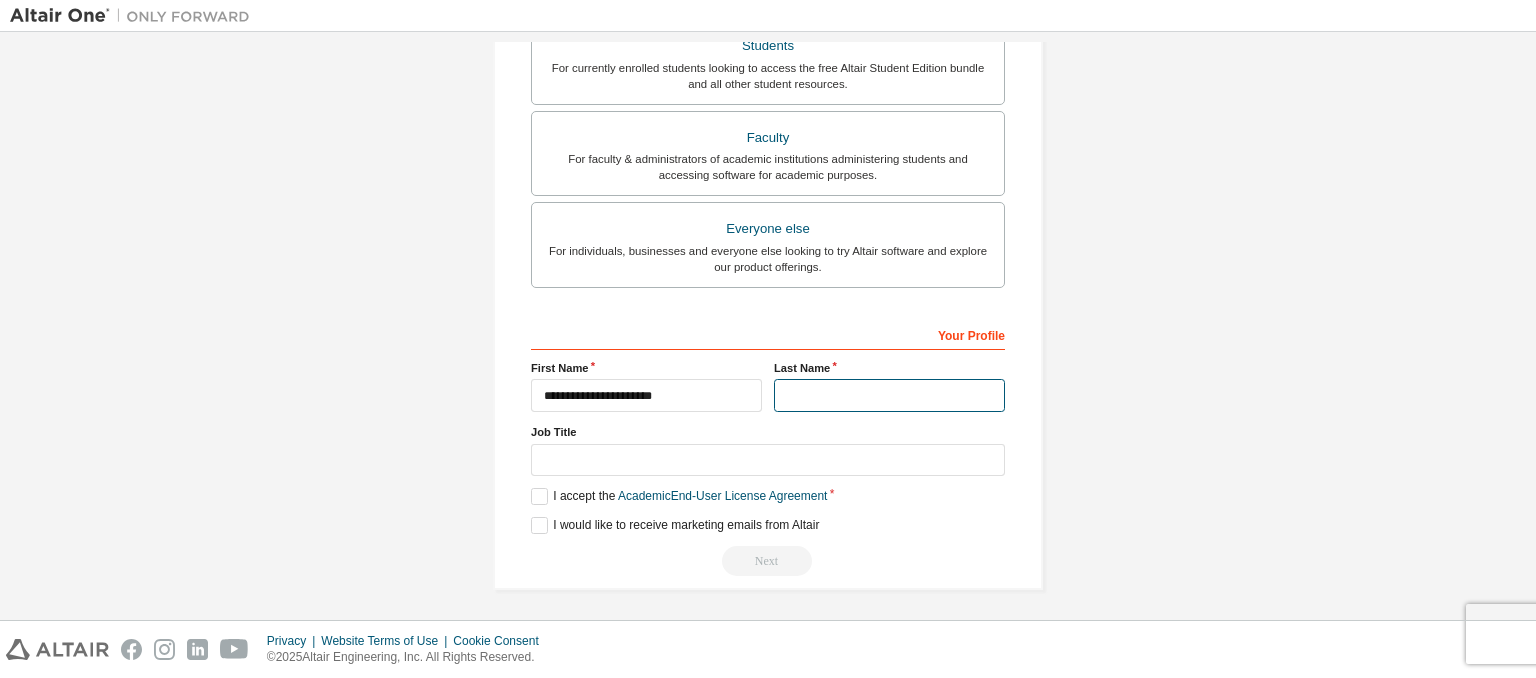 click at bounding box center (889, 395) 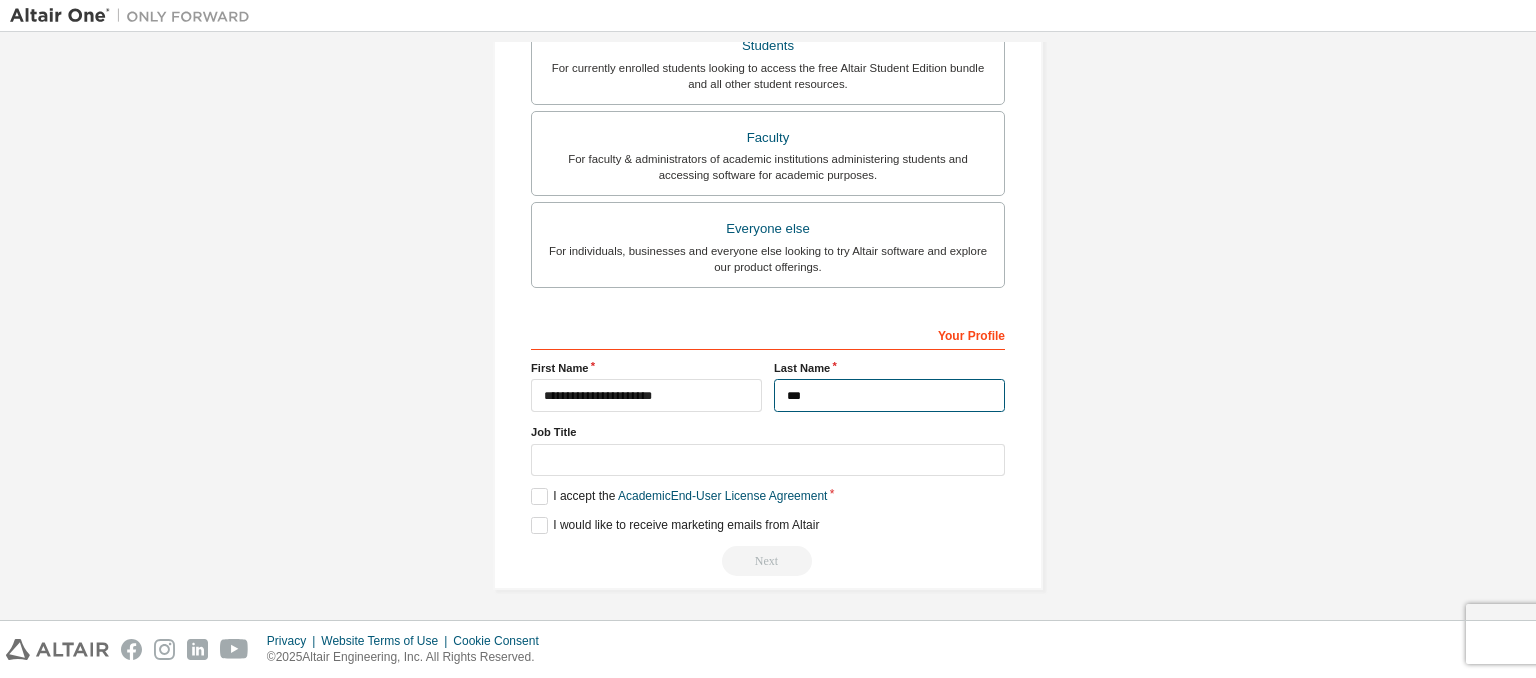 type on "***" 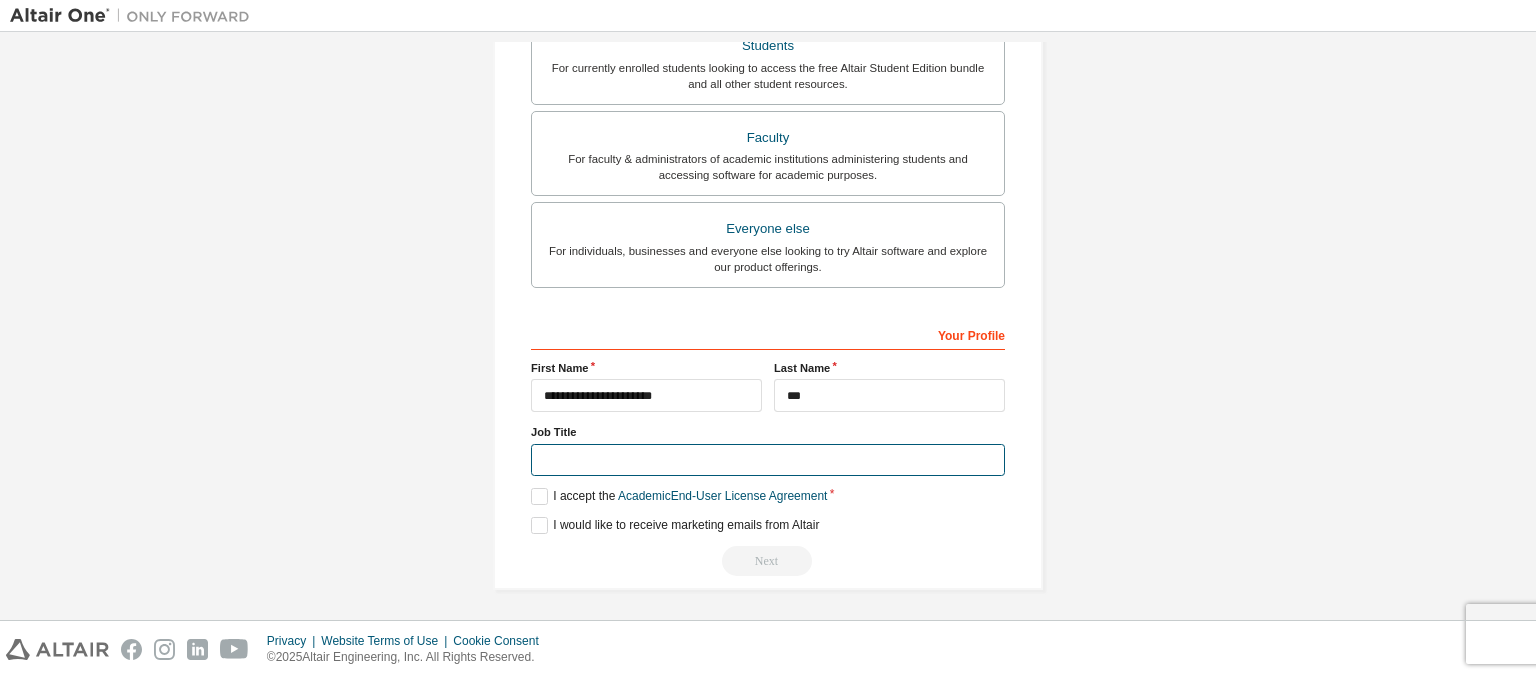 click at bounding box center (768, 460) 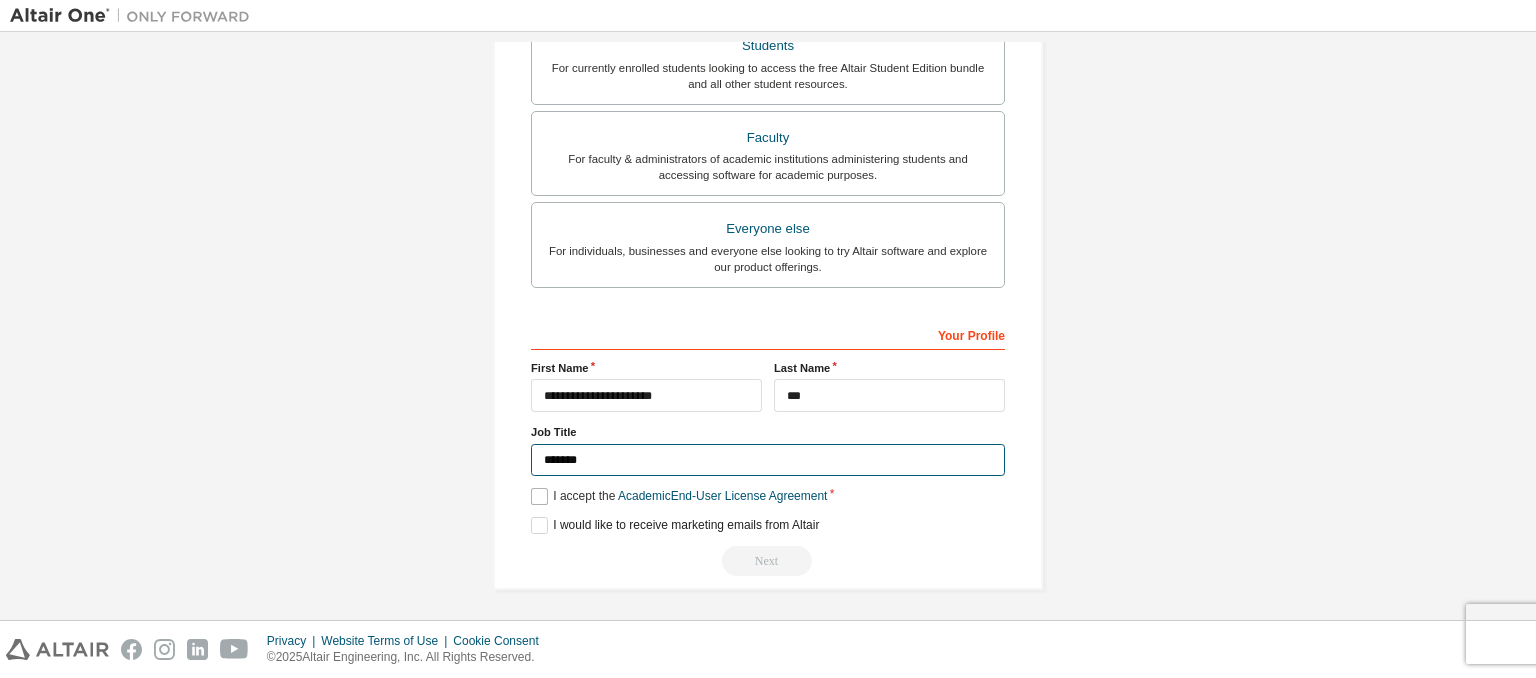 type on "*******" 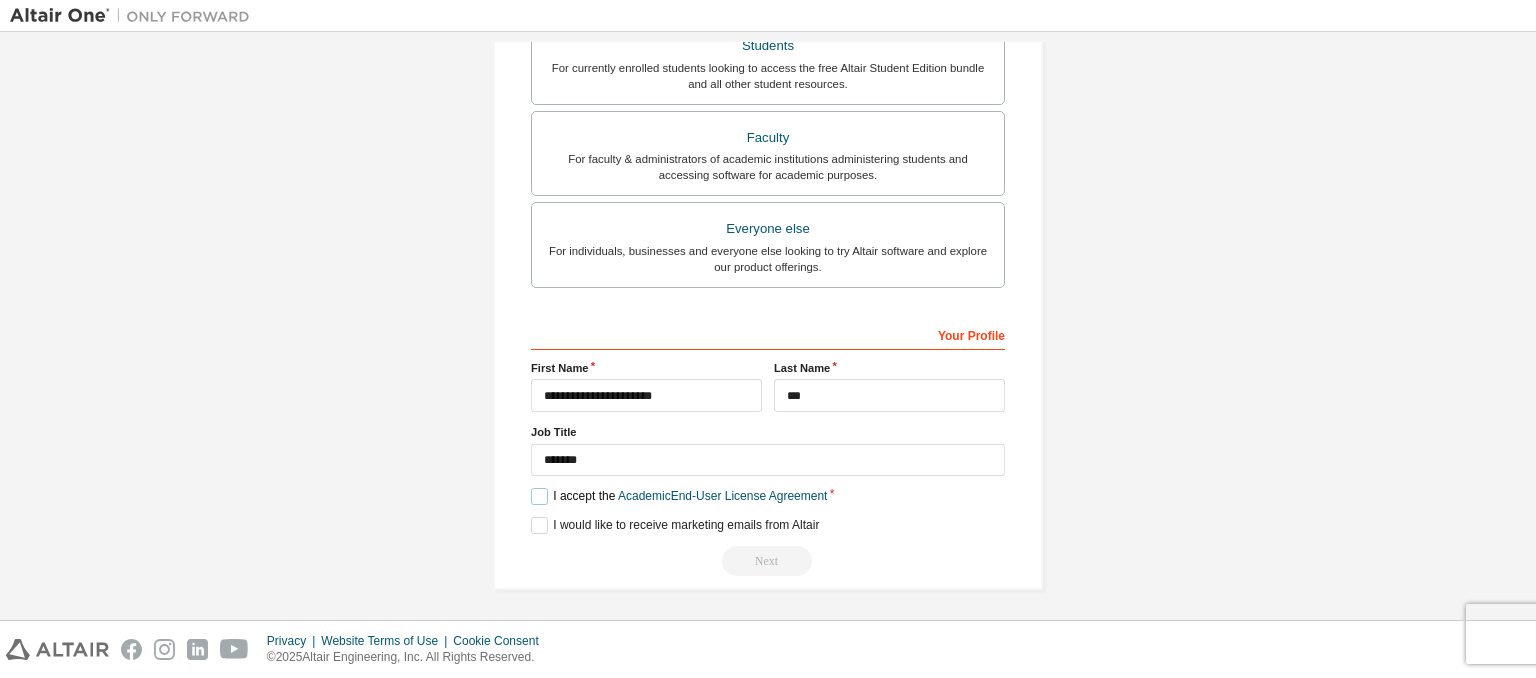 click on "I accept the   Academic   End-User License Agreement" at bounding box center (679, 496) 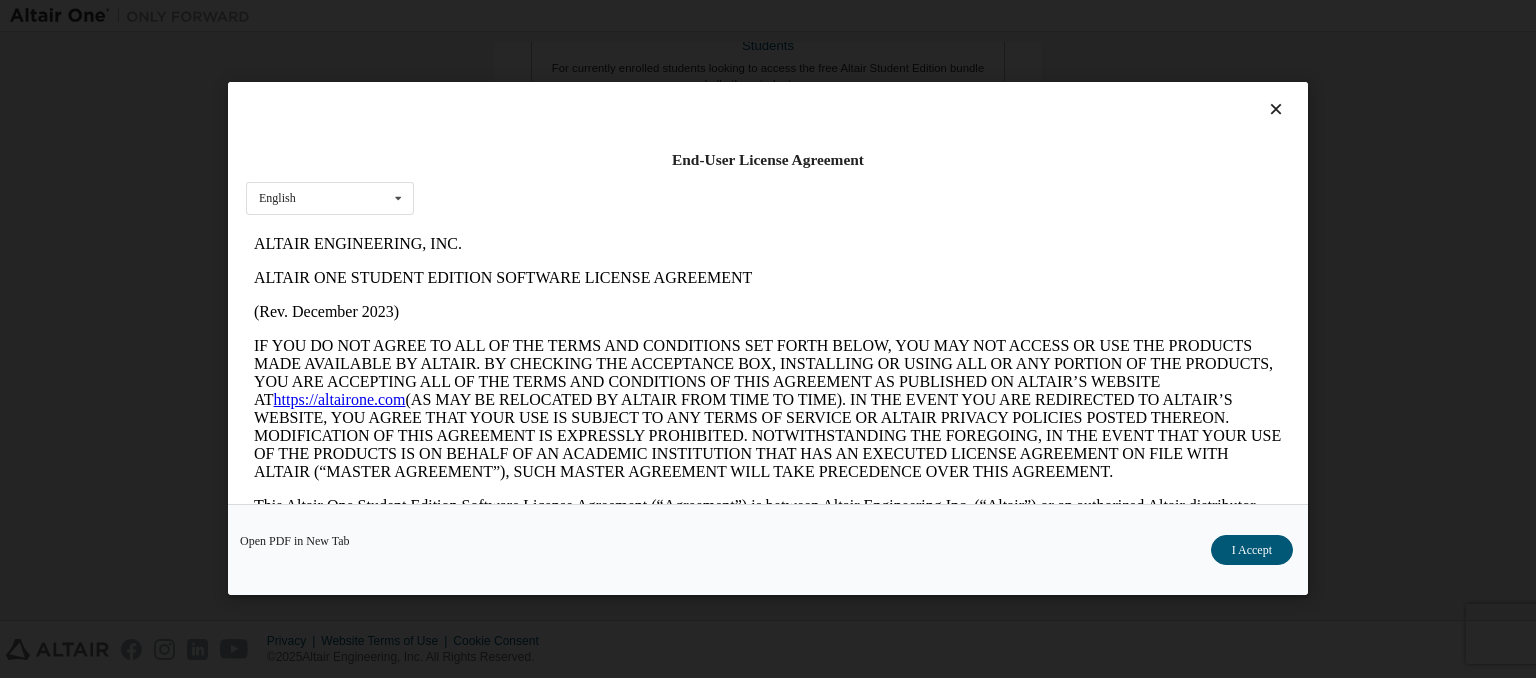 scroll, scrollTop: 0, scrollLeft: 0, axis: both 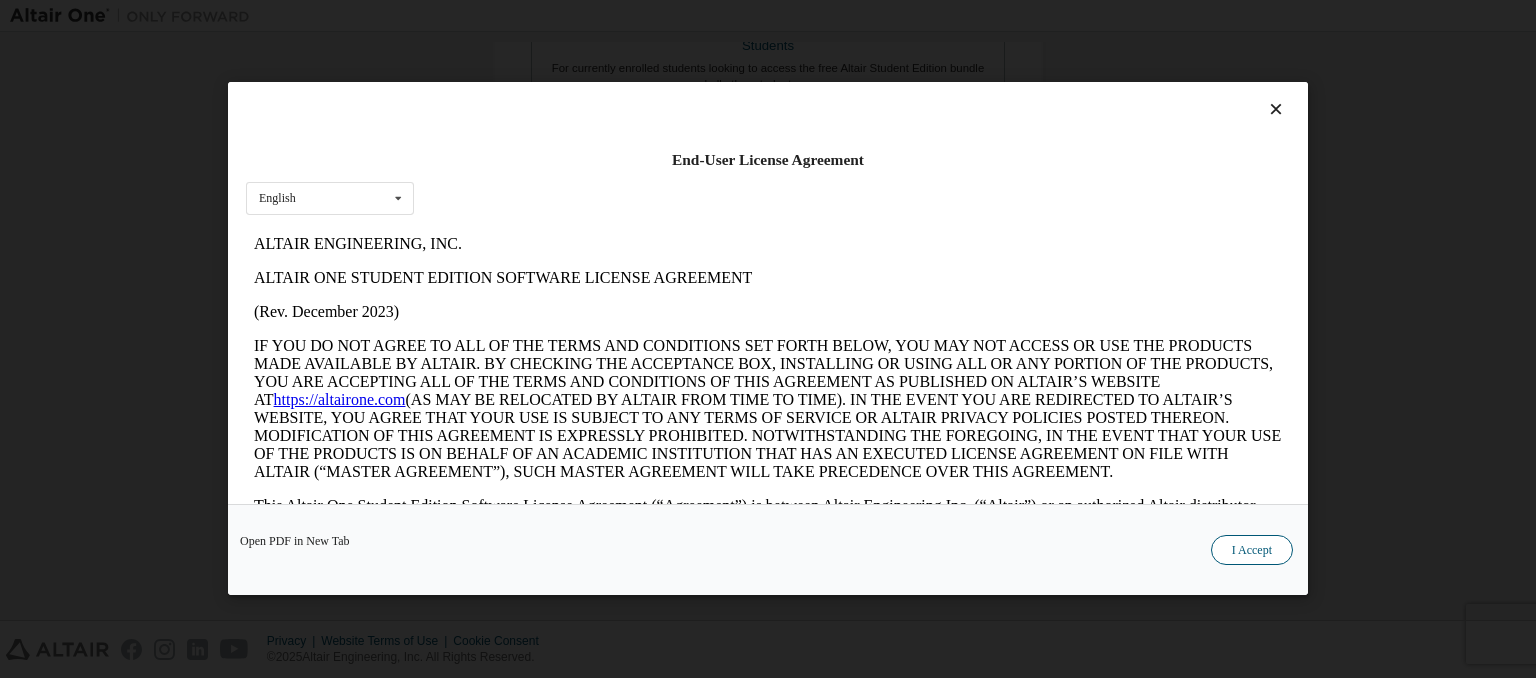click on "I Accept" at bounding box center [1252, 551] 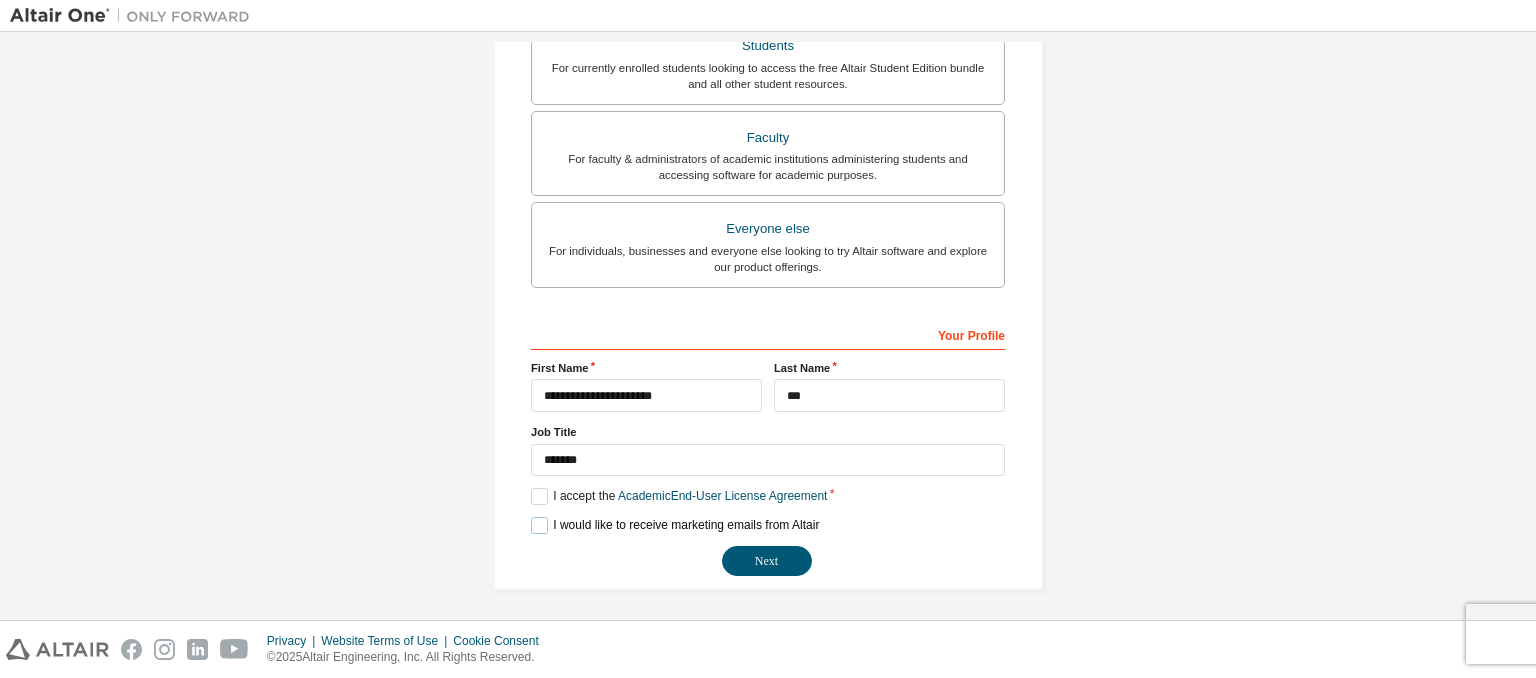 click on "I would like to receive marketing emails from Altair" at bounding box center [675, 525] 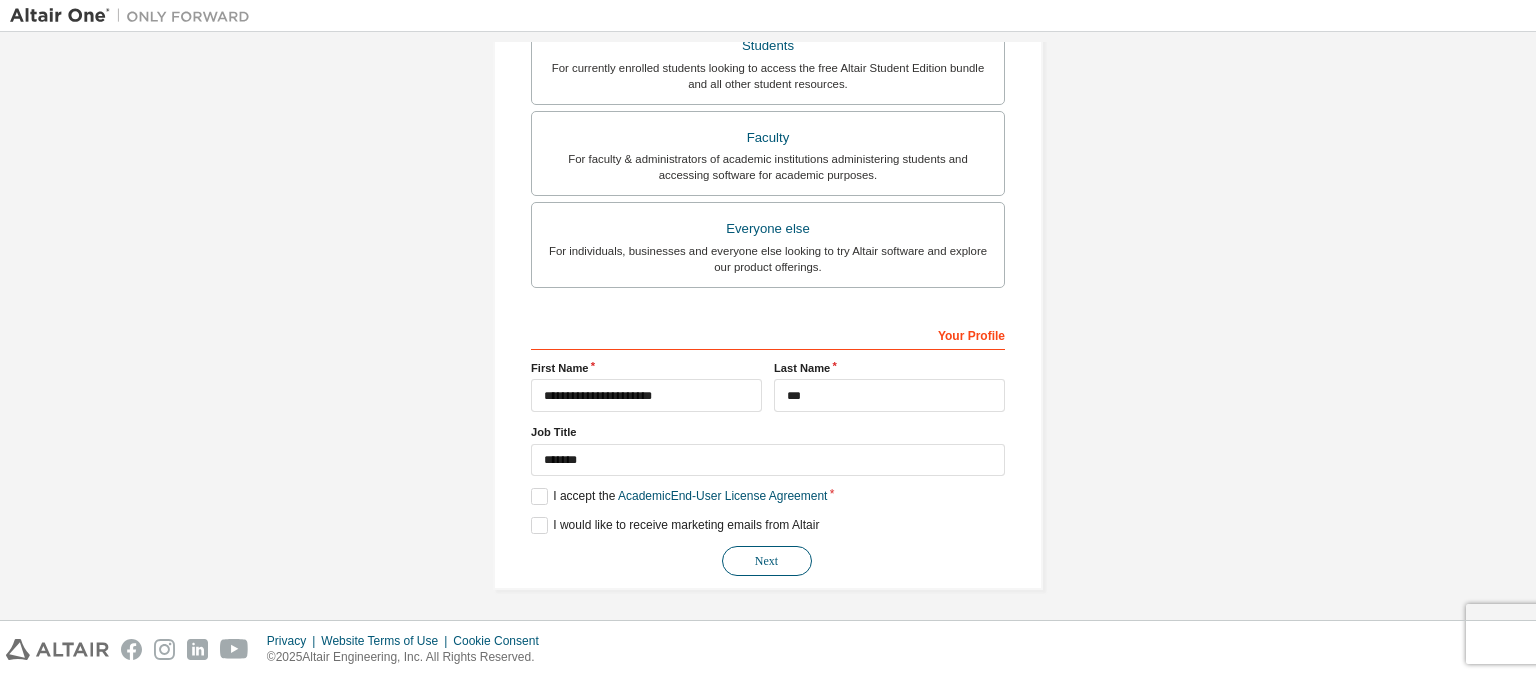 click on "Next" at bounding box center [767, 561] 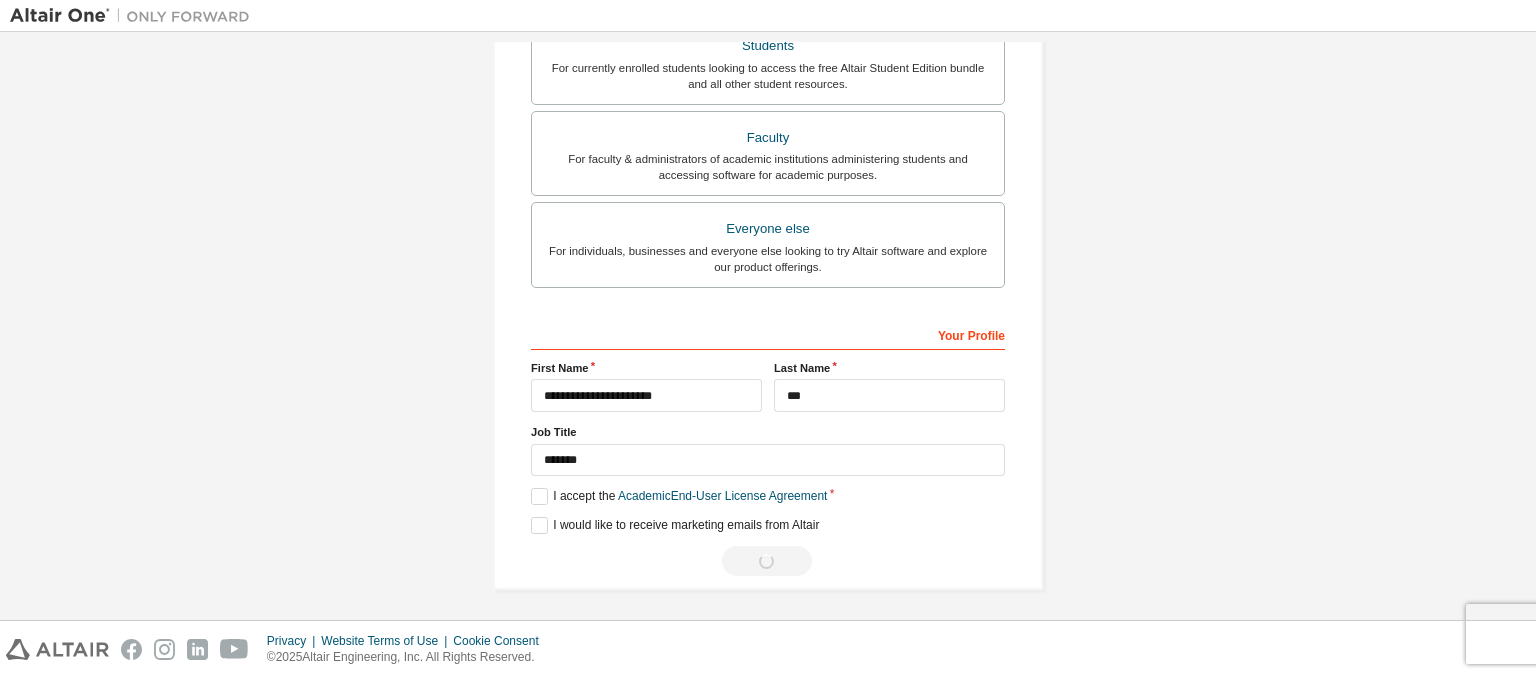scroll, scrollTop: 0, scrollLeft: 0, axis: both 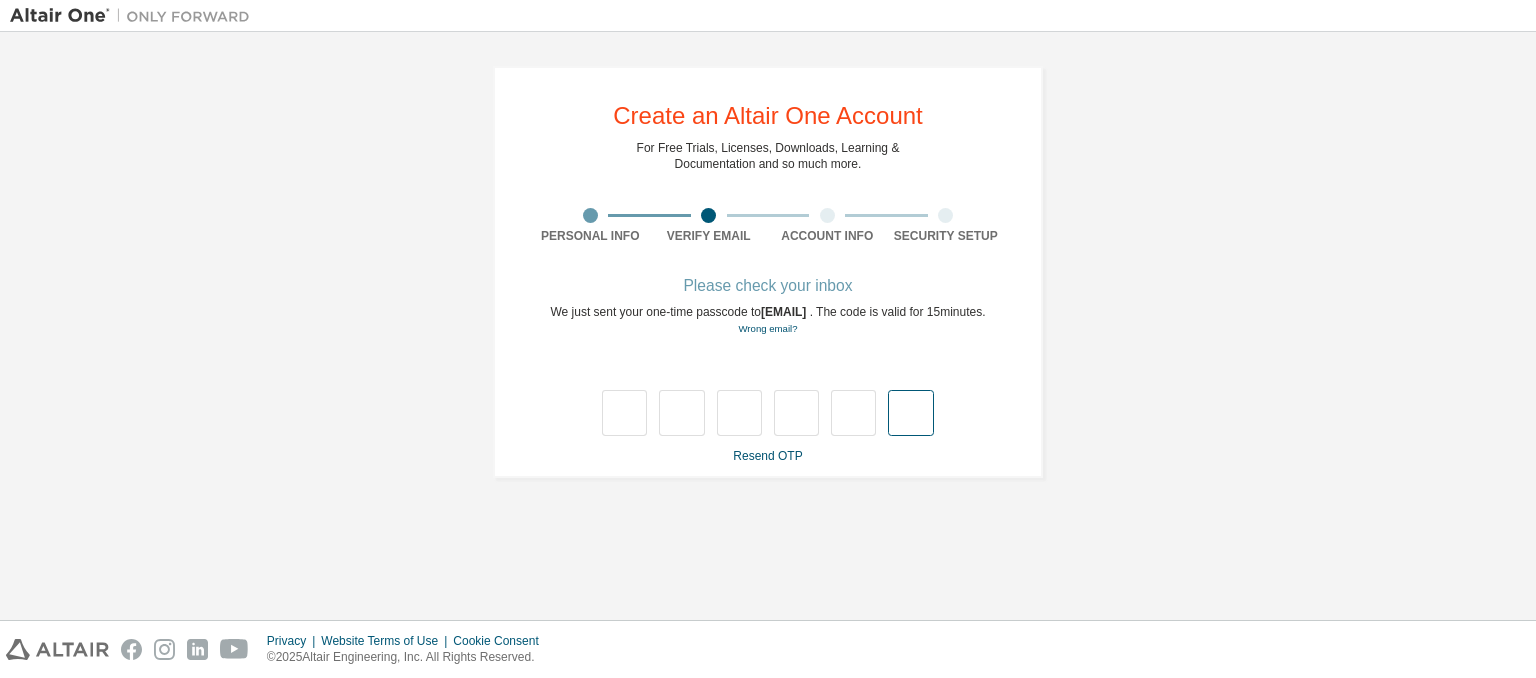 type on "*" 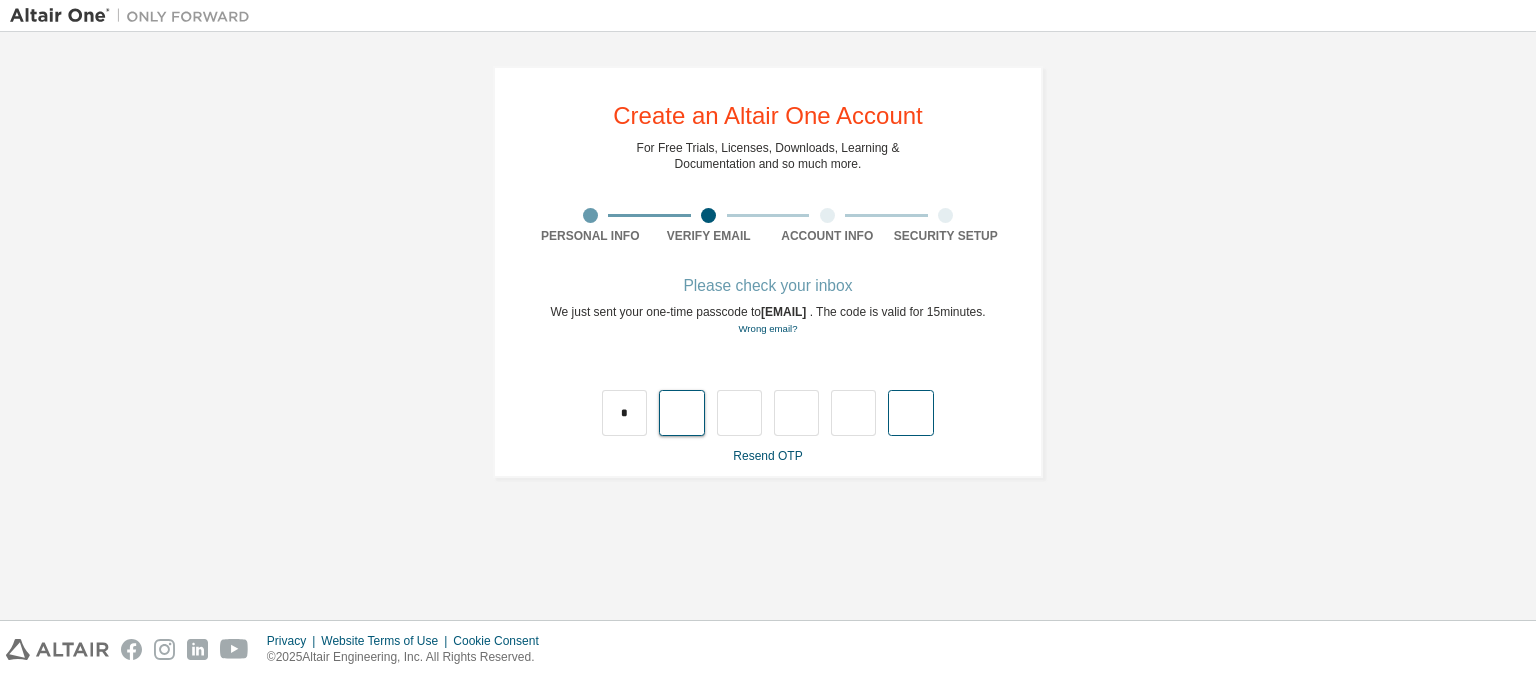 type on "*" 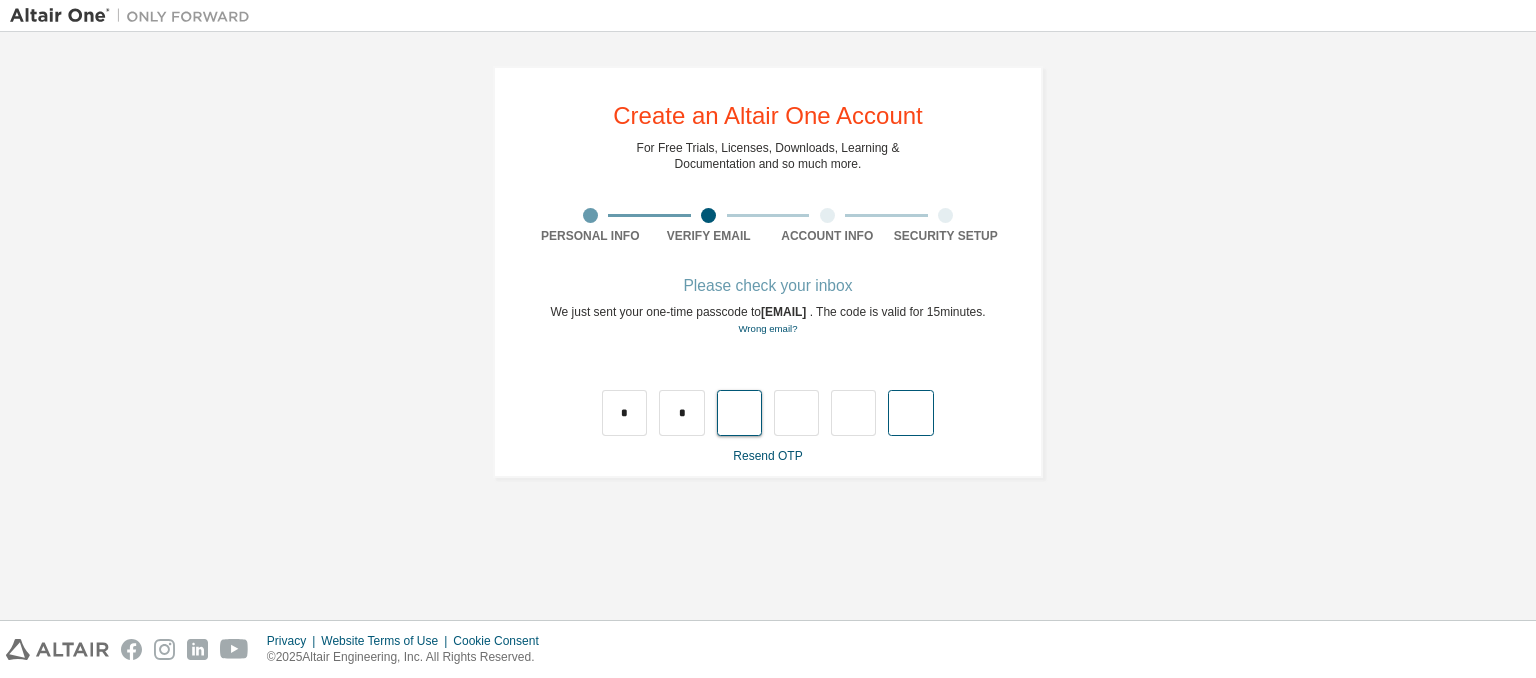 type on "*" 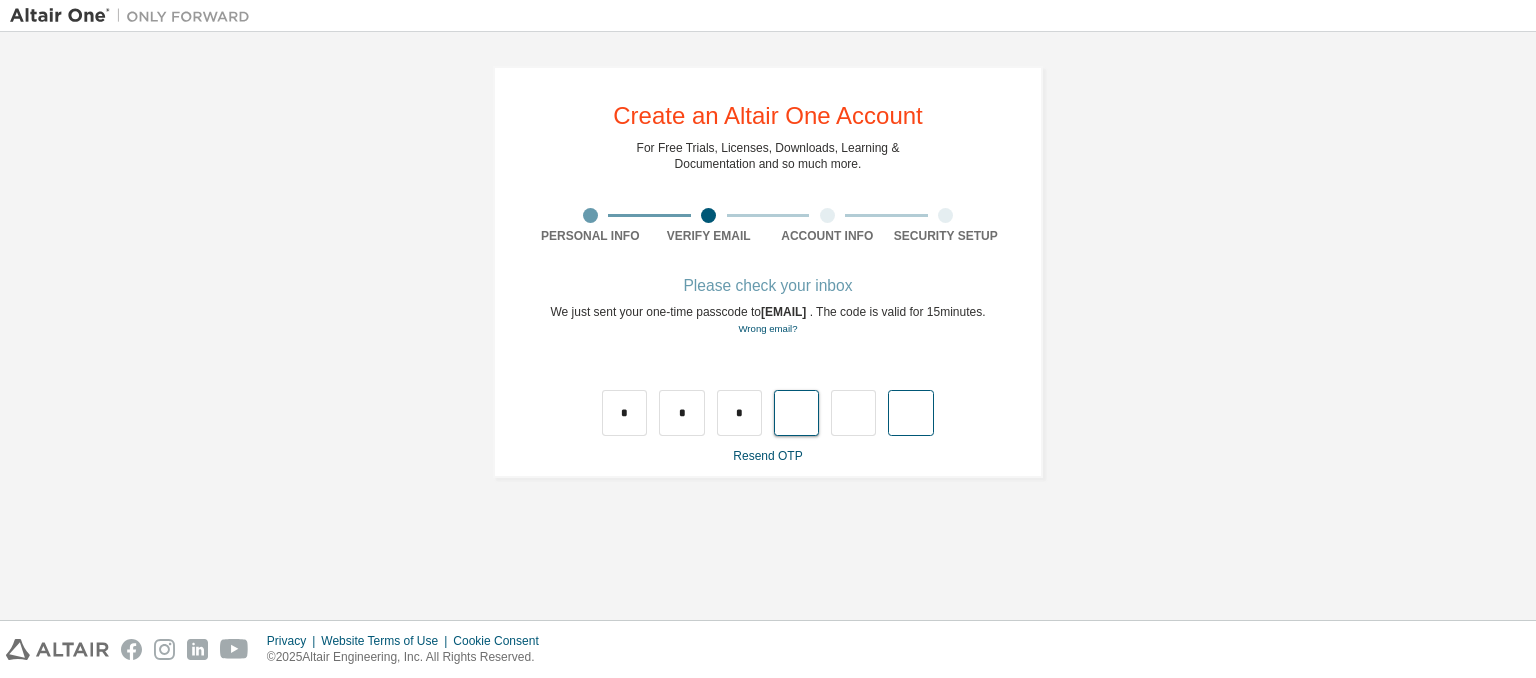 type on "*" 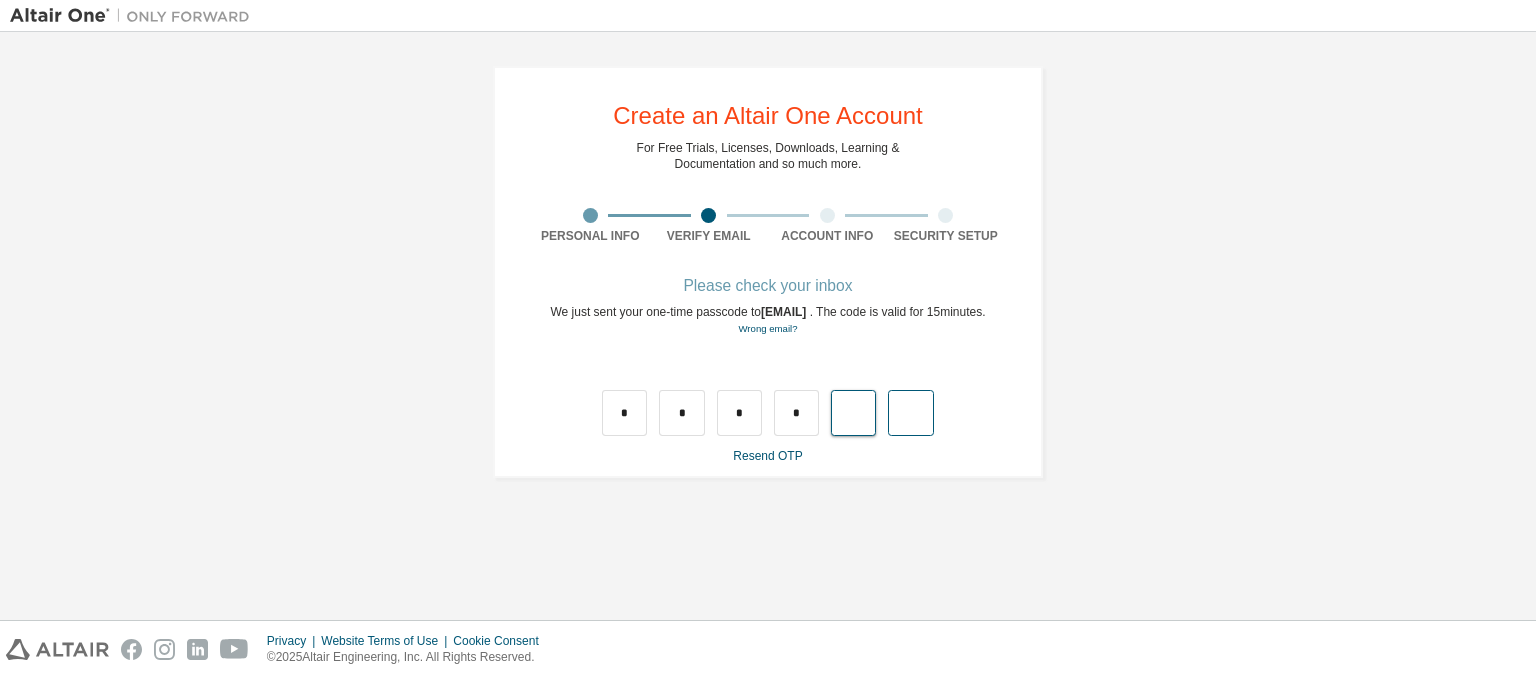 type on "*" 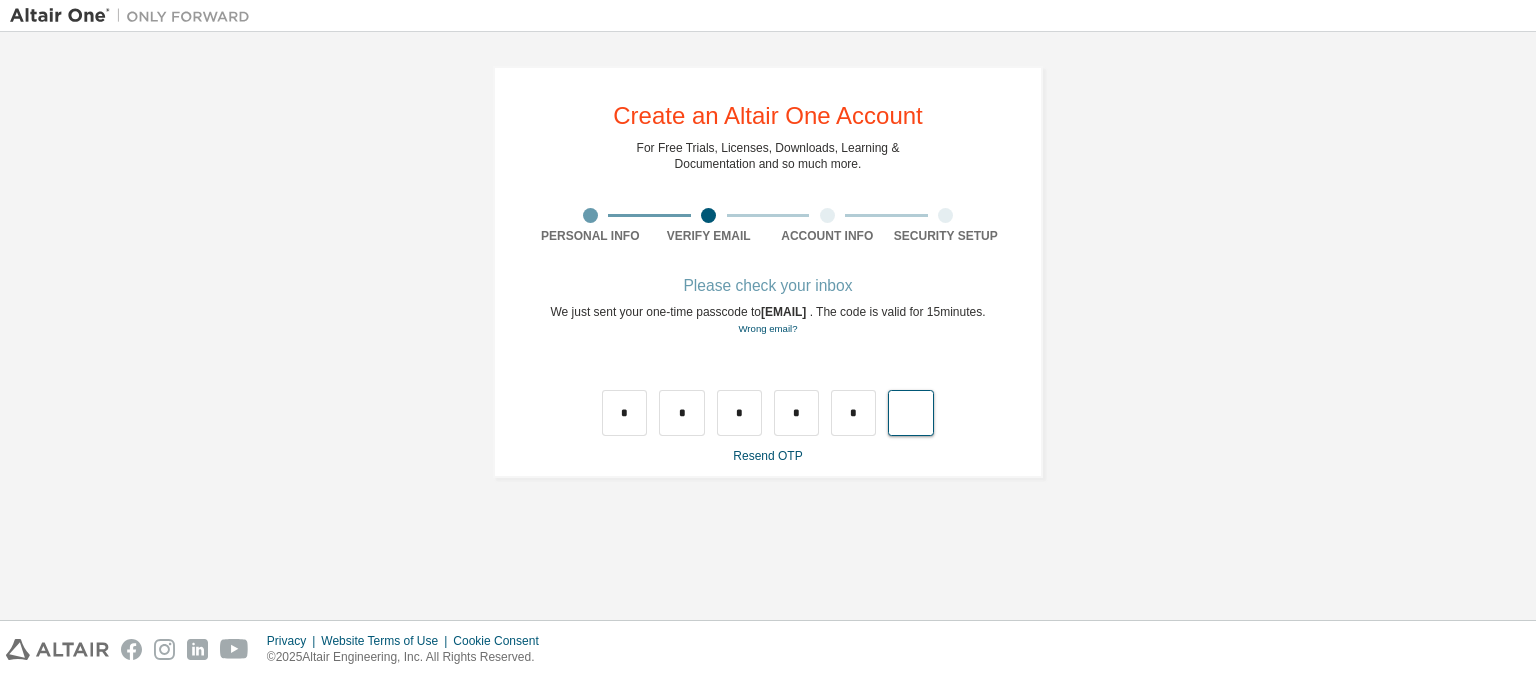 type on "*" 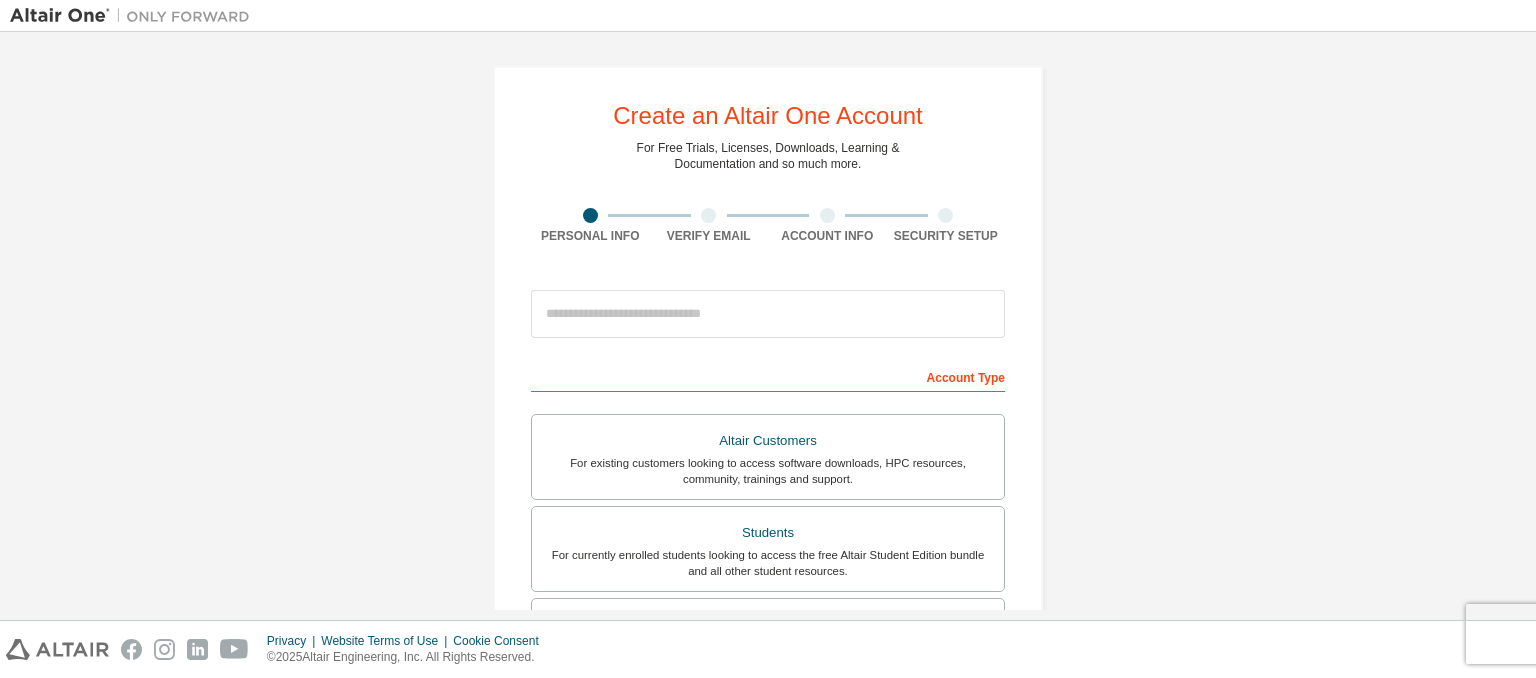 scroll, scrollTop: 0, scrollLeft: 0, axis: both 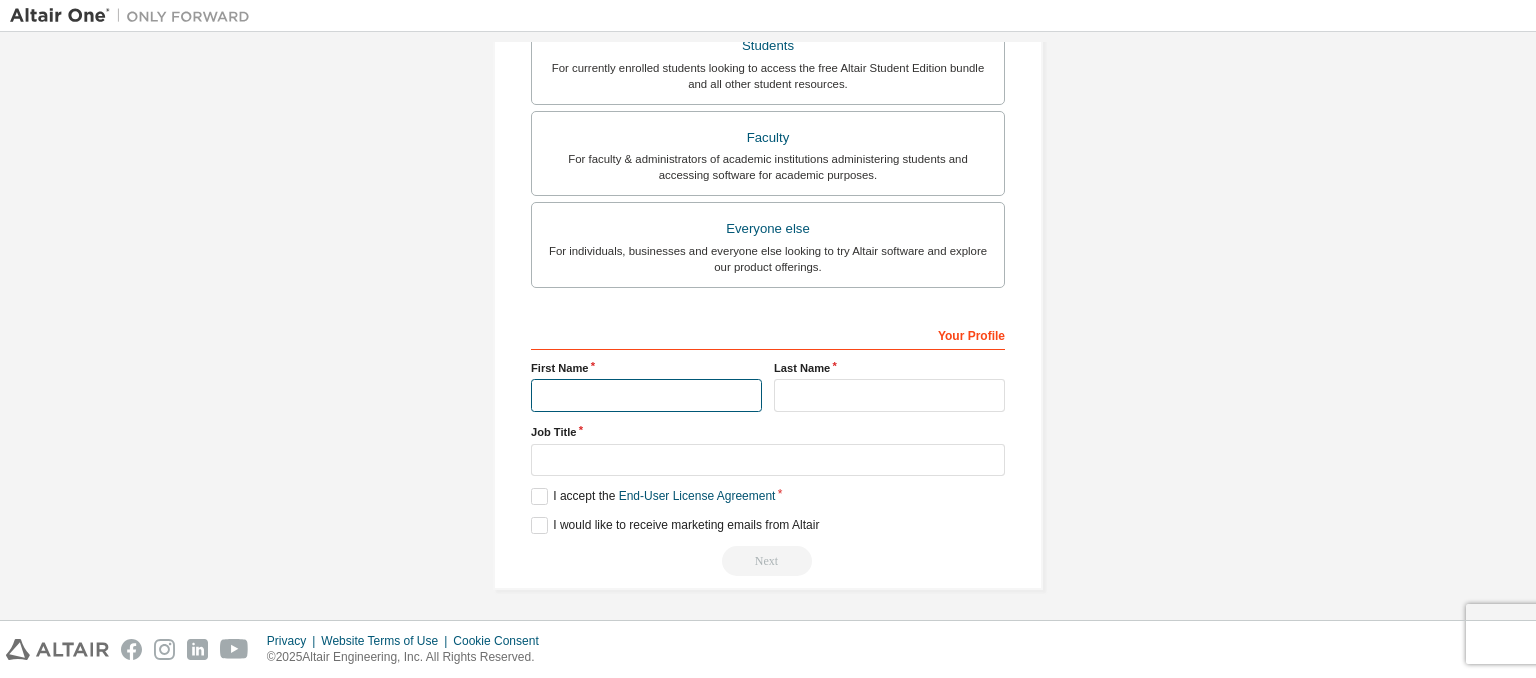 click at bounding box center [646, 395] 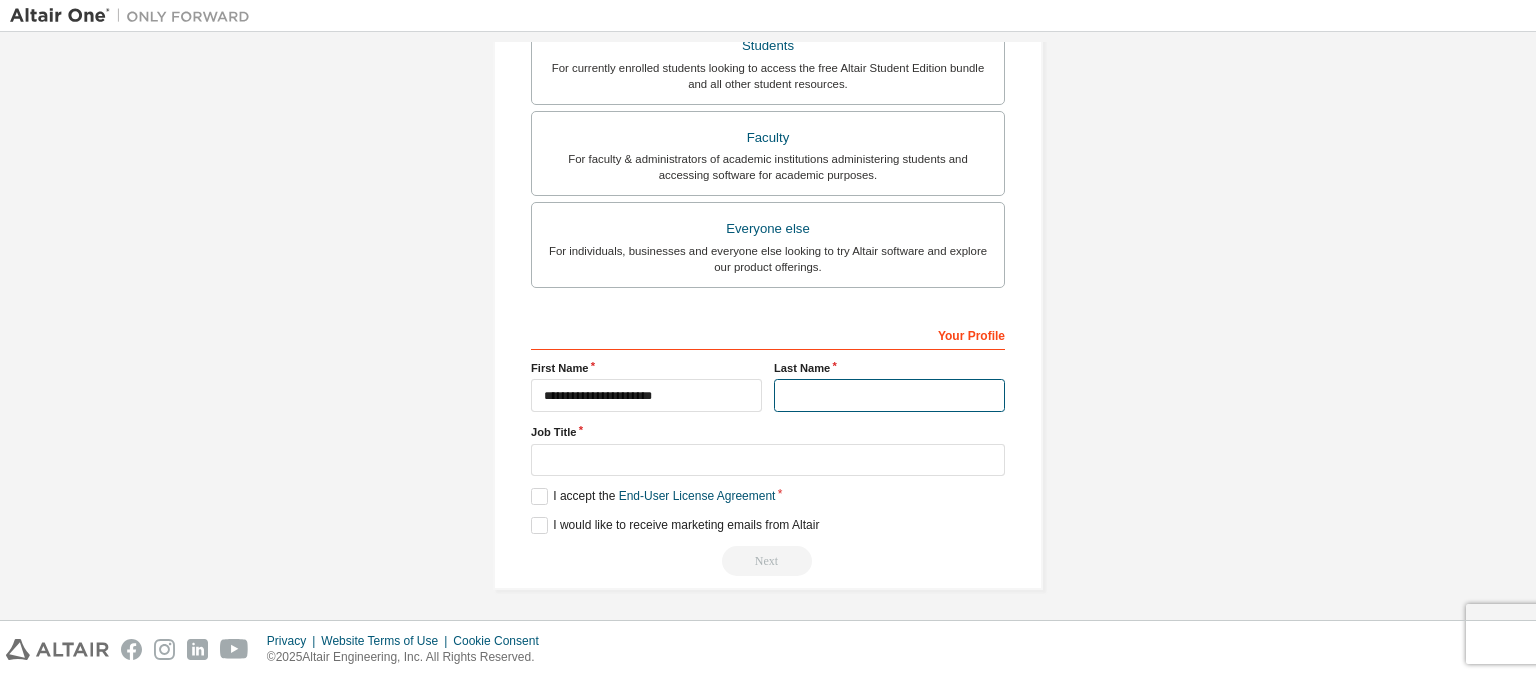 click at bounding box center (889, 395) 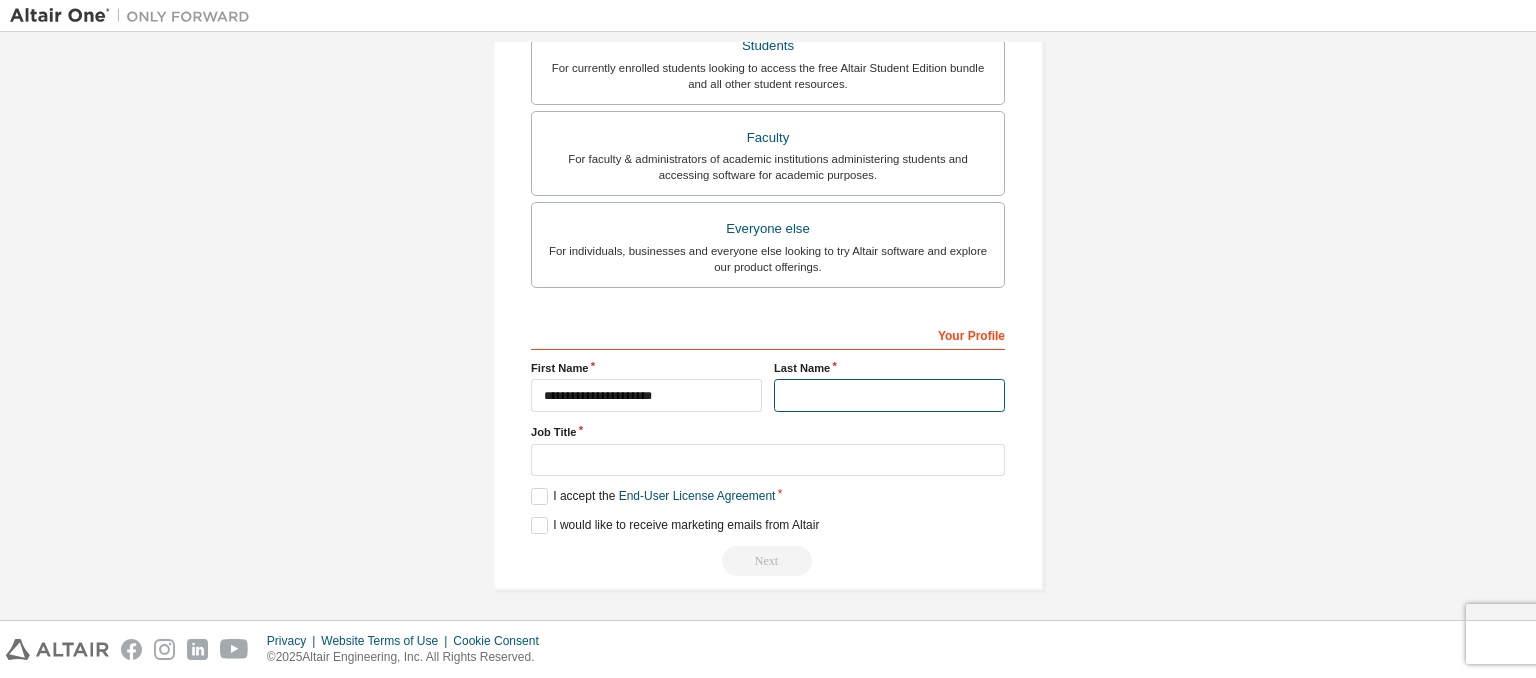 type on "***" 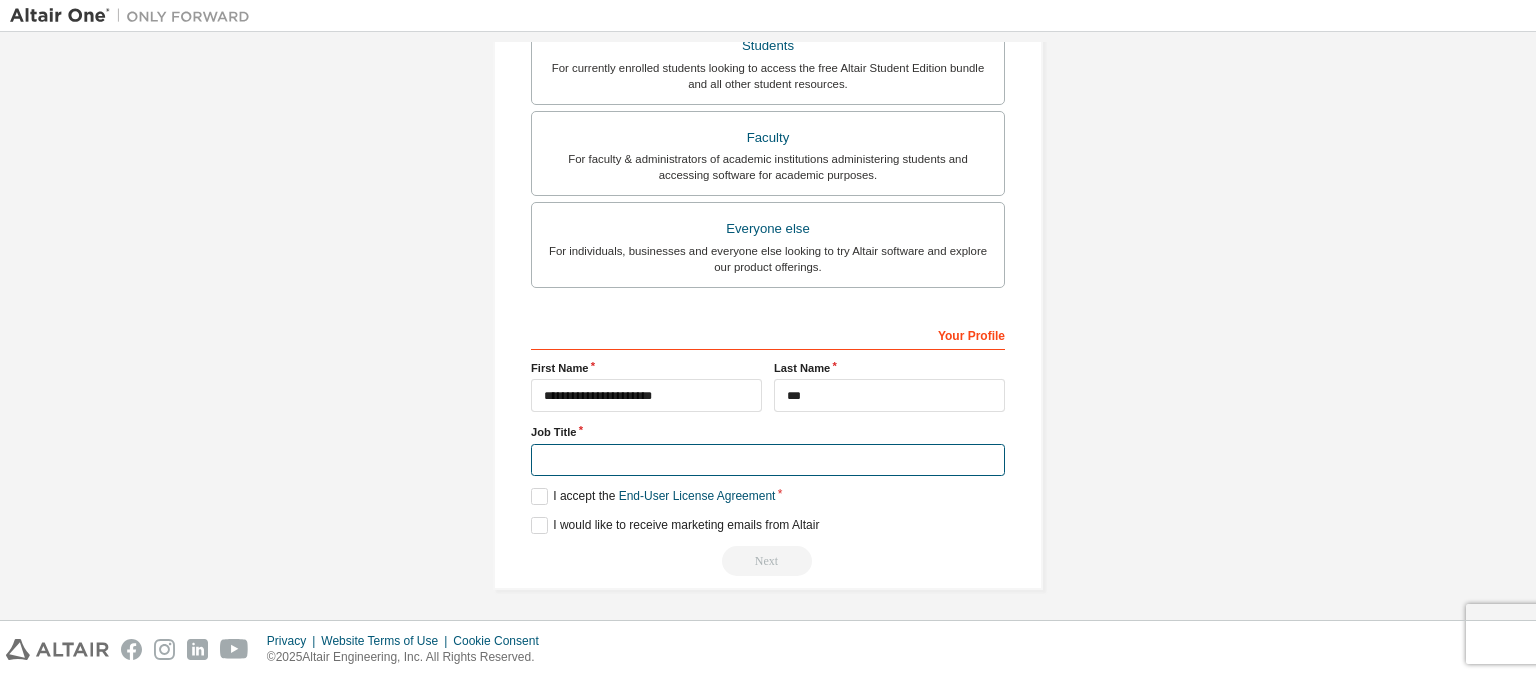 click at bounding box center (768, 460) 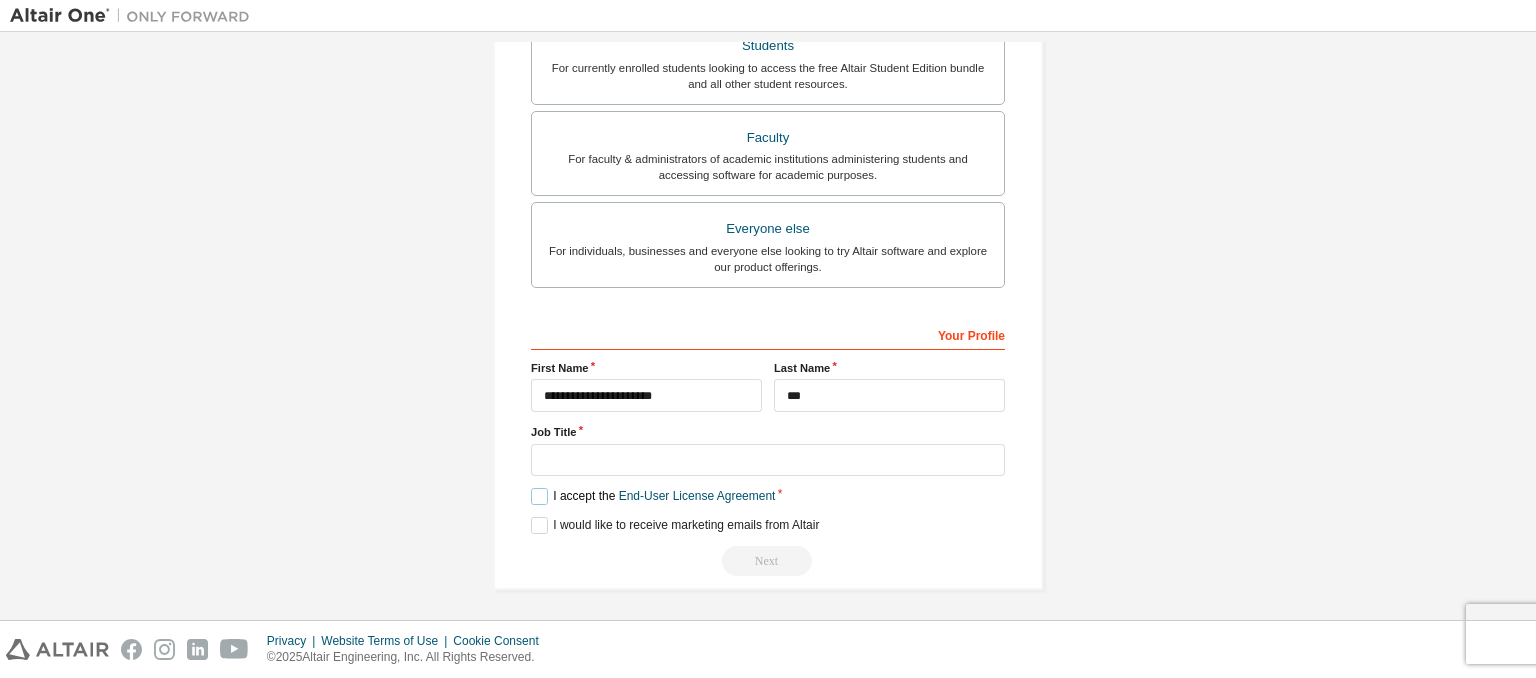 click on "I accept the    End-User License Agreement" at bounding box center [653, 496] 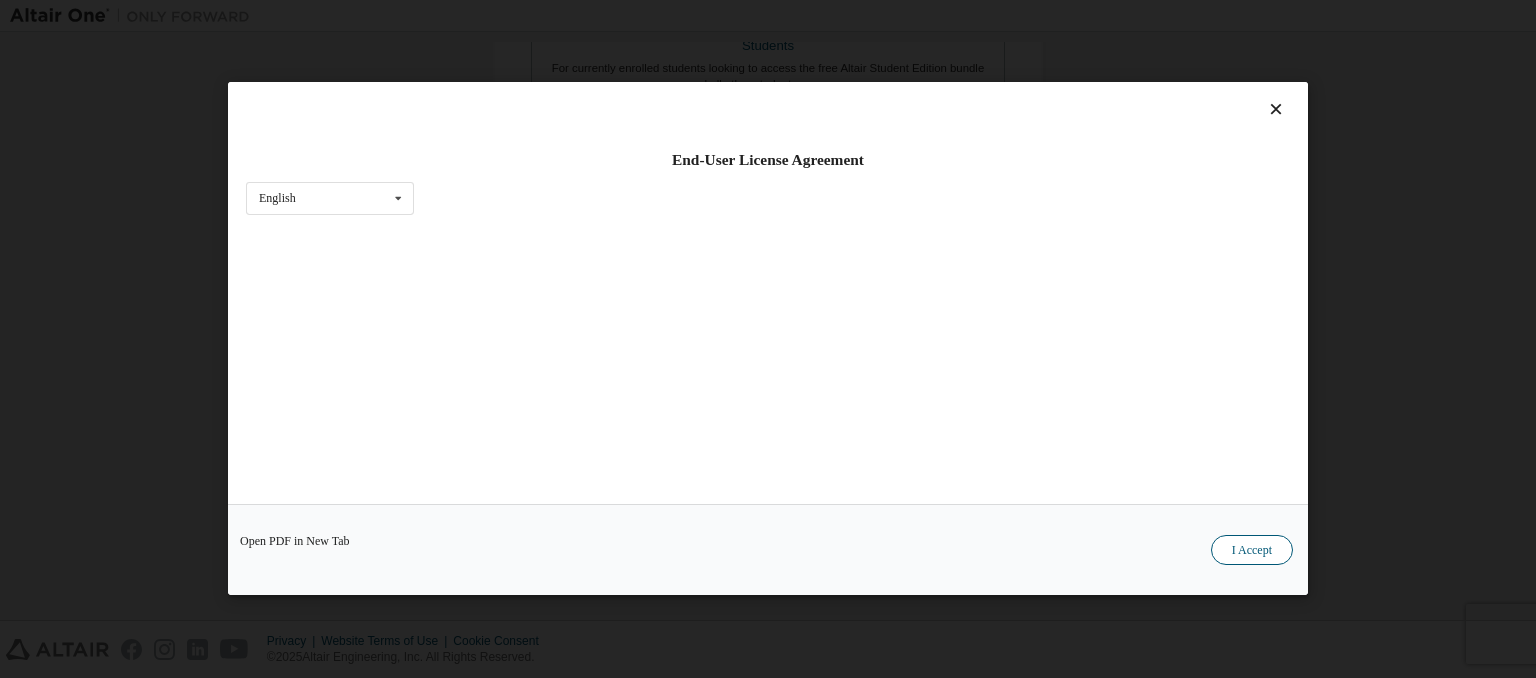 click on "I Accept" at bounding box center [1252, 551] 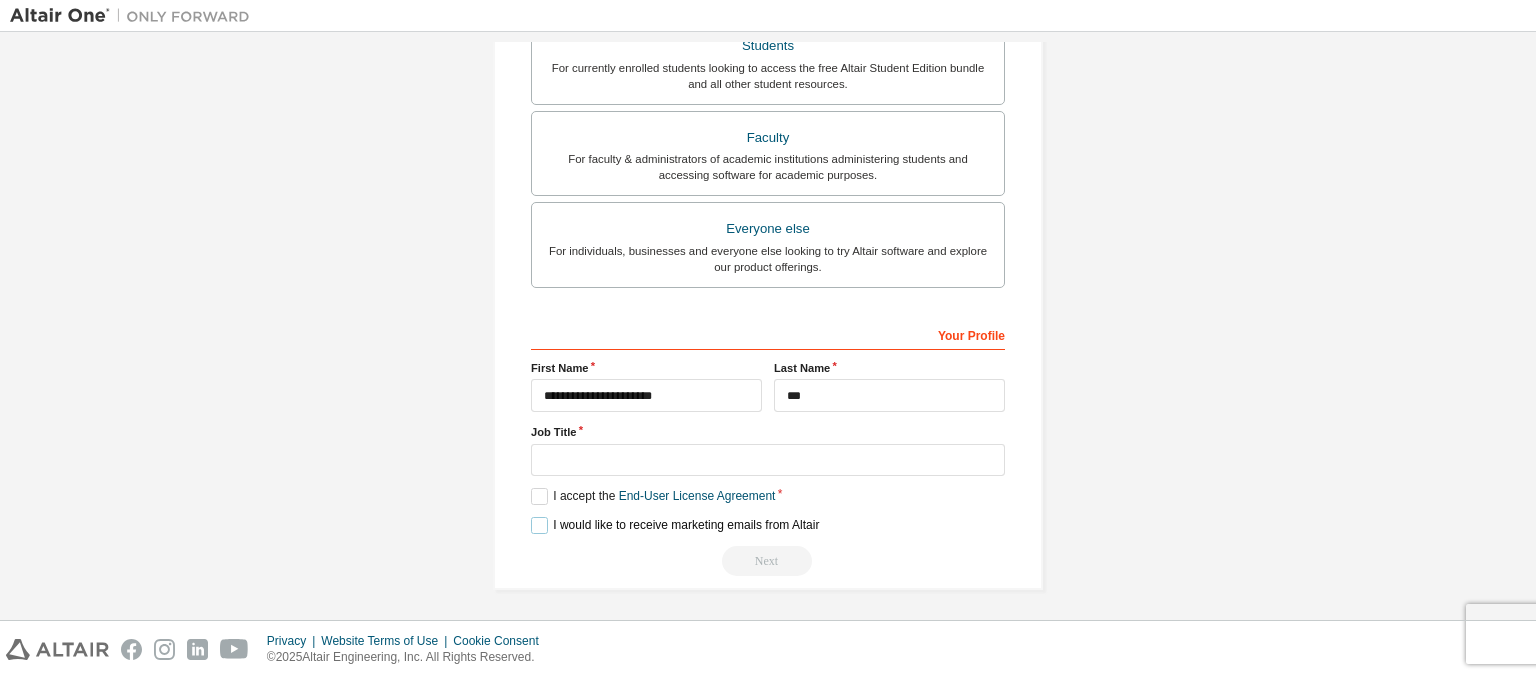 click on "I would like to receive marketing emails from Altair" at bounding box center [675, 525] 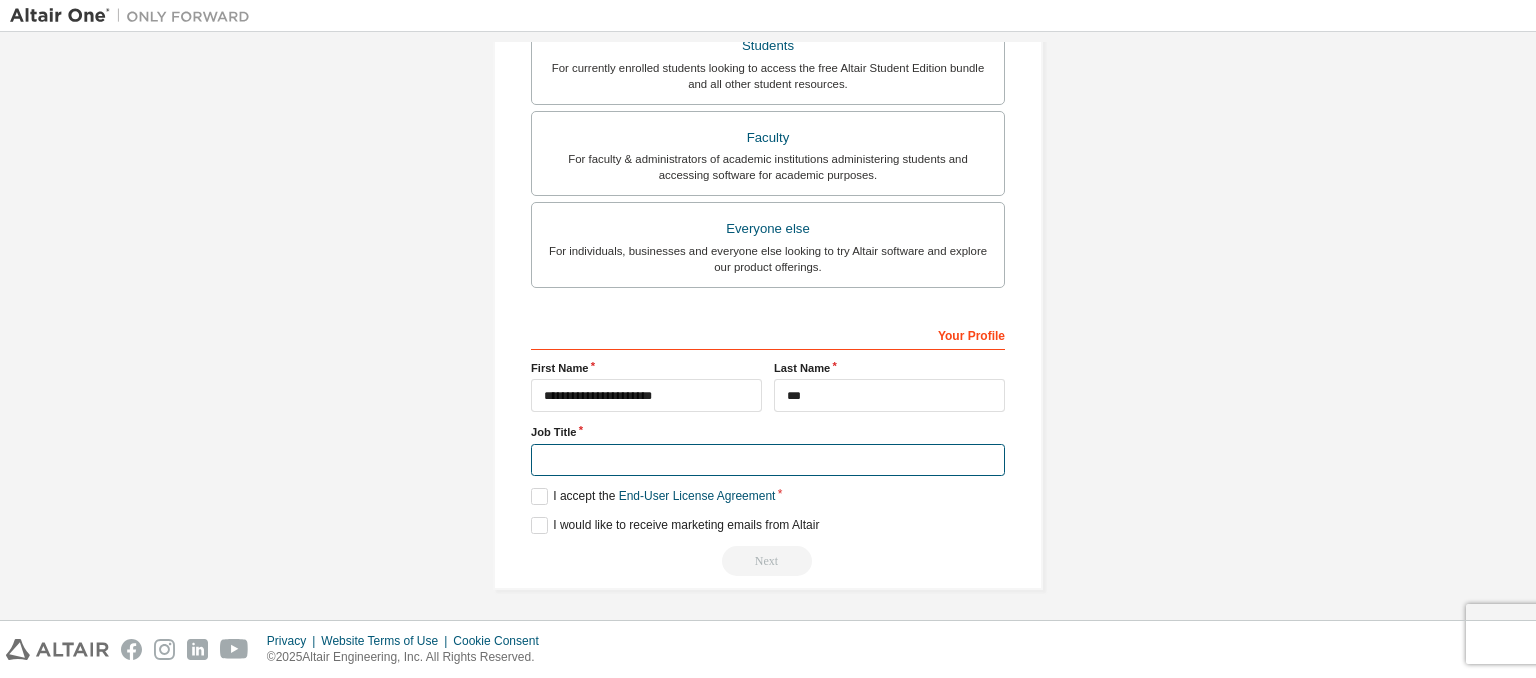 click at bounding box center [768, 460] 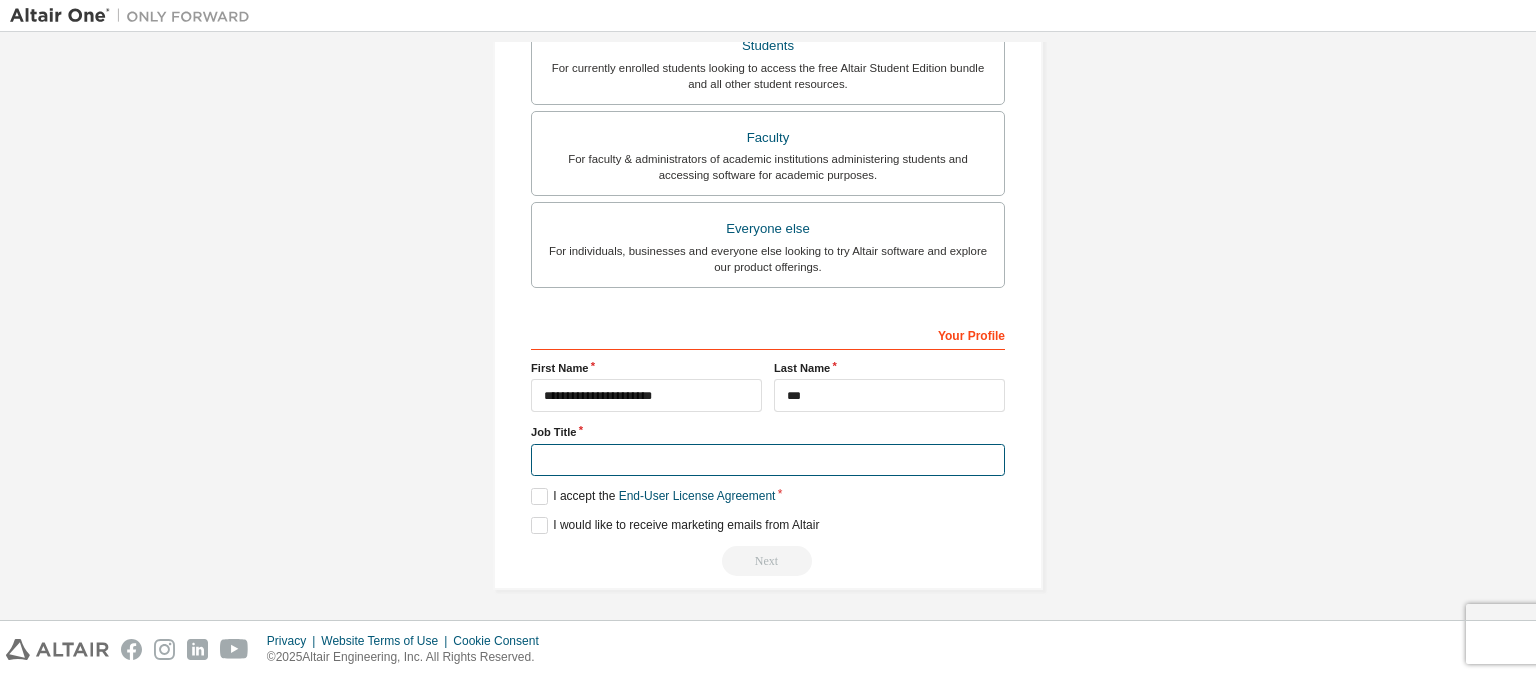 type on "*******" 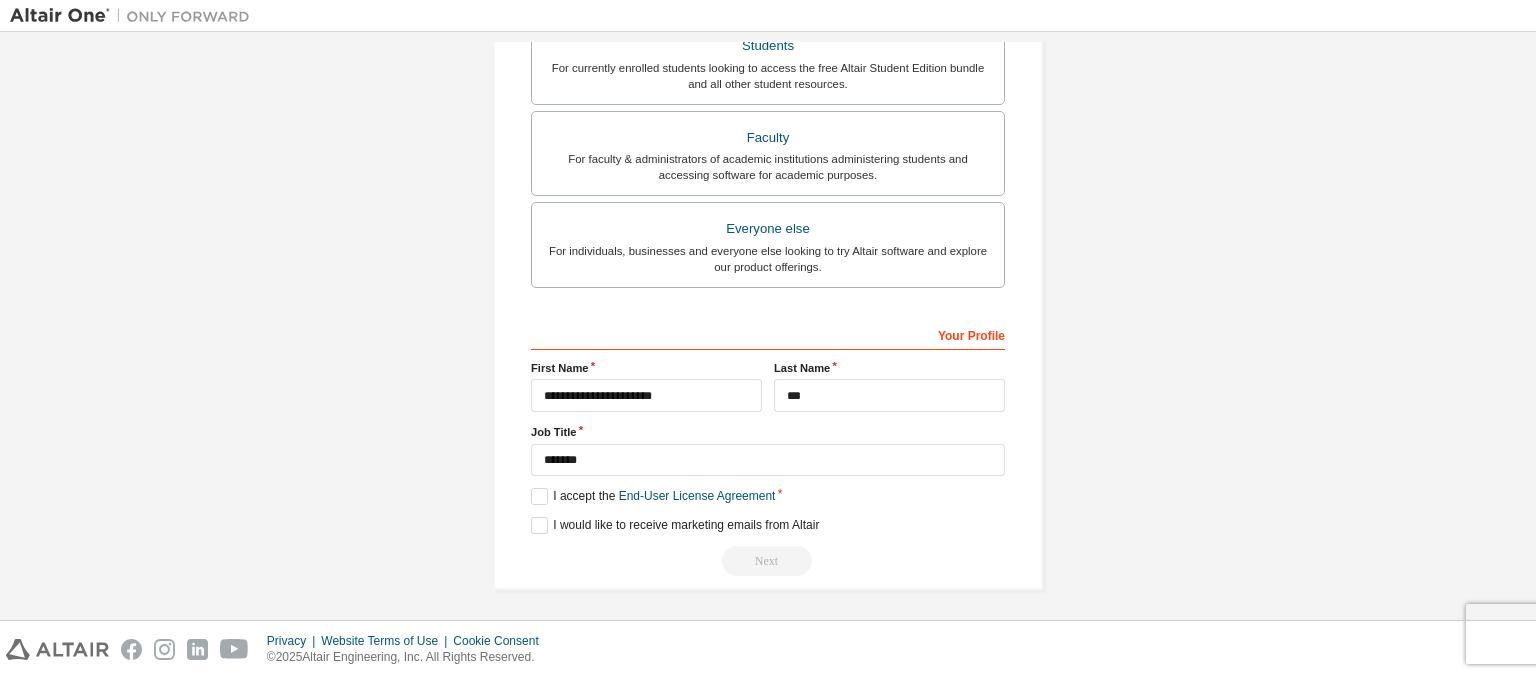 click on "Next" at bounding box center [768, 561] 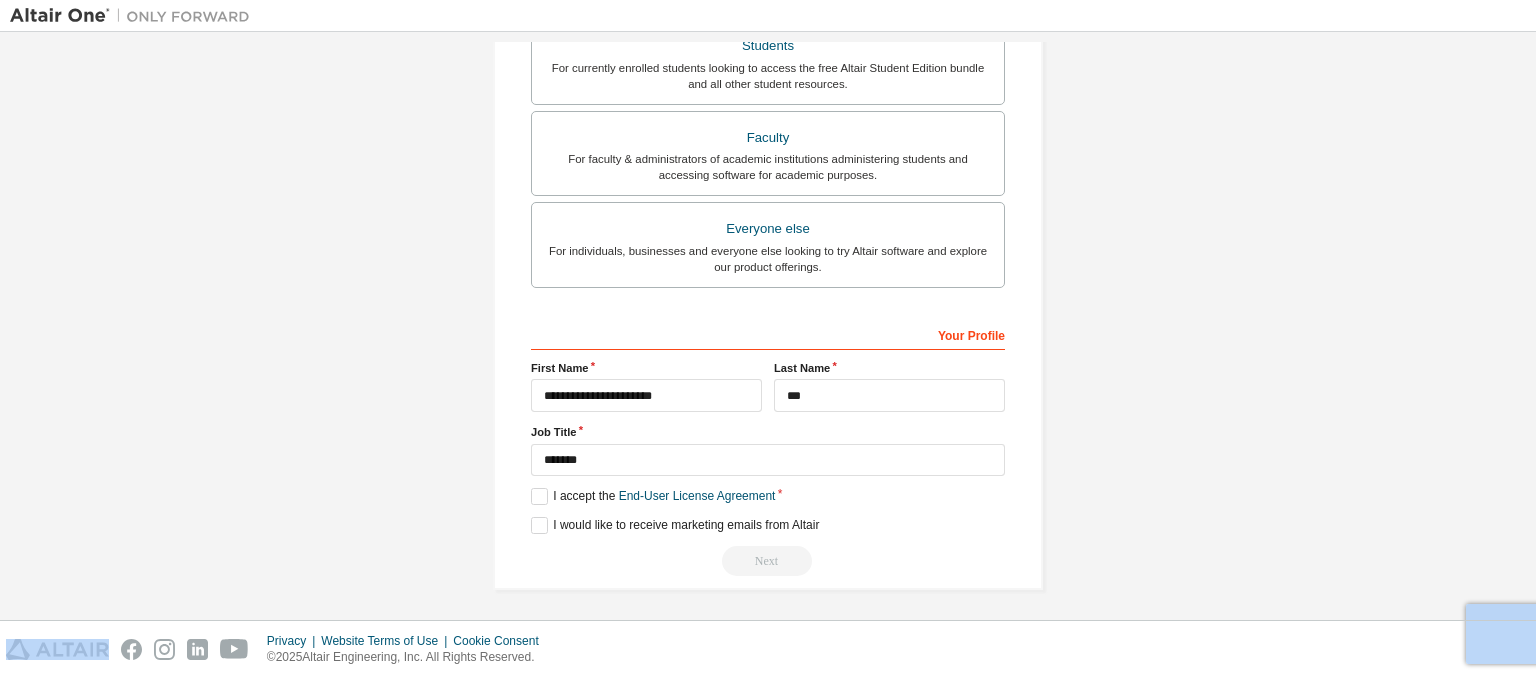 click on "Next" at bounding box center [768, 561] 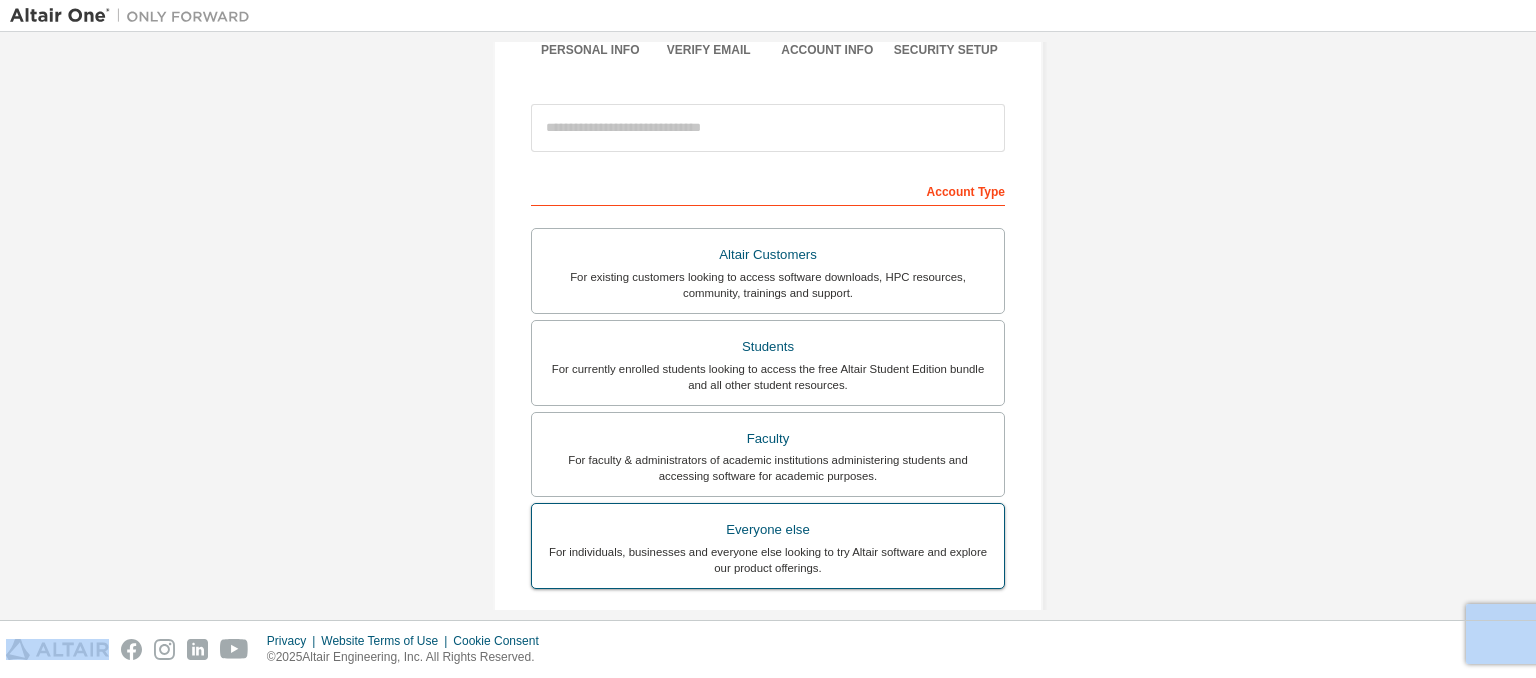 scroll, scrollTop: 0, scrollLeft: 0, axis: both 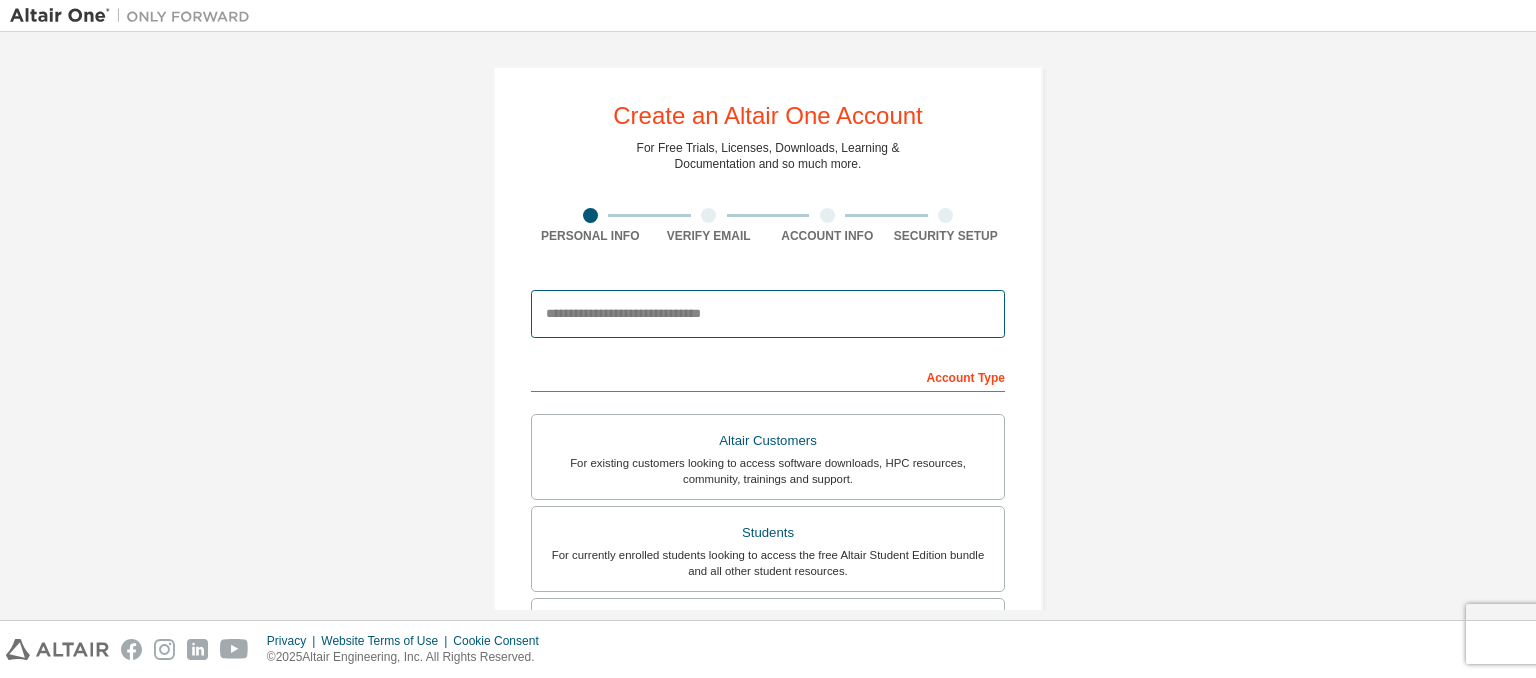 click at bounding box center [768, 314] 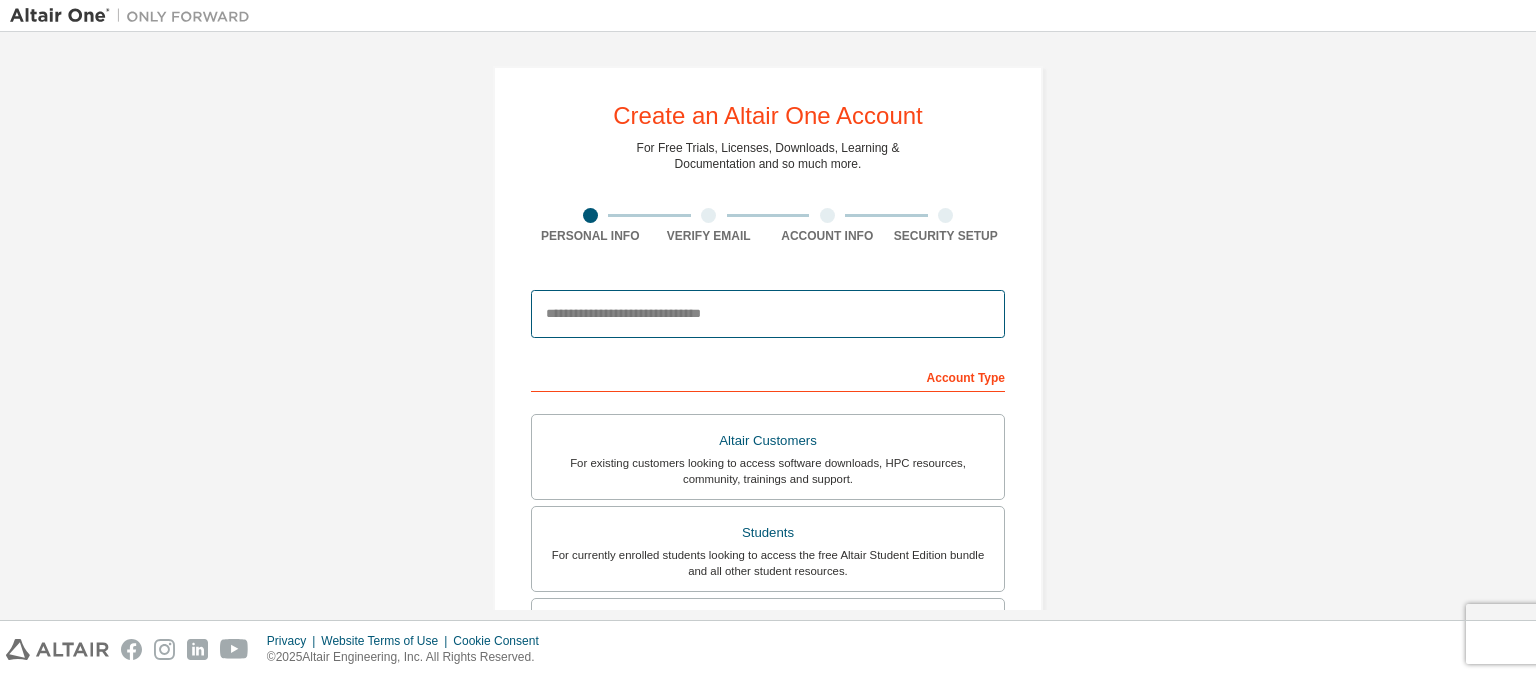 type on "**********" 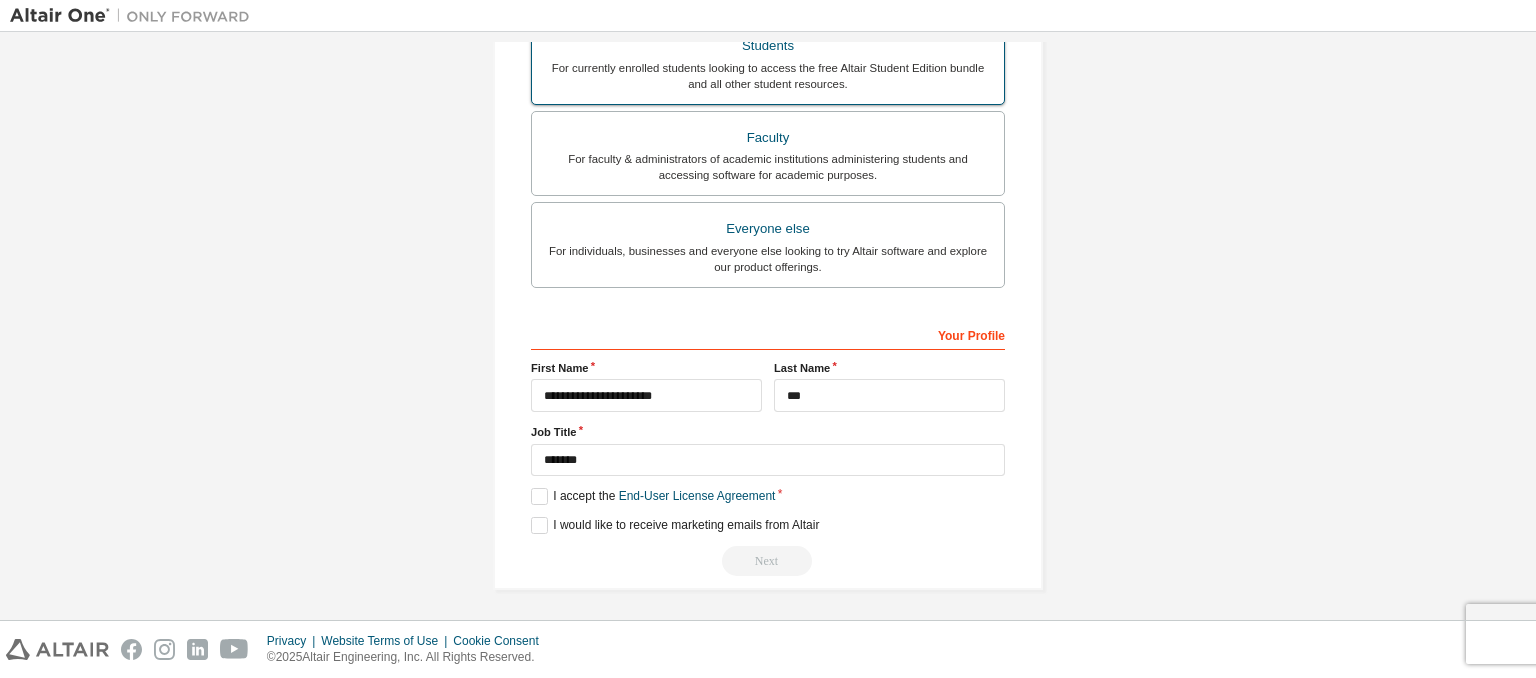 scroll, scrollTop: 550, scrollLeft: 0, axis: vertical 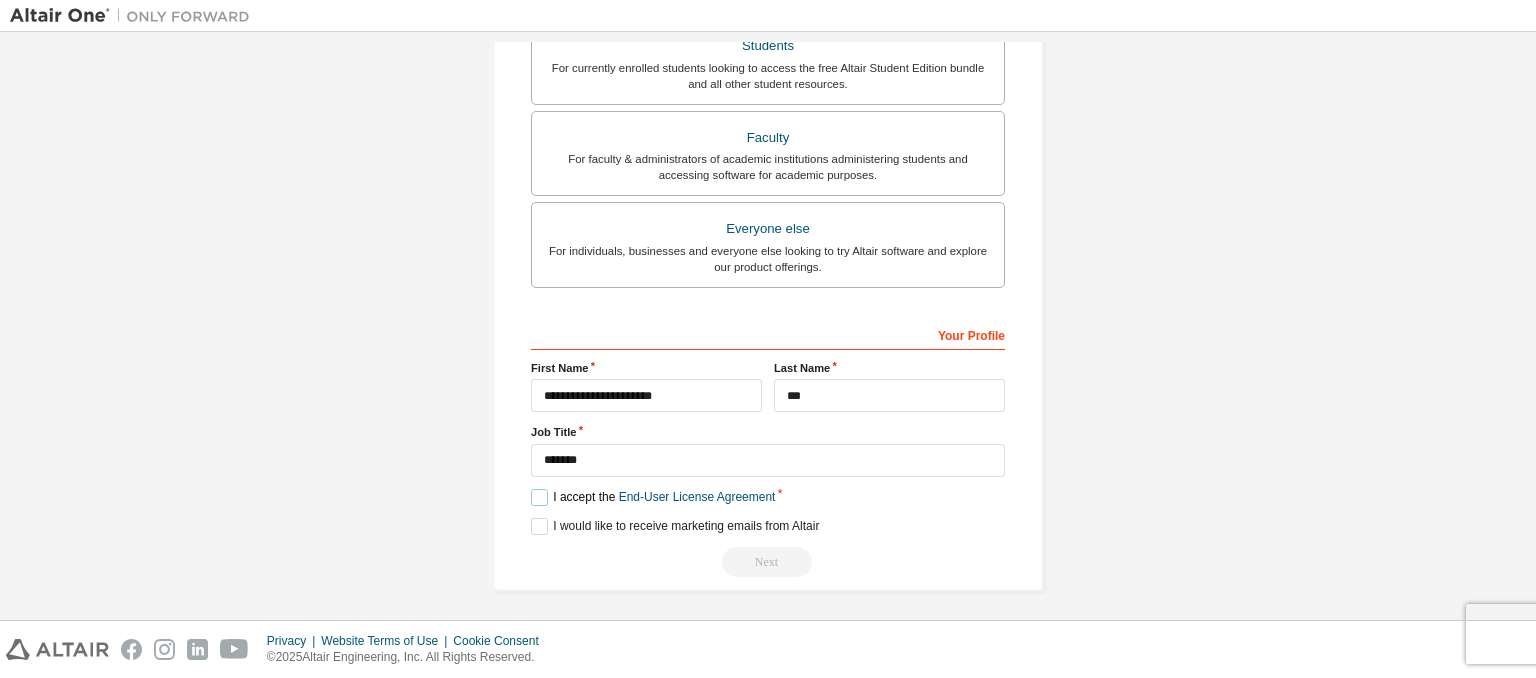 click on "I accept the    End-User License Agreement" at bounding box center [653, 497] 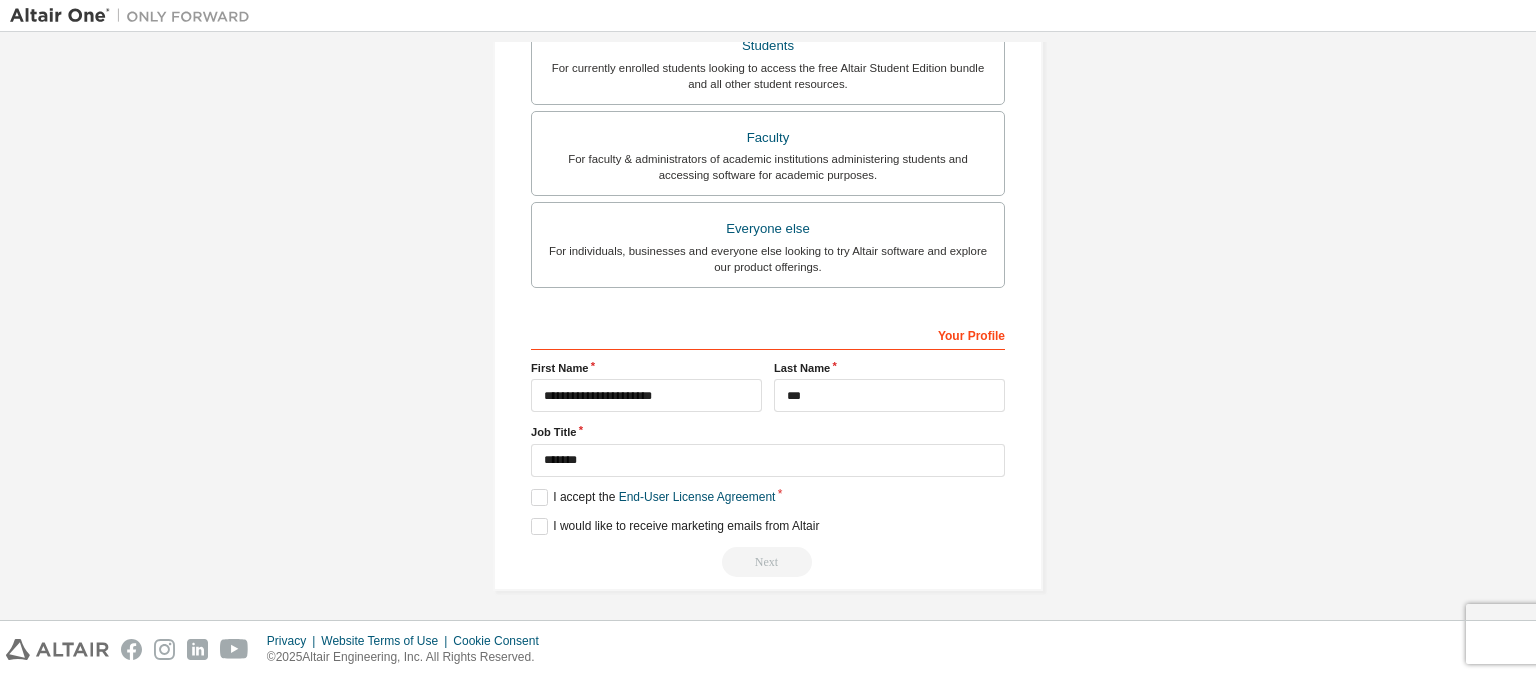 click on "**********" at bounding box center (768, 447) 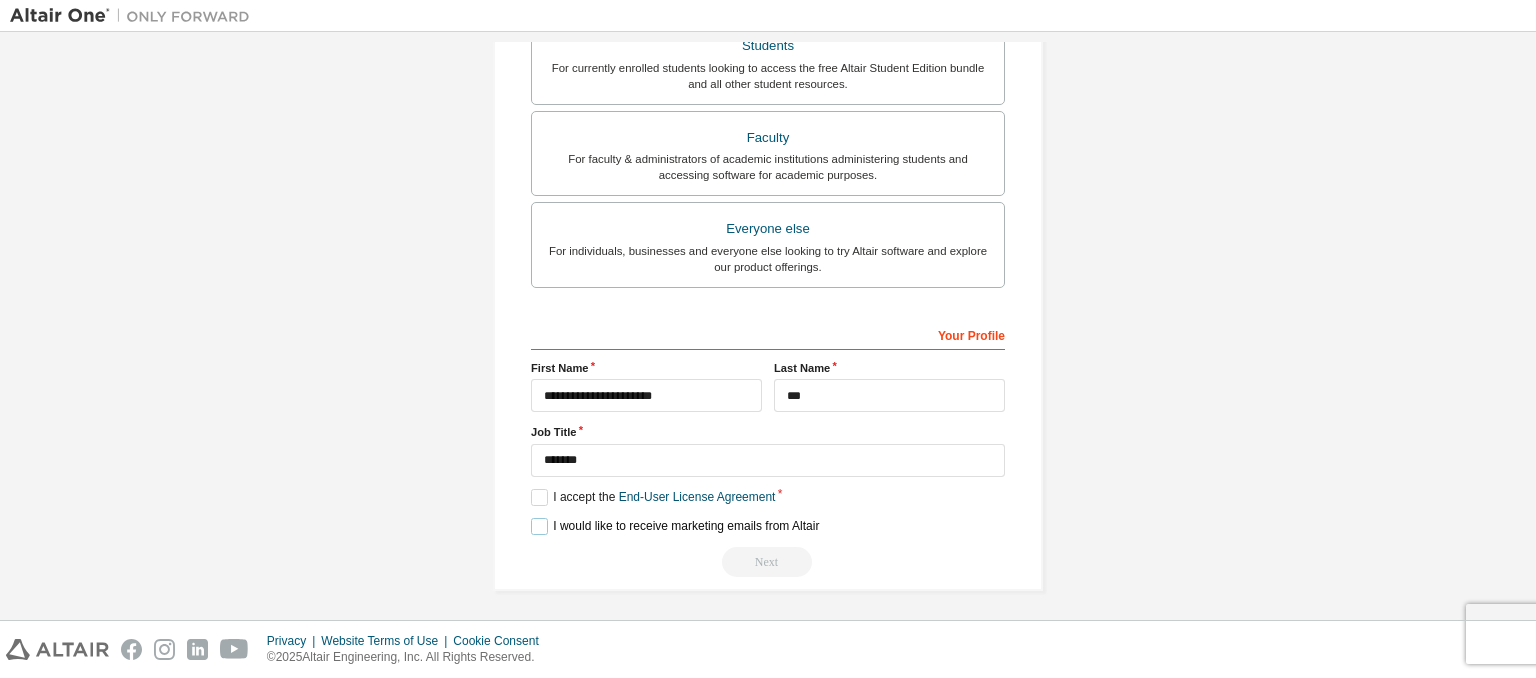 click on "I would like to receive marketing emails from Altair" at bounding box center [675, 526] 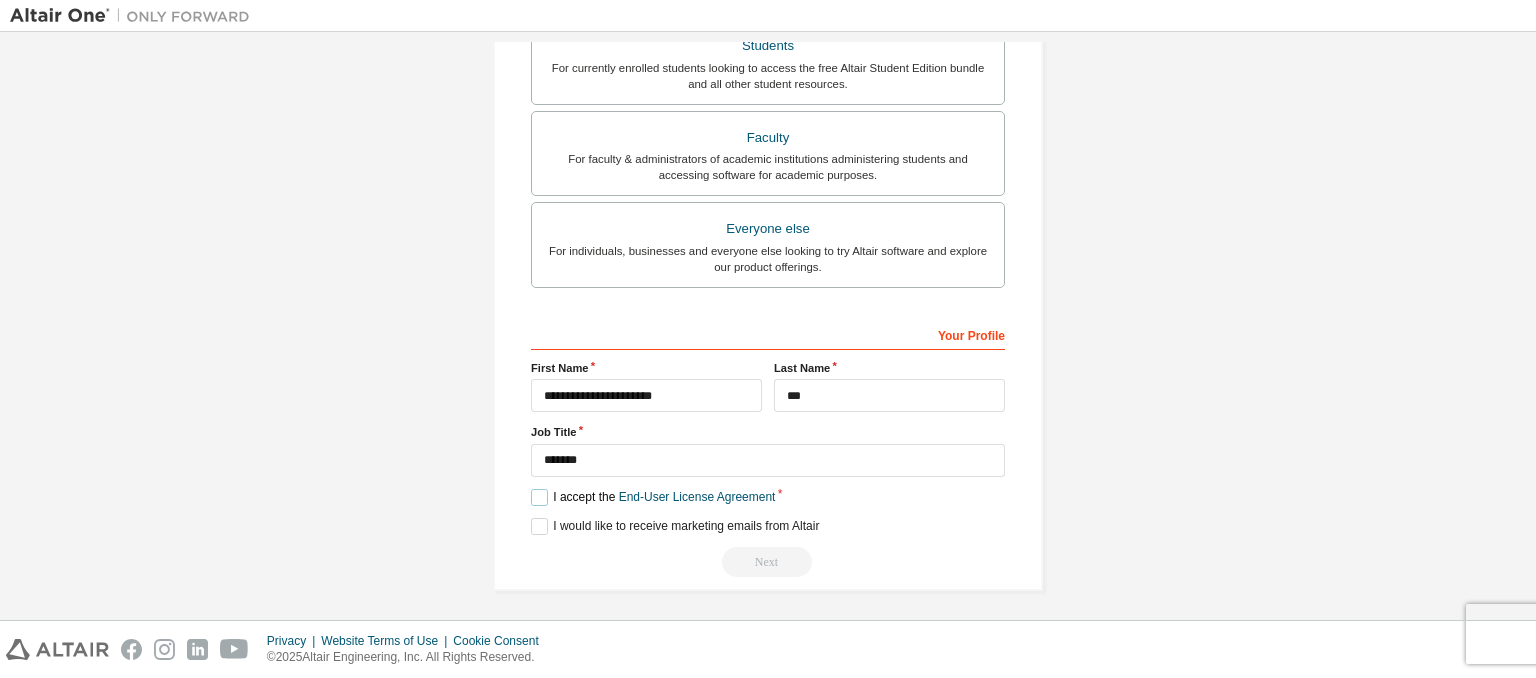 click on "I accept the    End-User License Agreement" at bounding box center (653, 497) 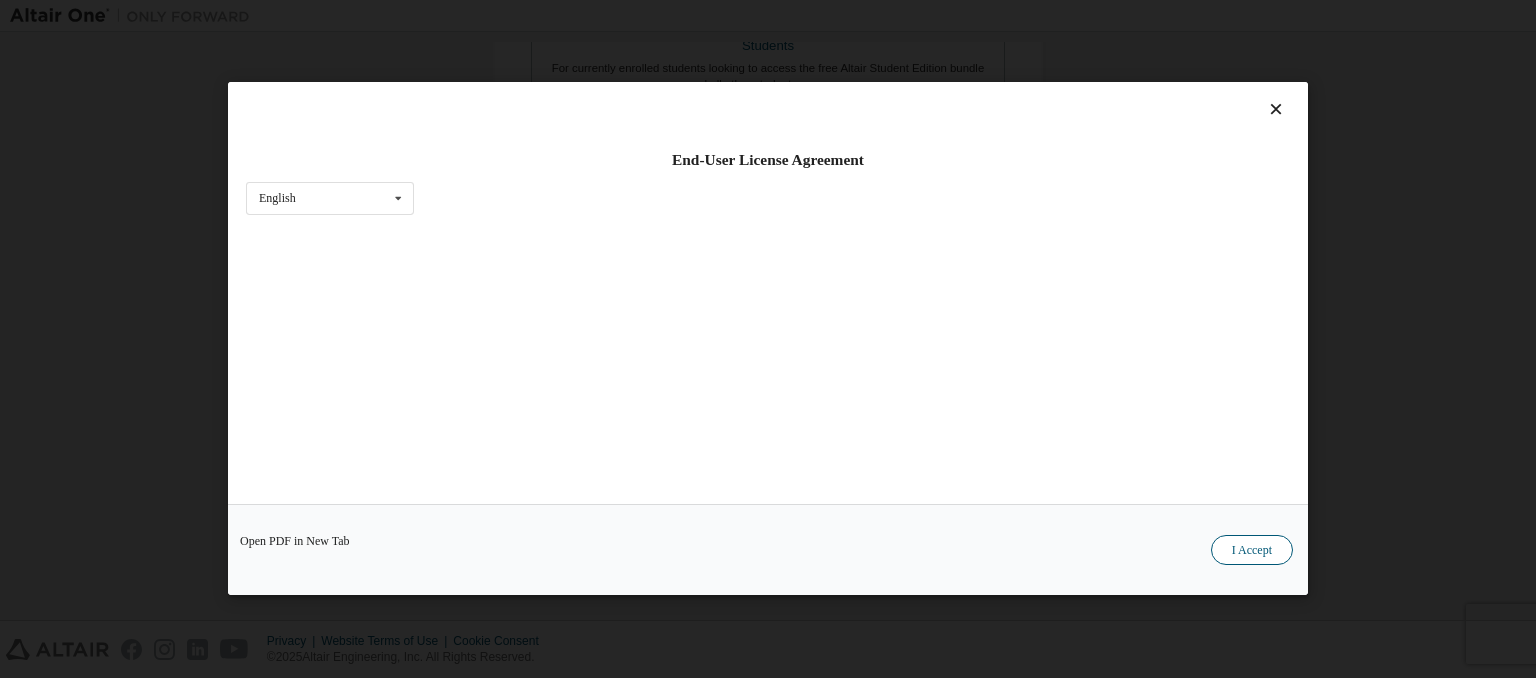 click on "I Accept" at bounding box center (1252, 551) 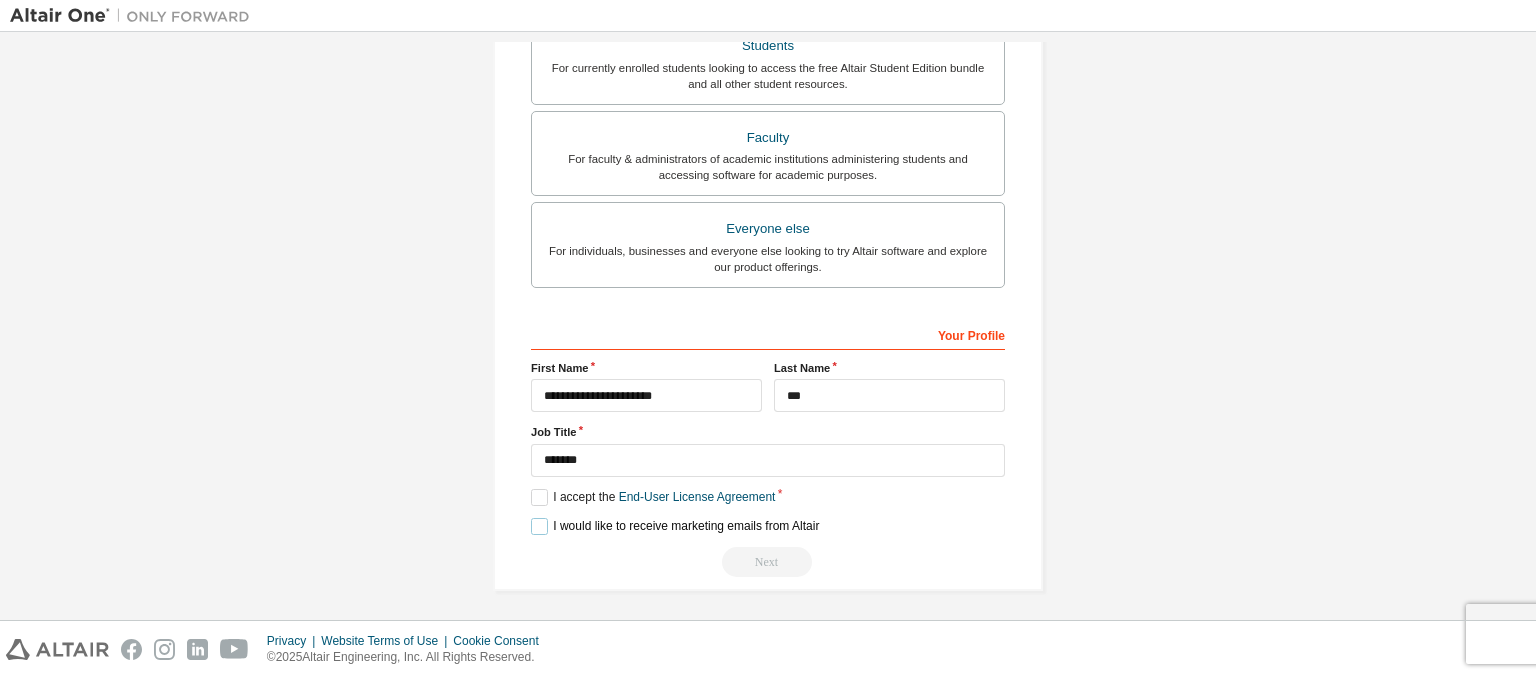 click on "I would like to receive marketing emails from Altair" at bounding box center [675, 526] 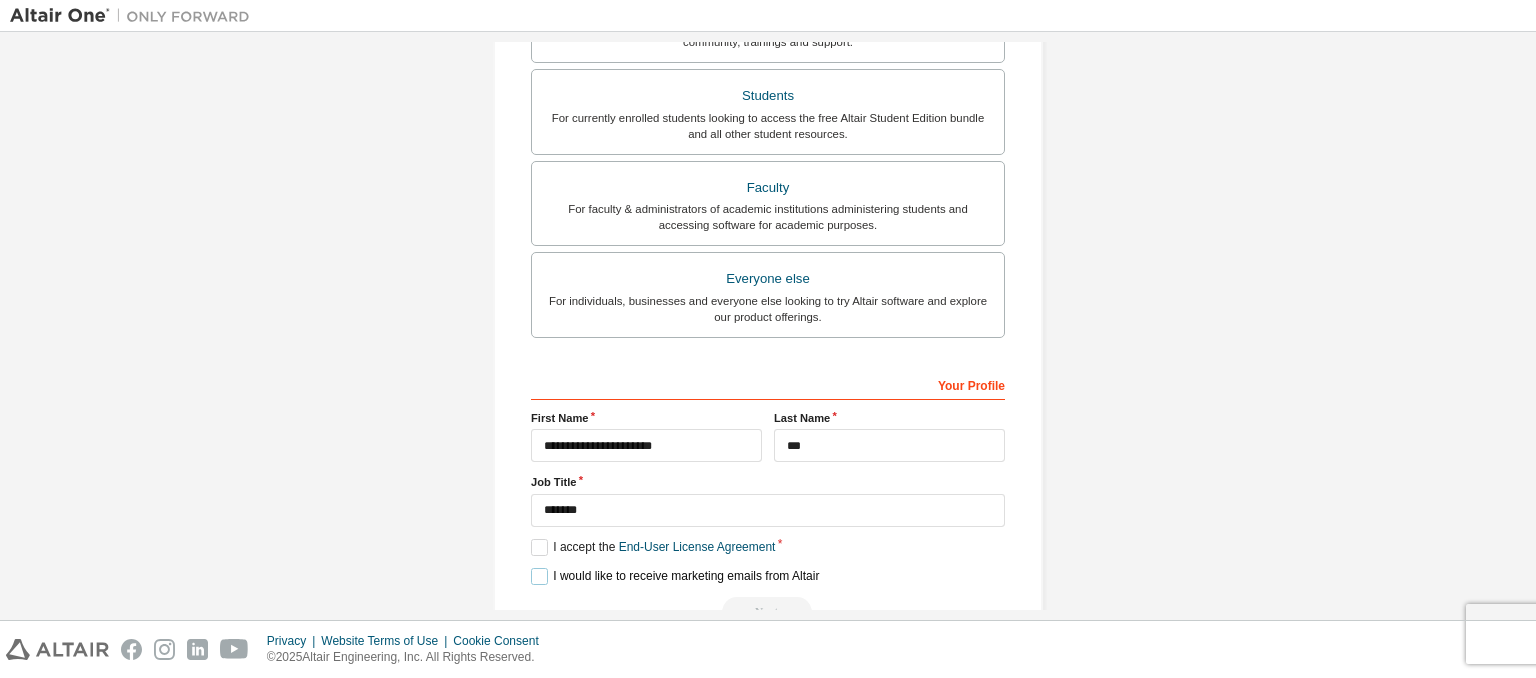 scroll, scrollTop: 550, scrollLeft: 0, axis: vertical 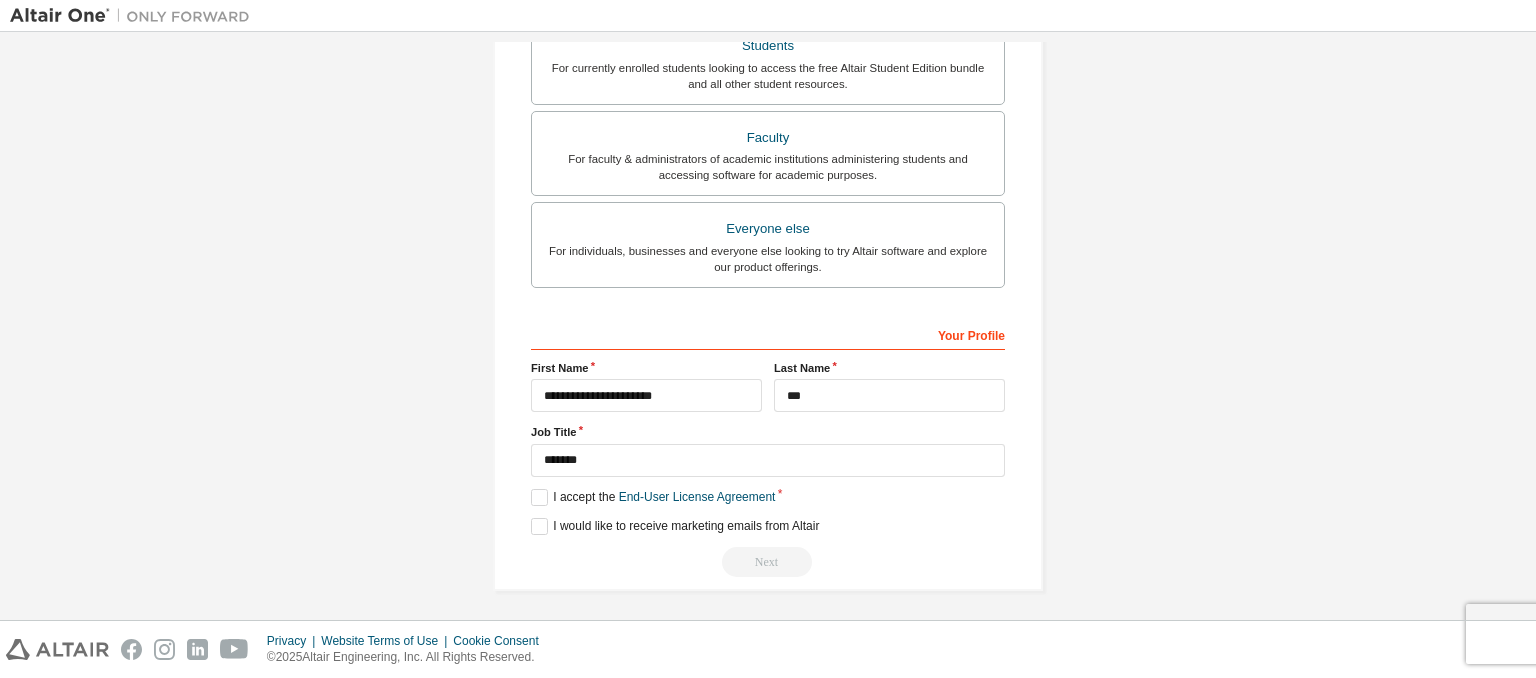 click on "Next" at bounding box center (768, 562) 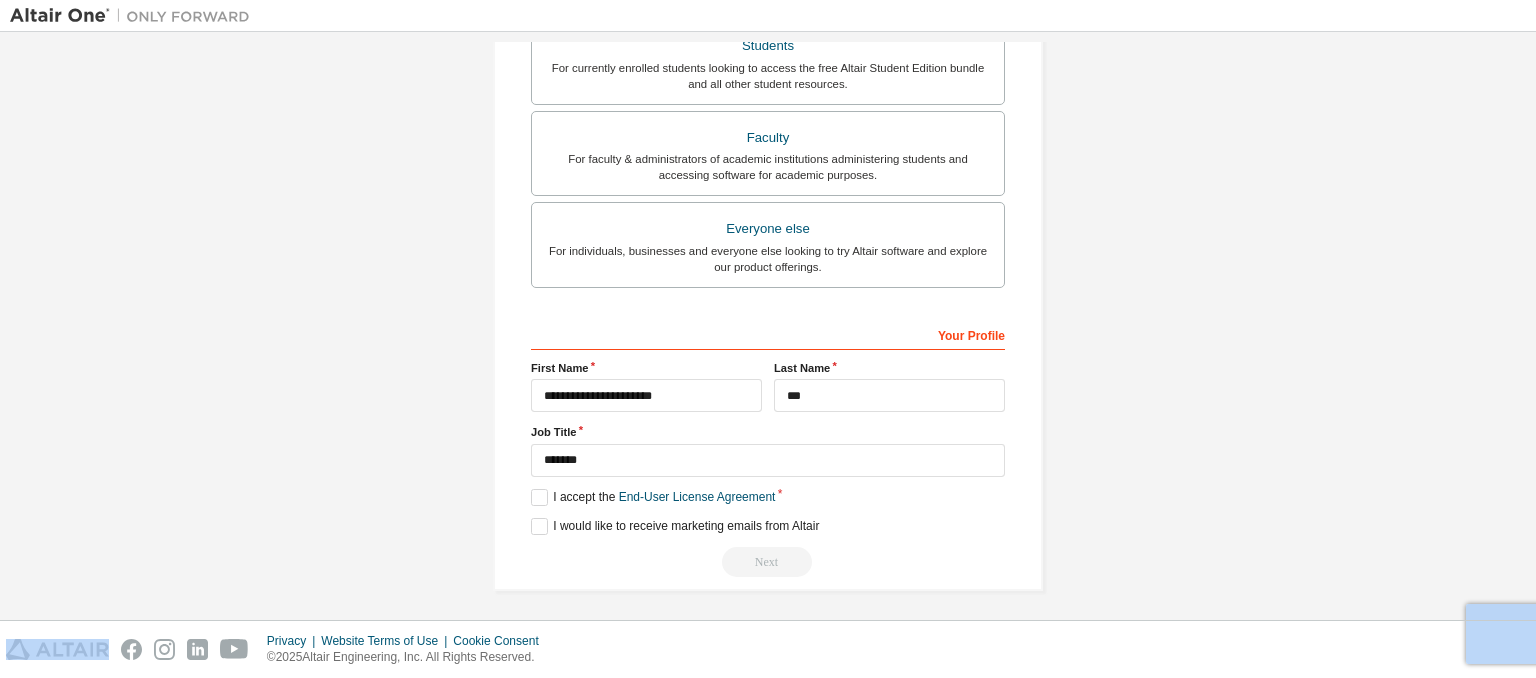 click on "Next" at bounding box center [768, 562] 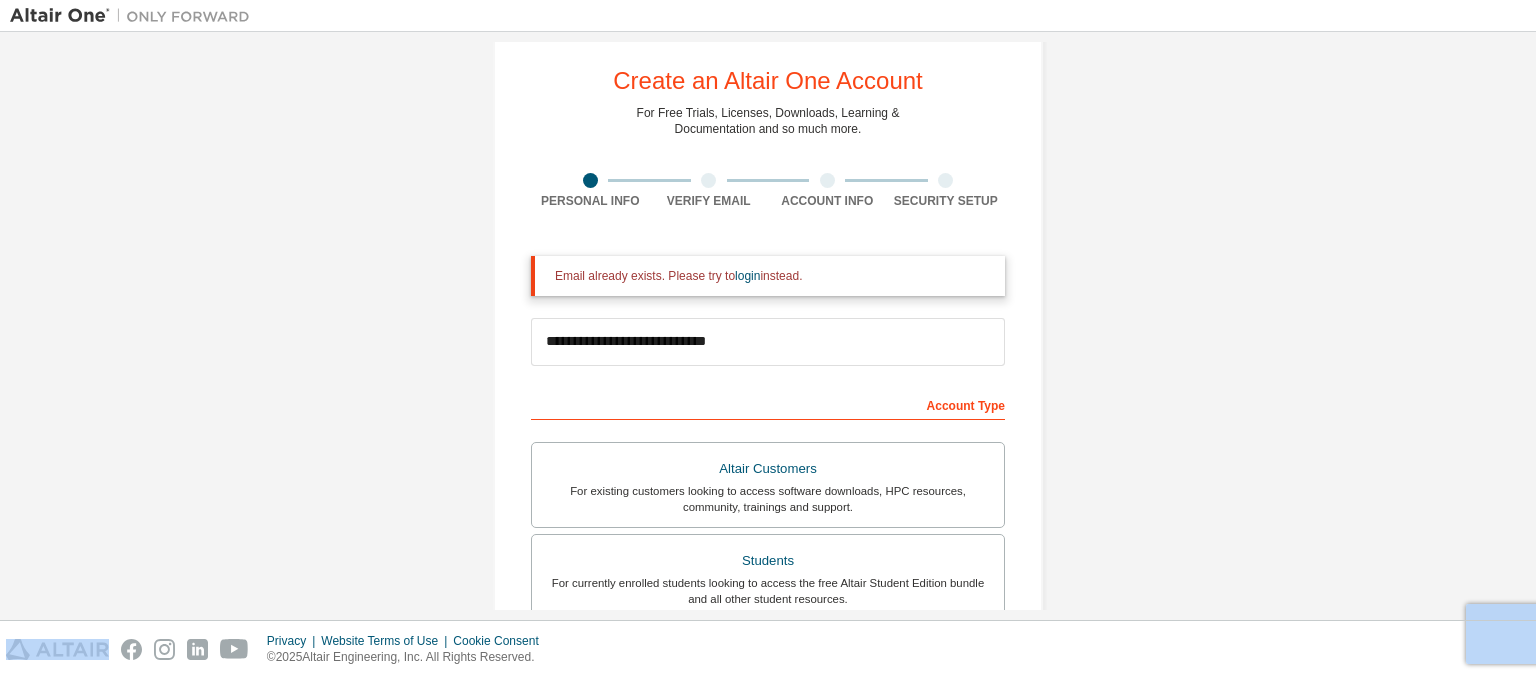 scroll, scrollTop: 0, scrollLeft: 0, axis: both 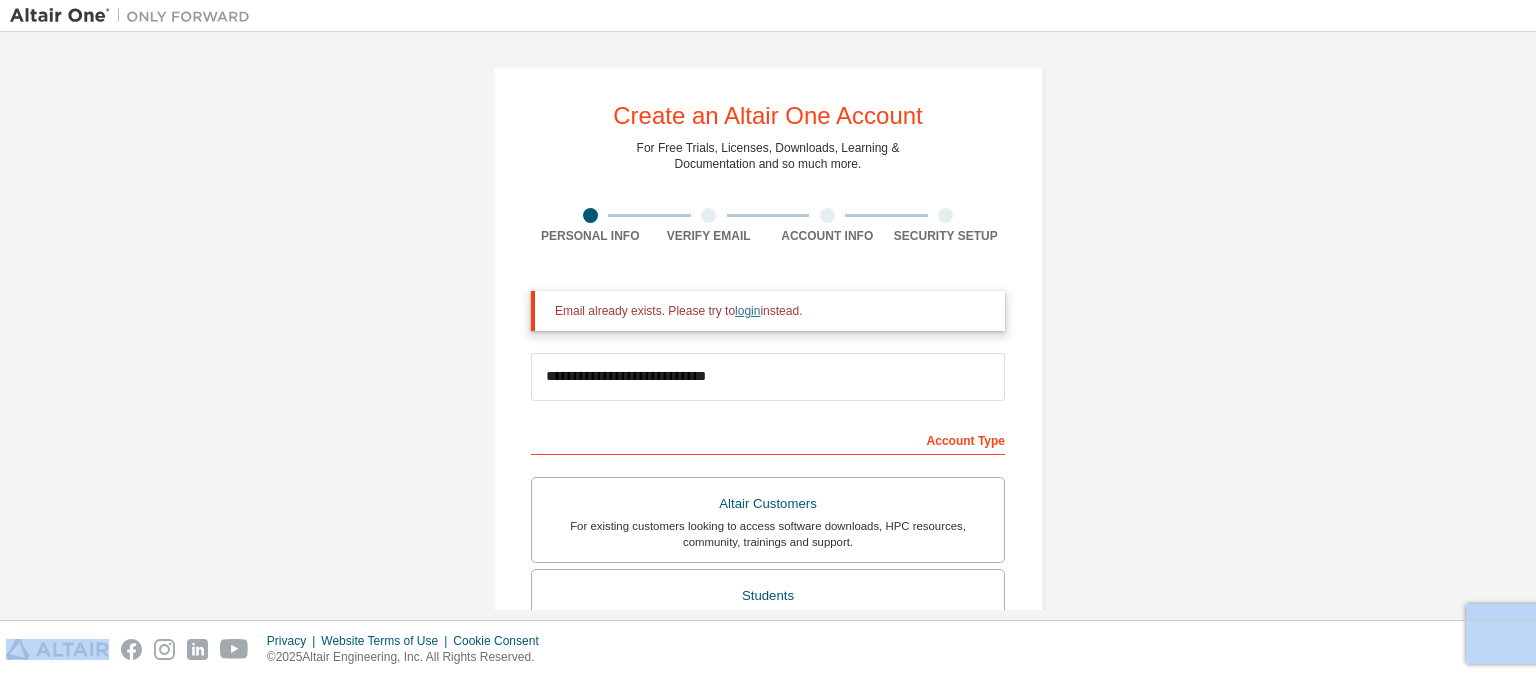click on "login" at bounding box center [747, 311] 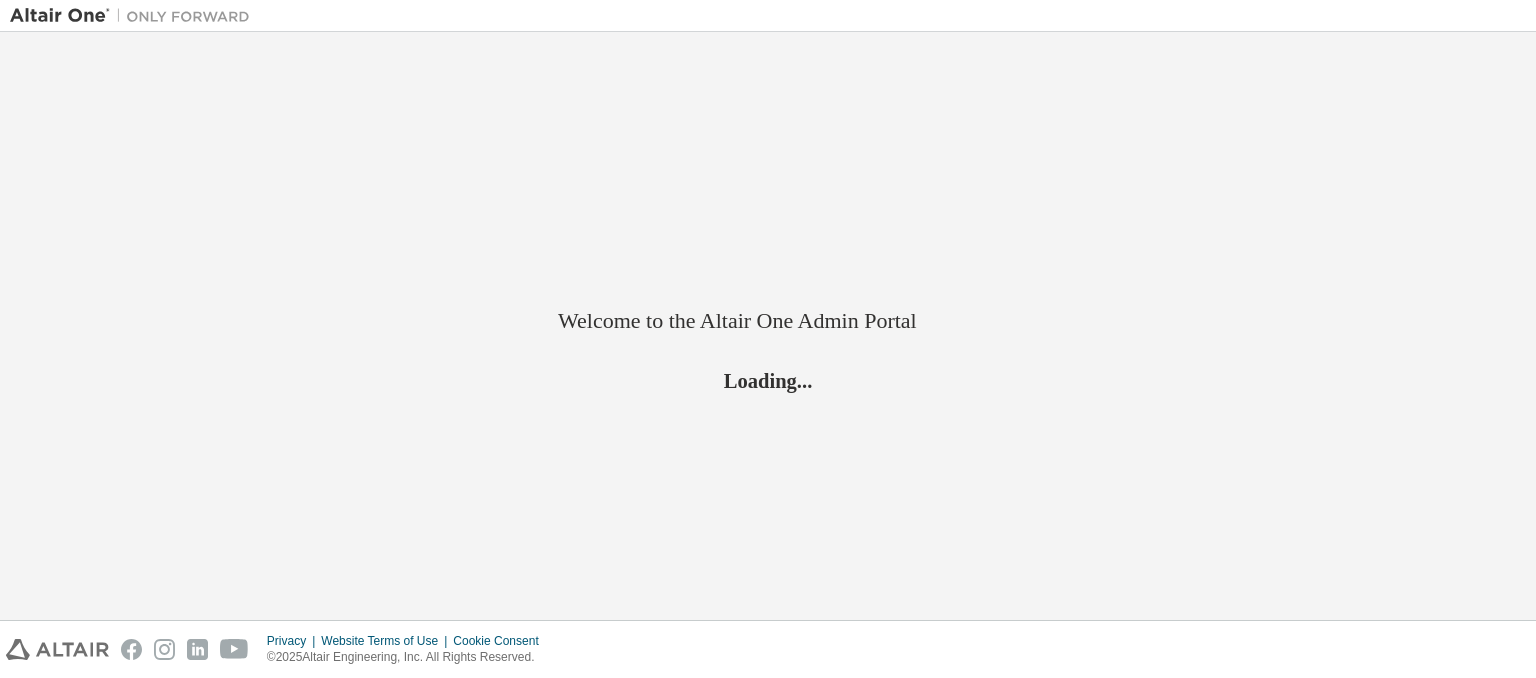 scroll, scrollTop: 0, scrollLeft: 0, axis: both 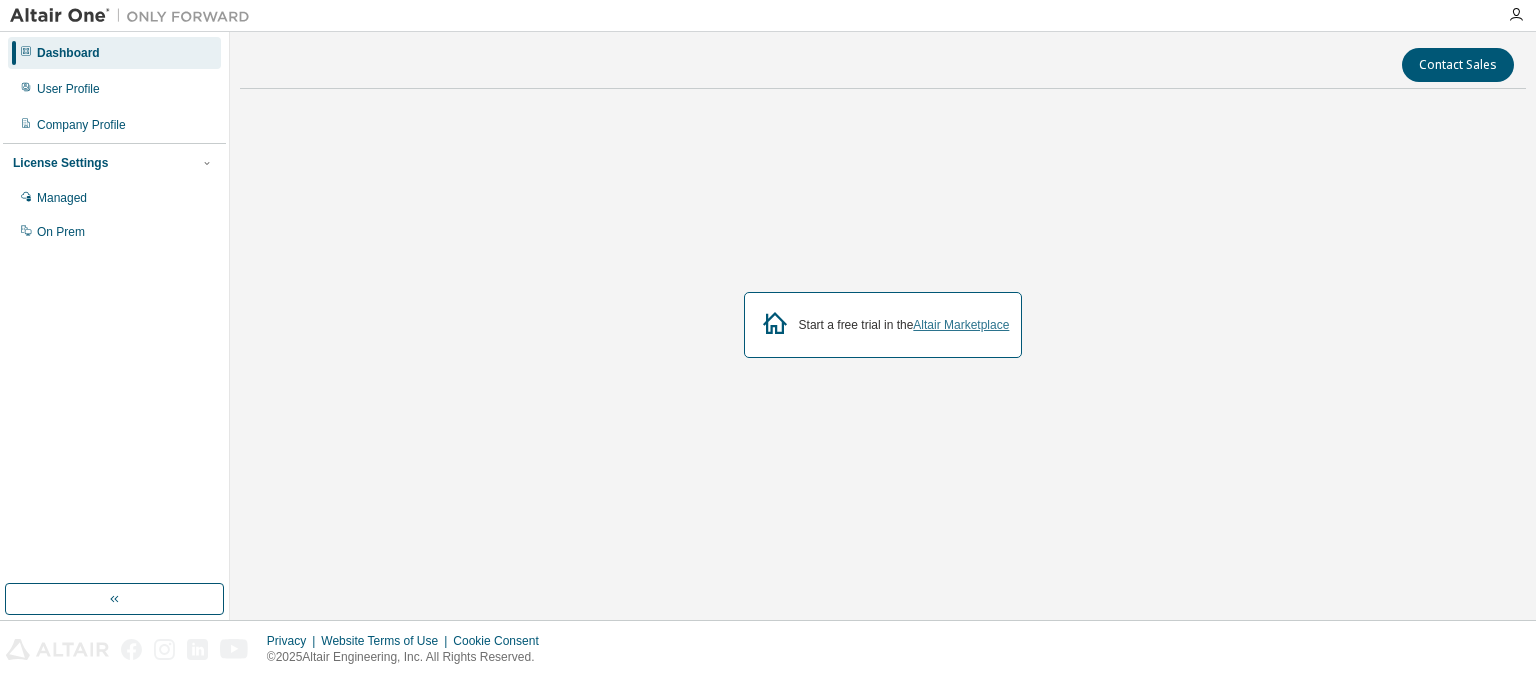 click on "Altair Marketplace" at bounding box center [961, 325] 